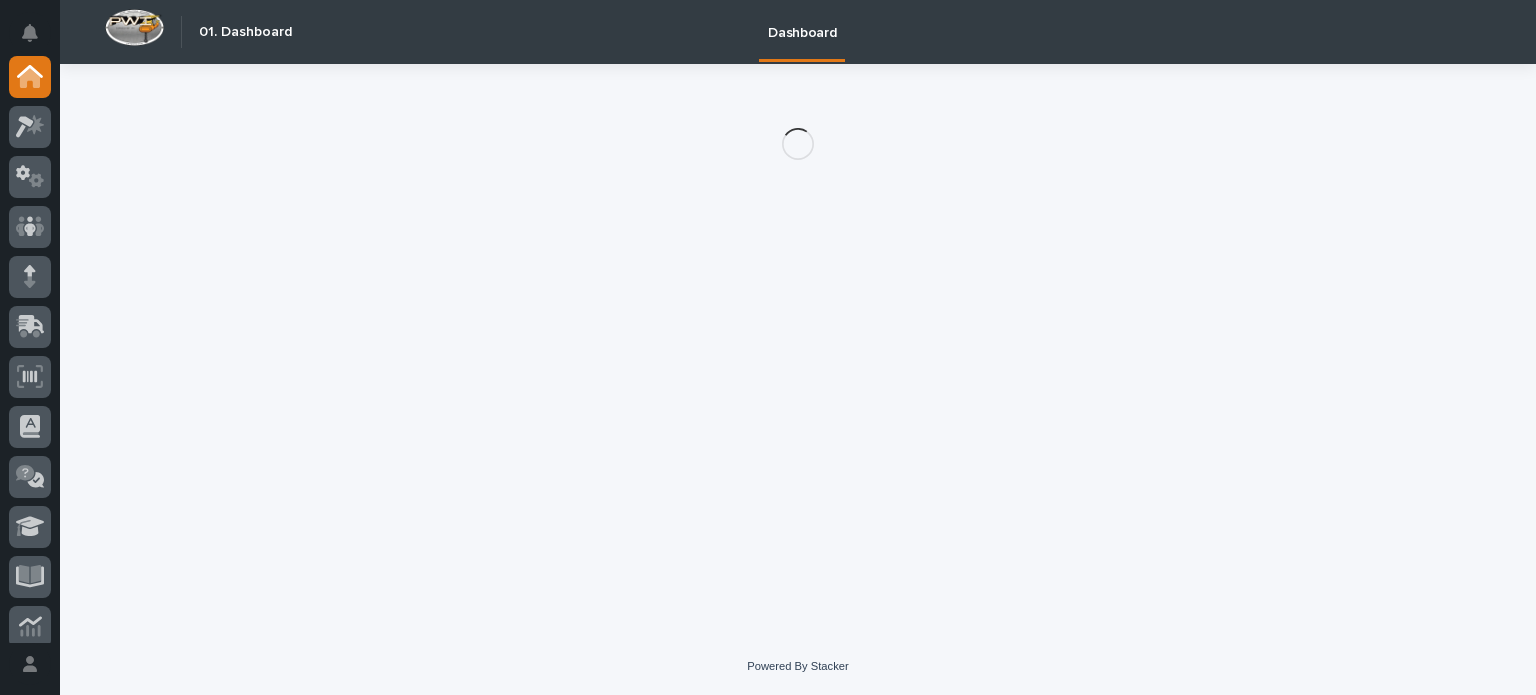 scroll, scrollTop: 0, scrollLeft: 0, axis: both 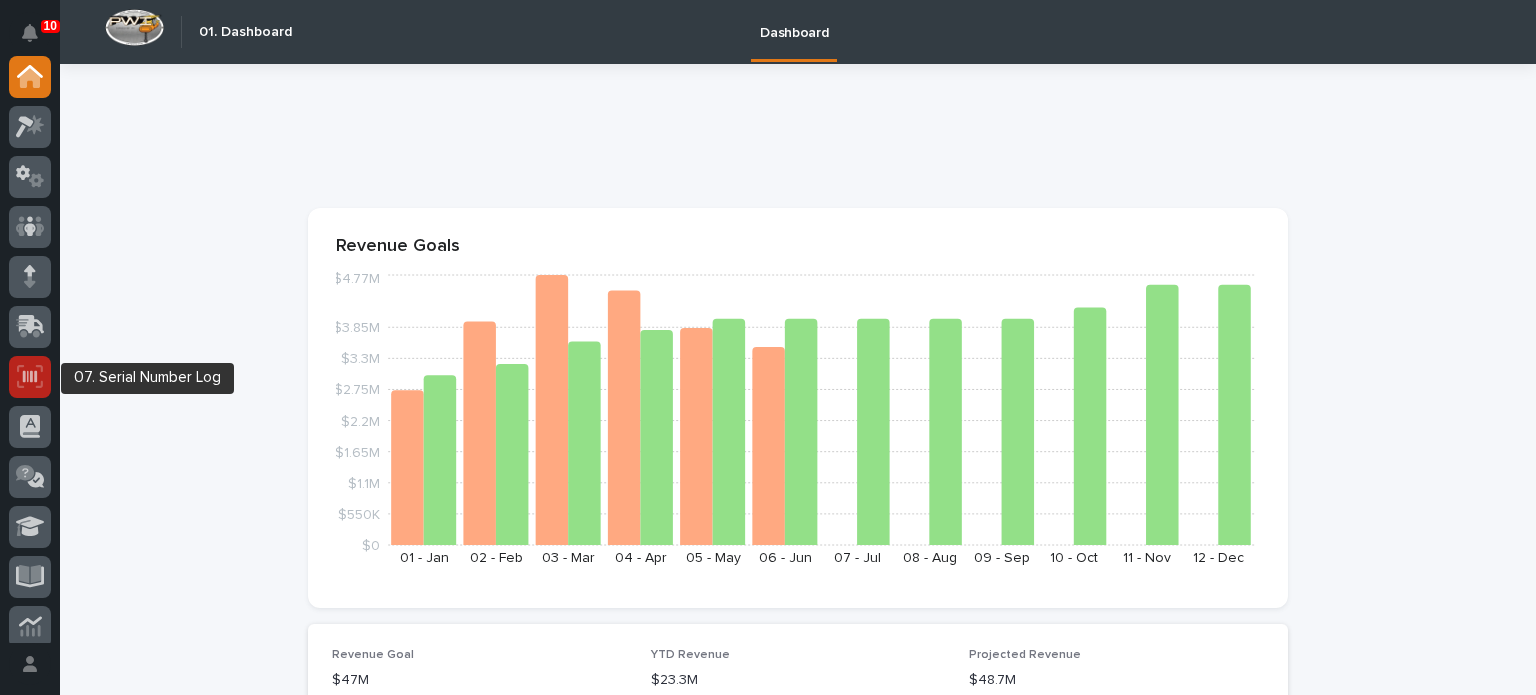 click at bounding box center (30, 377) 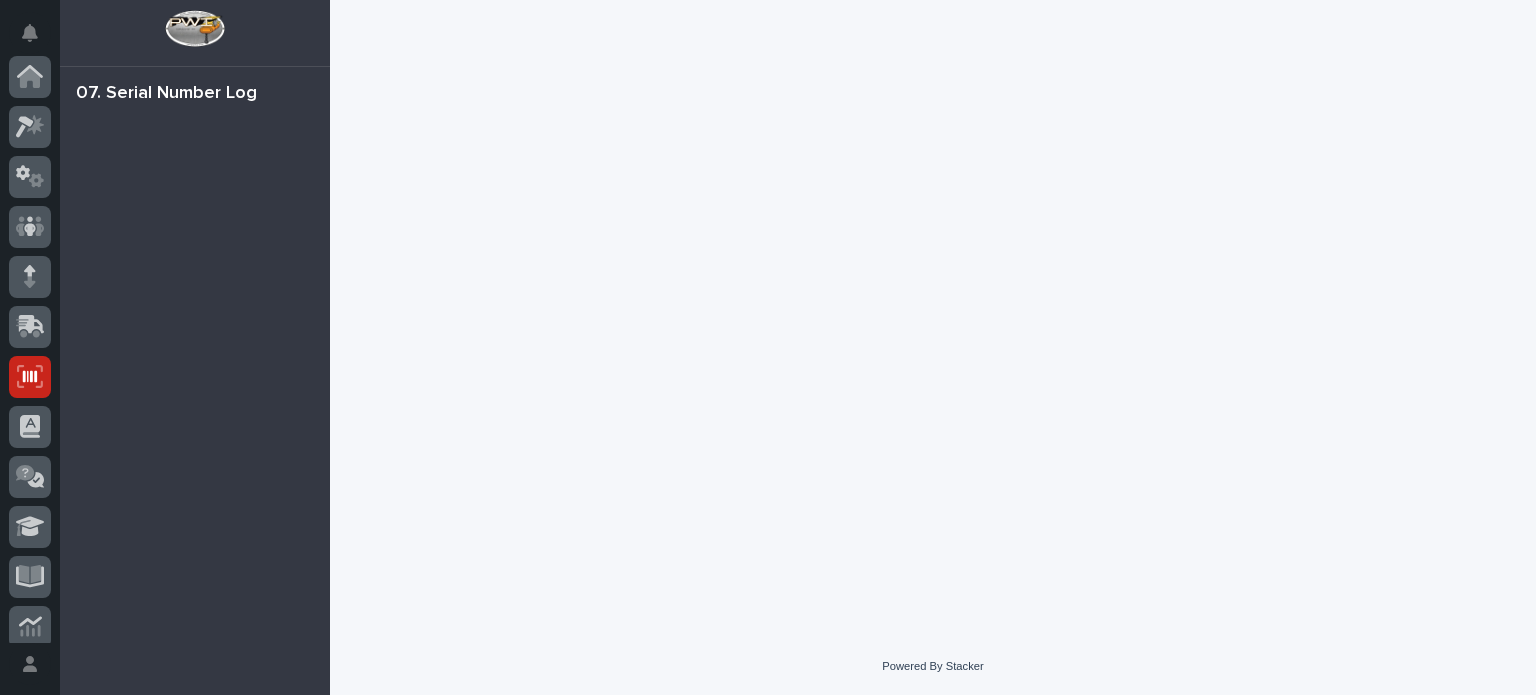 scroll, scrollTop: 300, scrollLeft: 0, axis: vertical 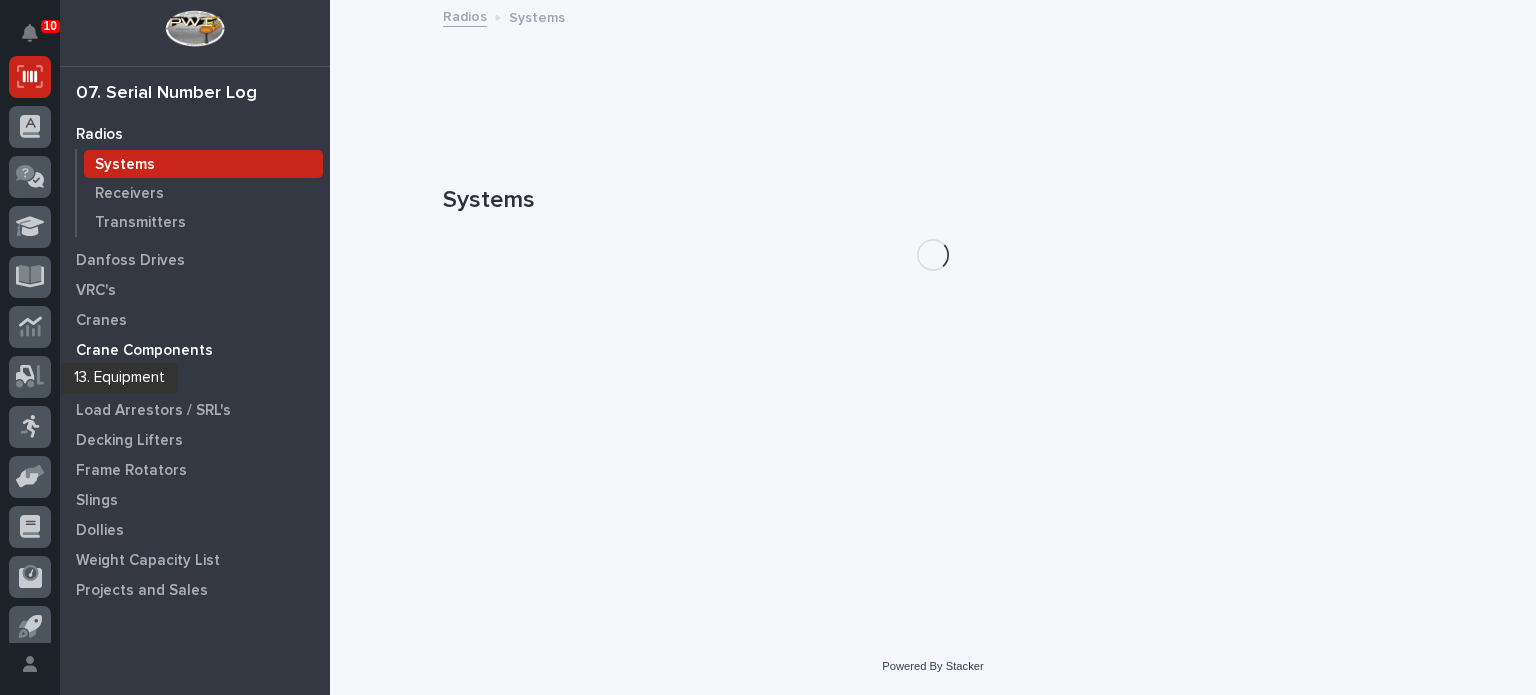 click on "Crane Components" at bounding box center [144, 351] 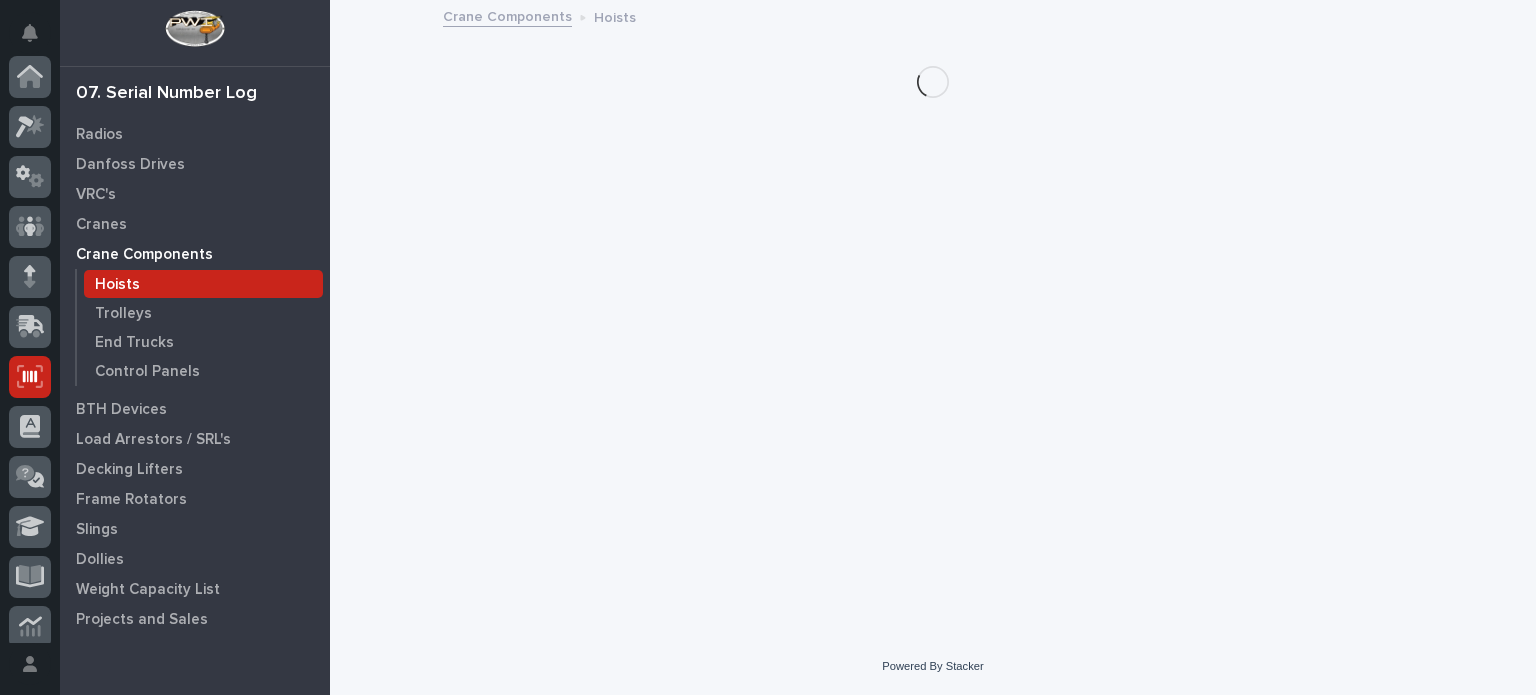 scroll, scrollTop: 300, scrollLeft: 0, axis: vertical 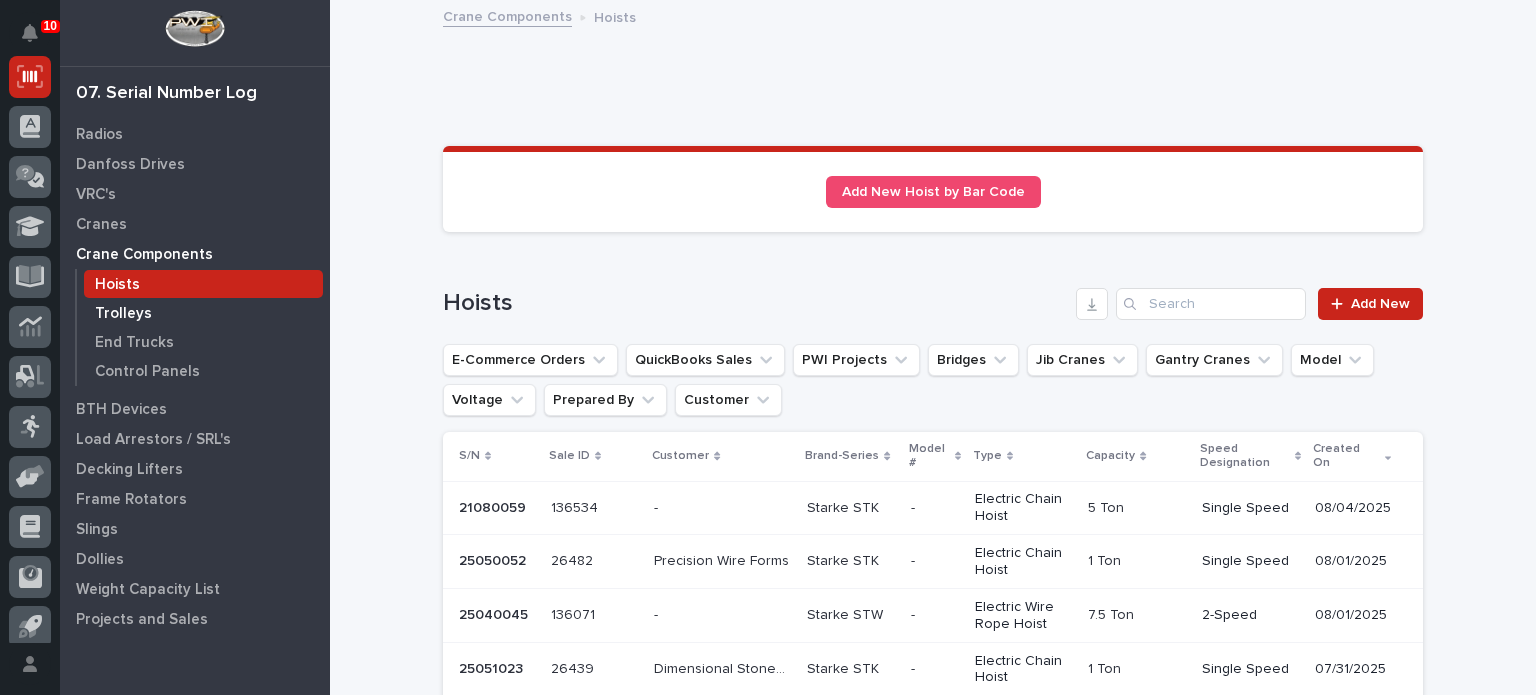 click on "Trolleys" at bounding box center (123, 314) 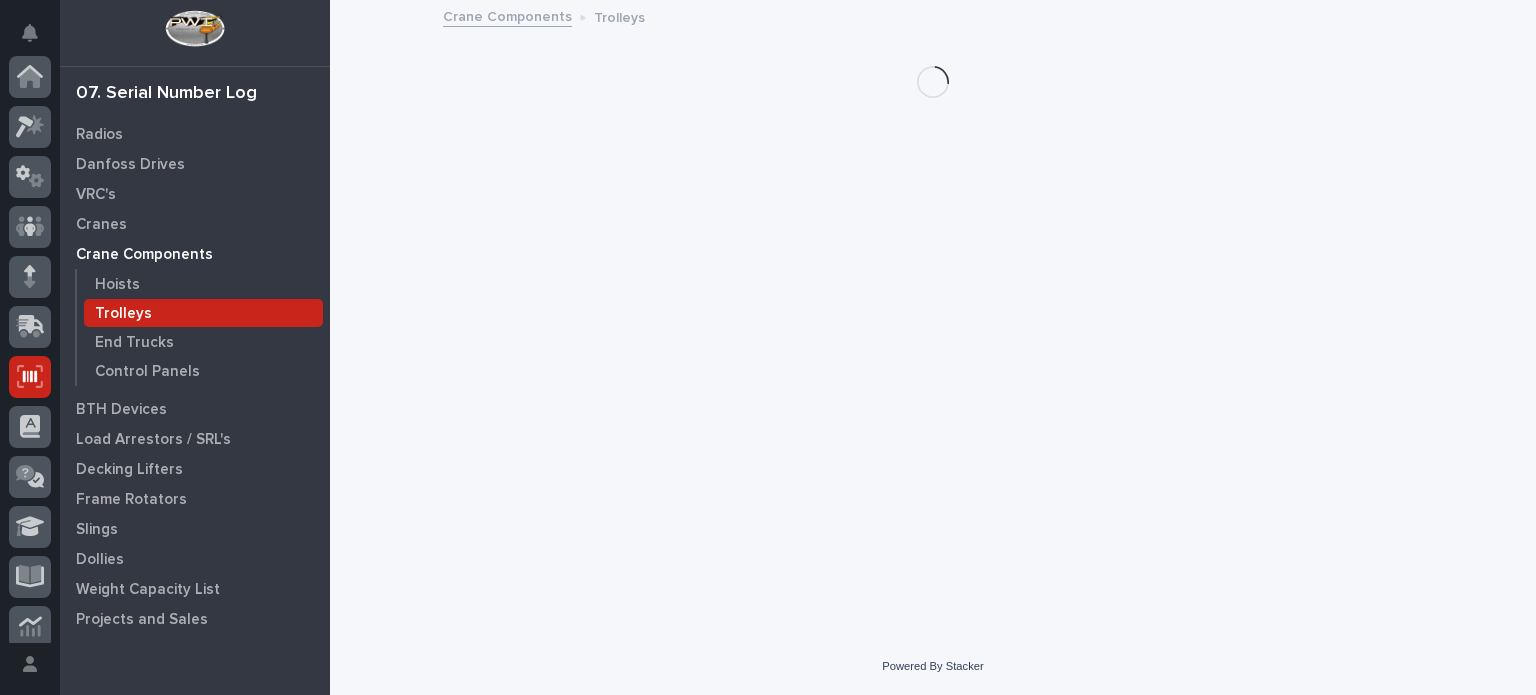 scroll, scrollTop: 300, scrollLeft: 0, axis: vertical 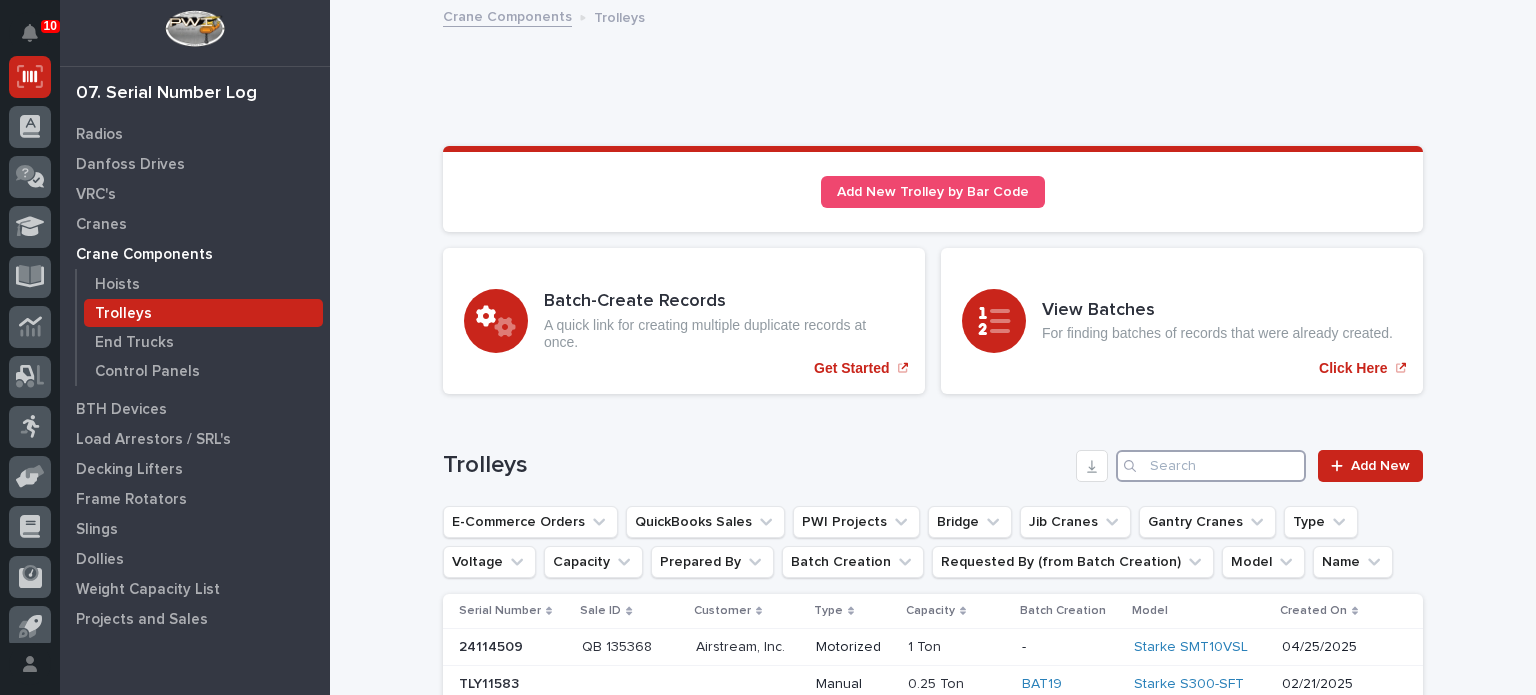 click at bounding box center (1211, 466) 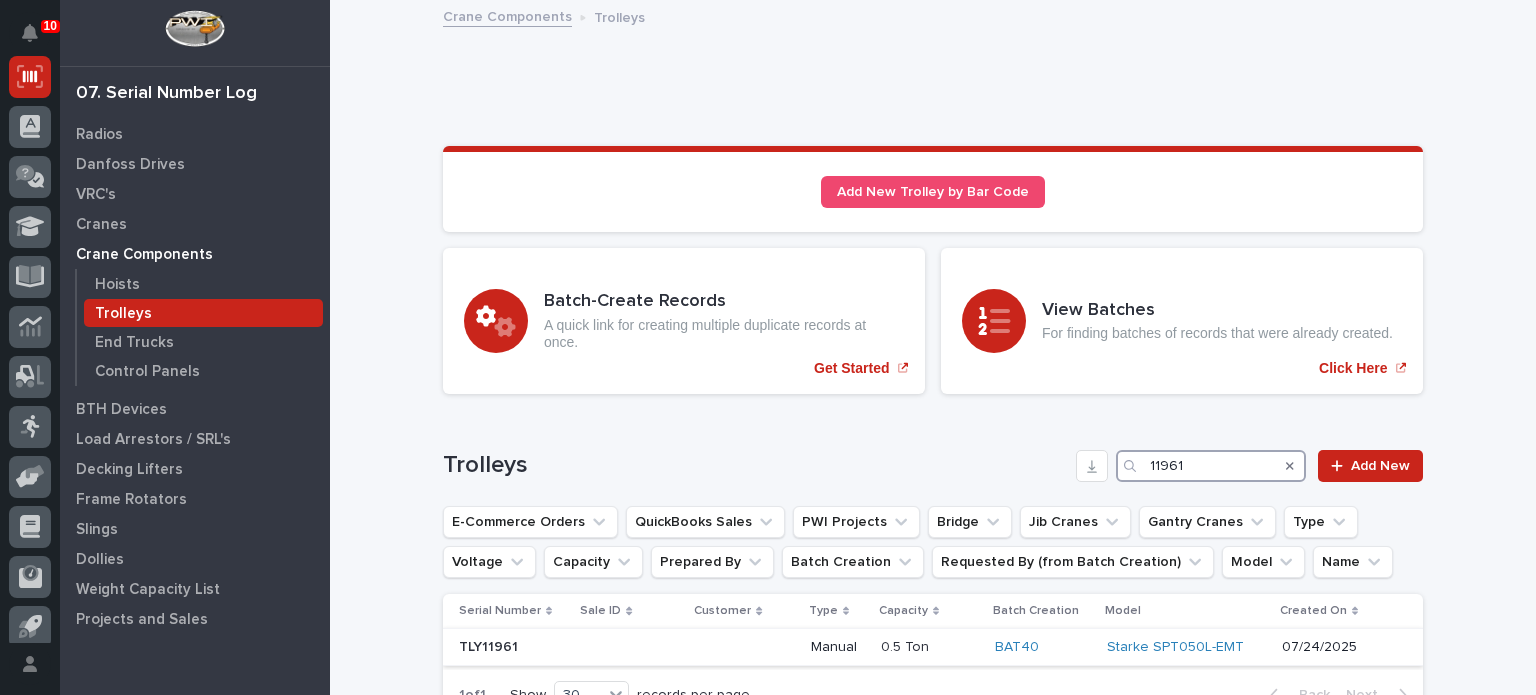type on "11961" 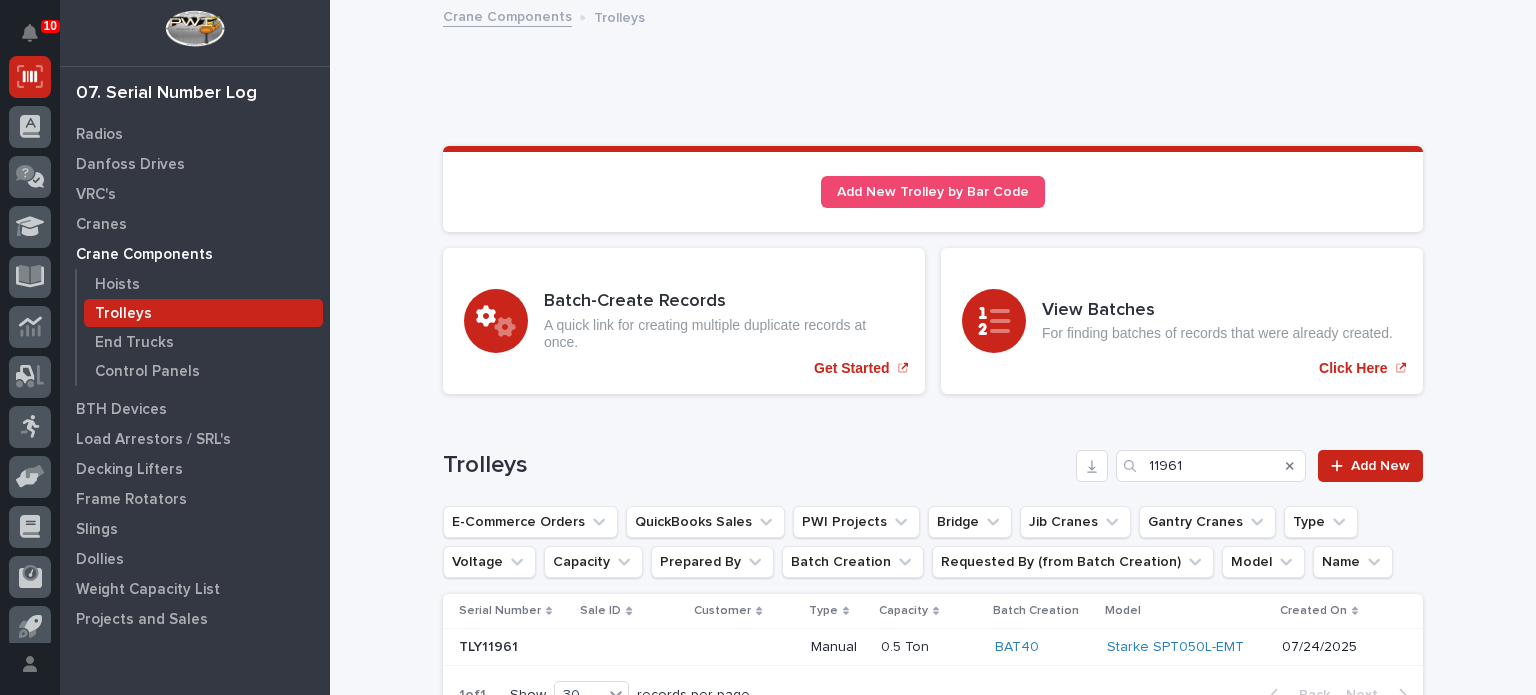 click on "Manual" at bounding box center (838, 647) 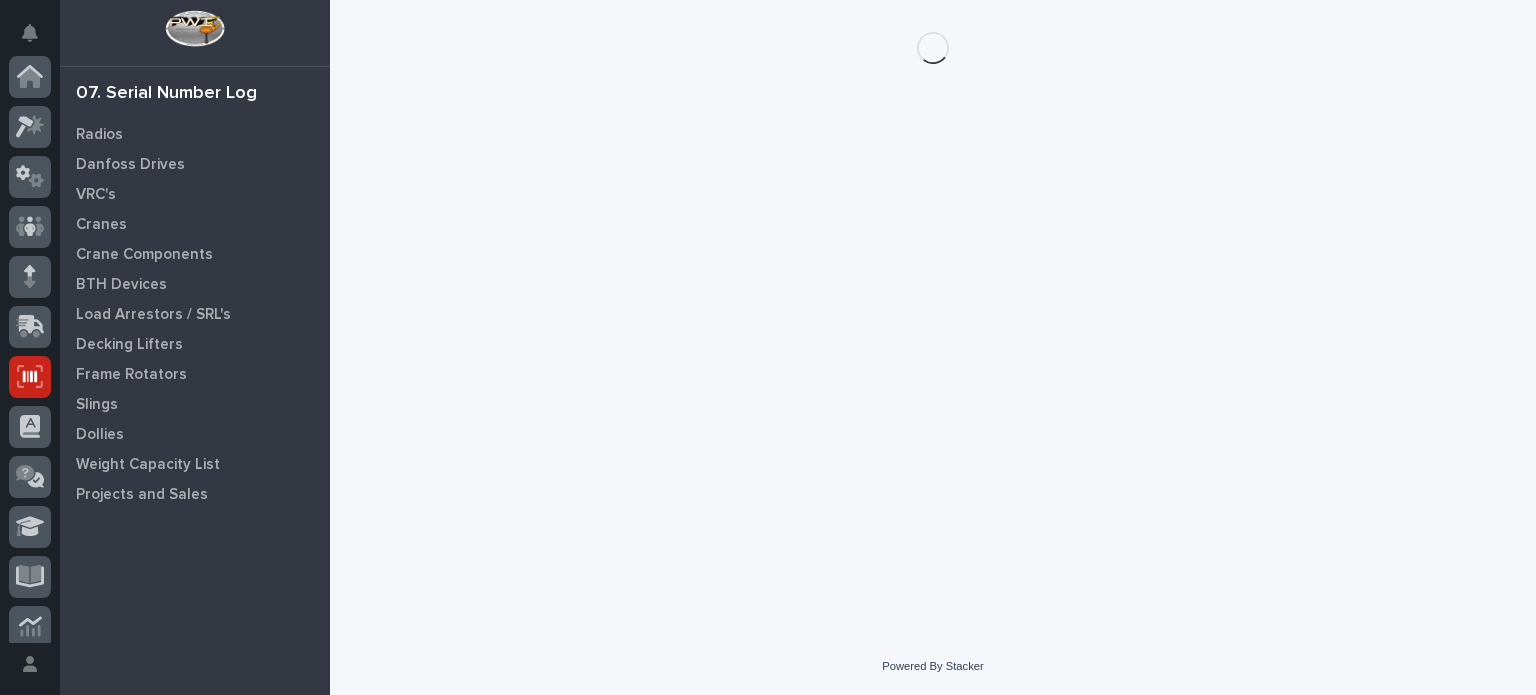 scroll, scrollTop: 300, scrollLeft: 0, axis: vertical 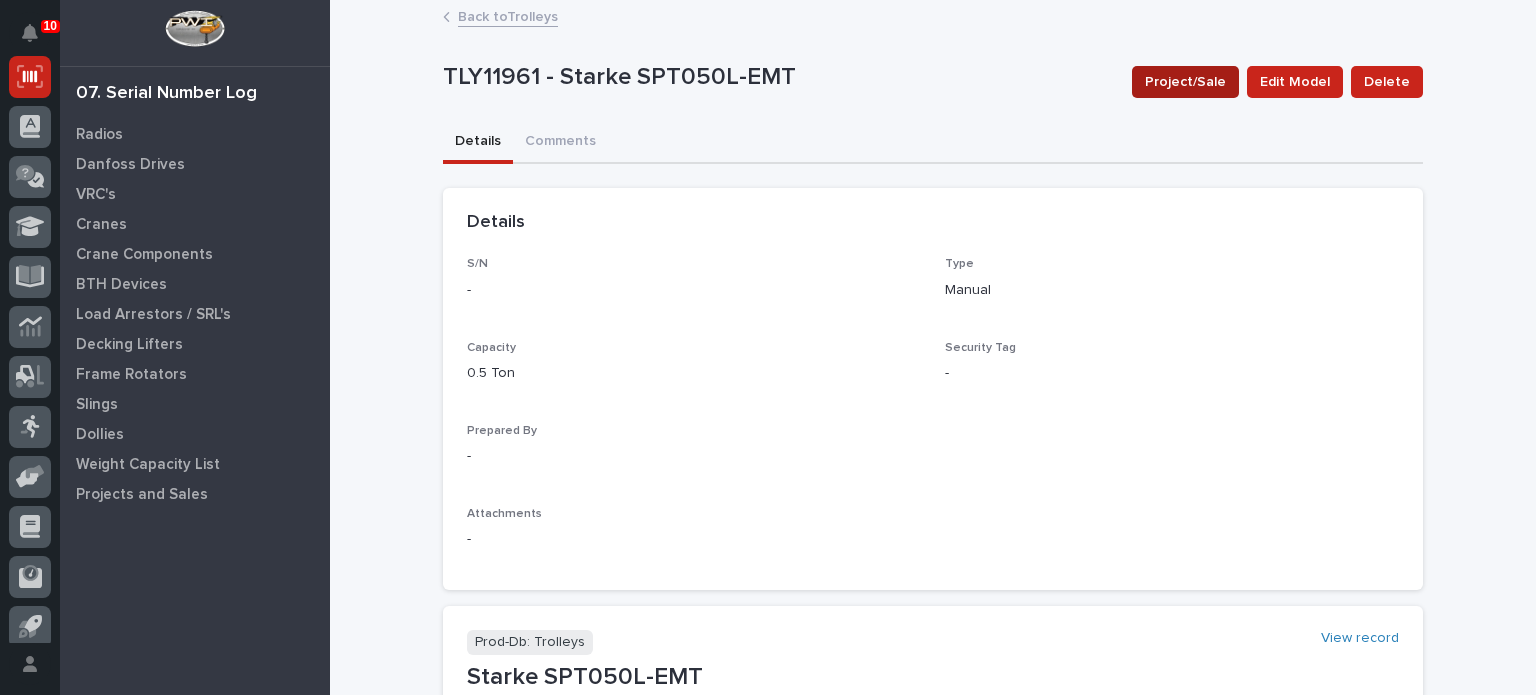 click on "Project/Sale" at bounding box center [1185, 82] 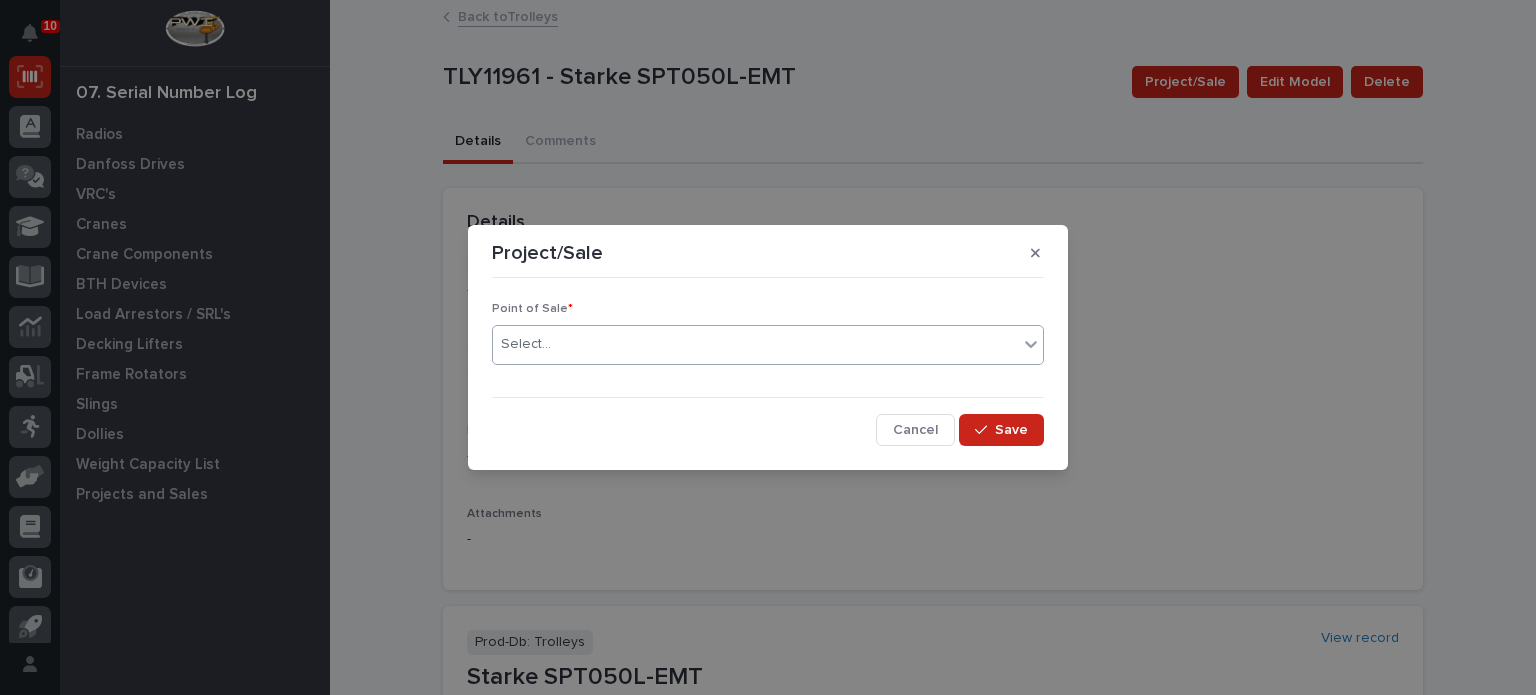 click 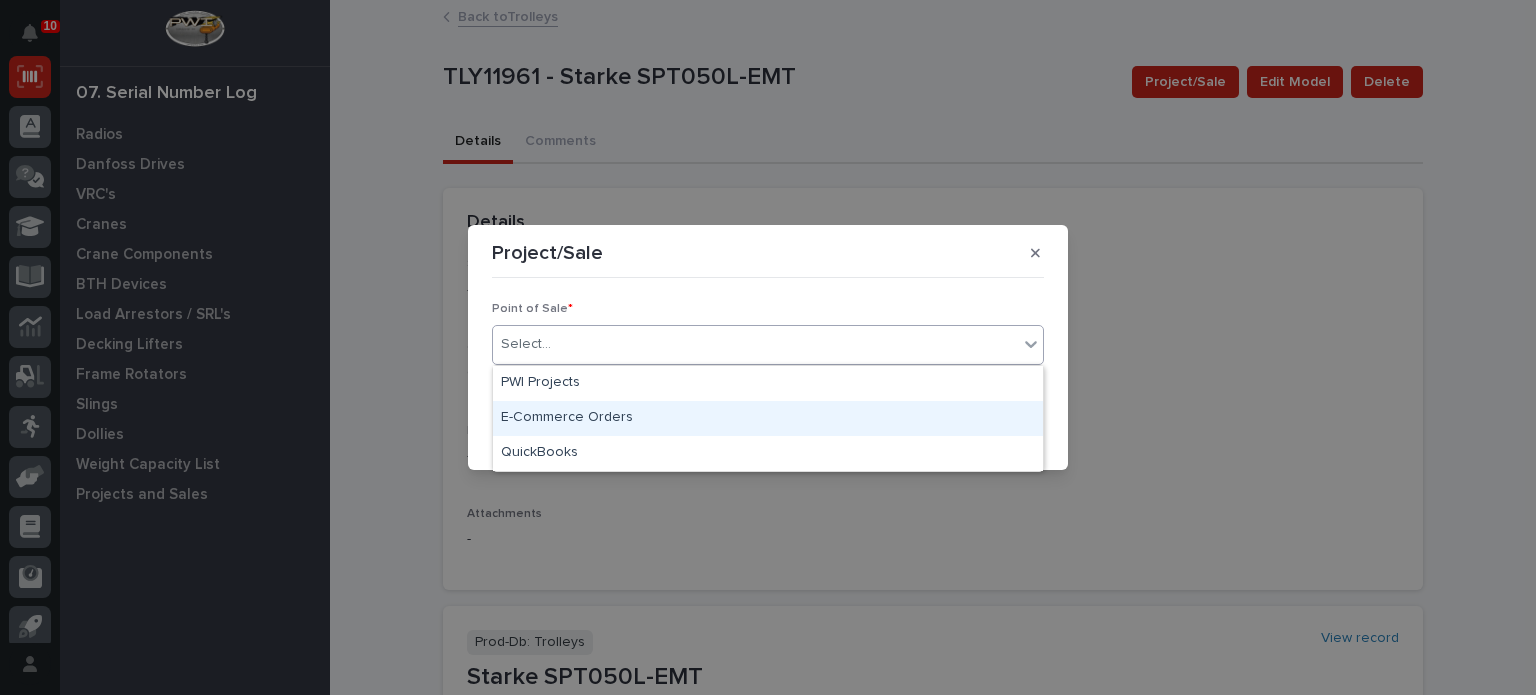 click on "E-Commerce Orders" at bounding box center (768, 418) 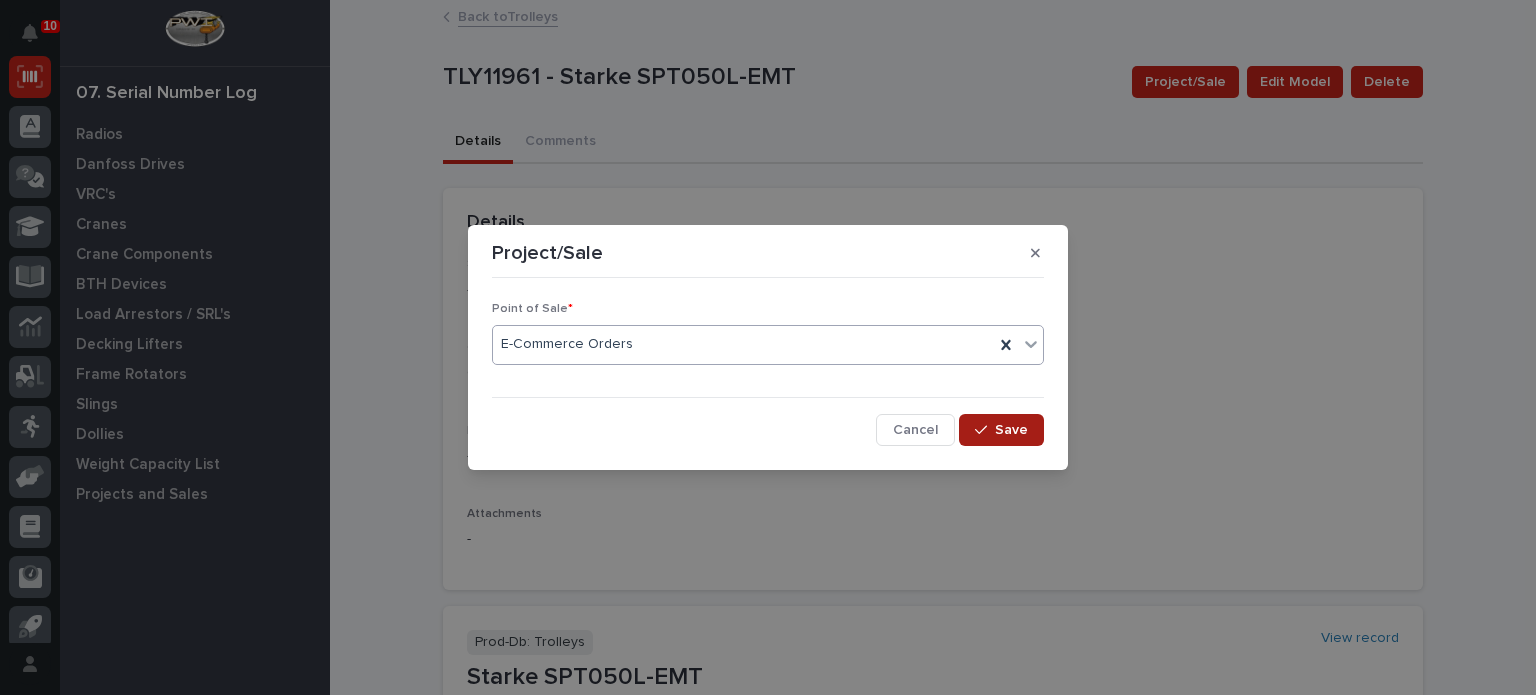 click 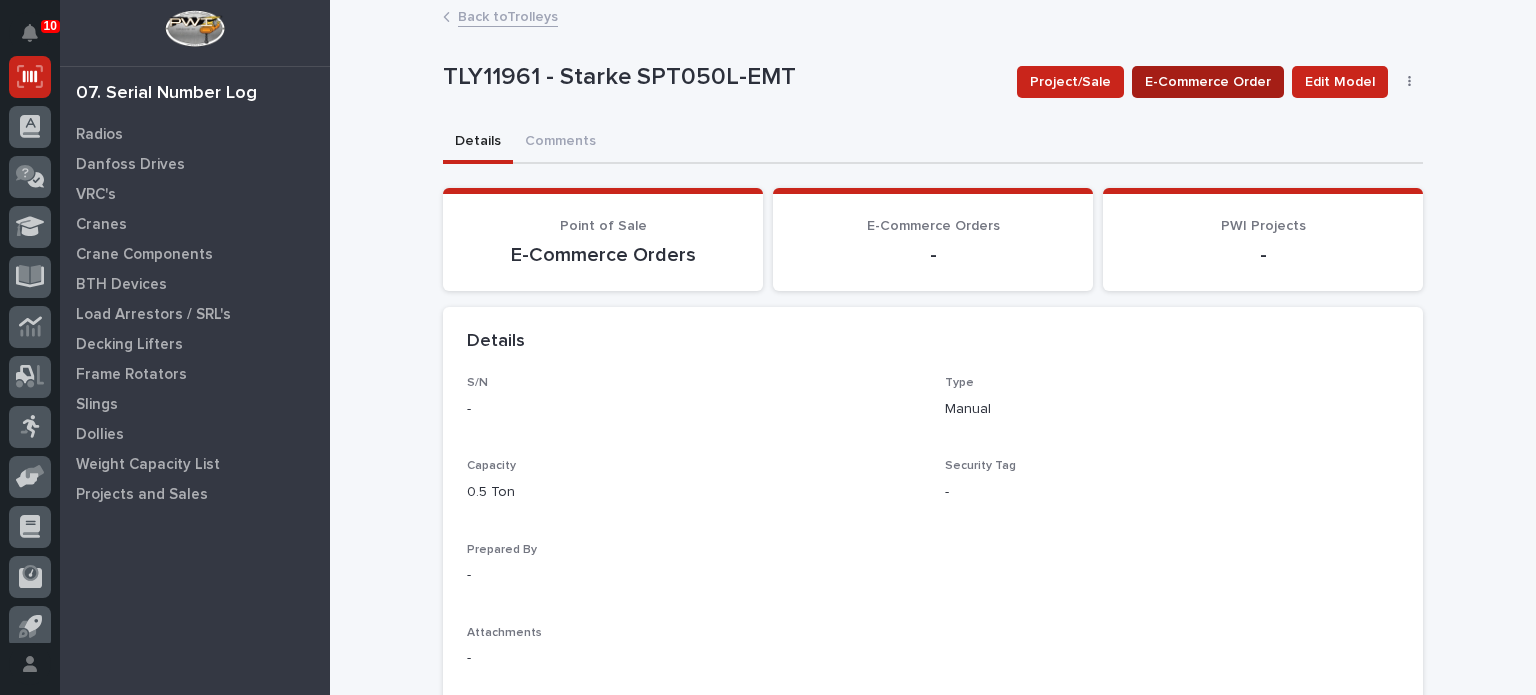 click on "E-Commerce Order" at bounding box center [1208, 82] 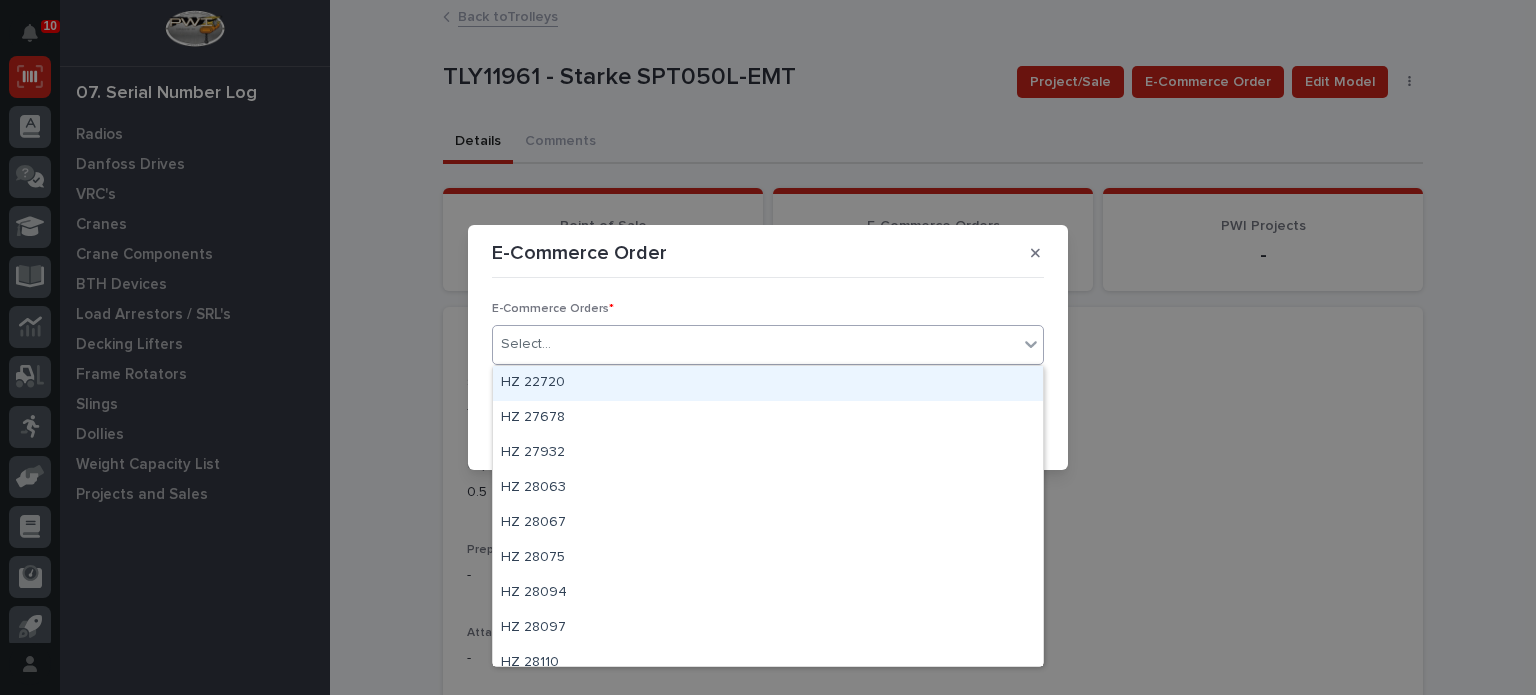 click on "Select..." at bounding box center (755, 344) 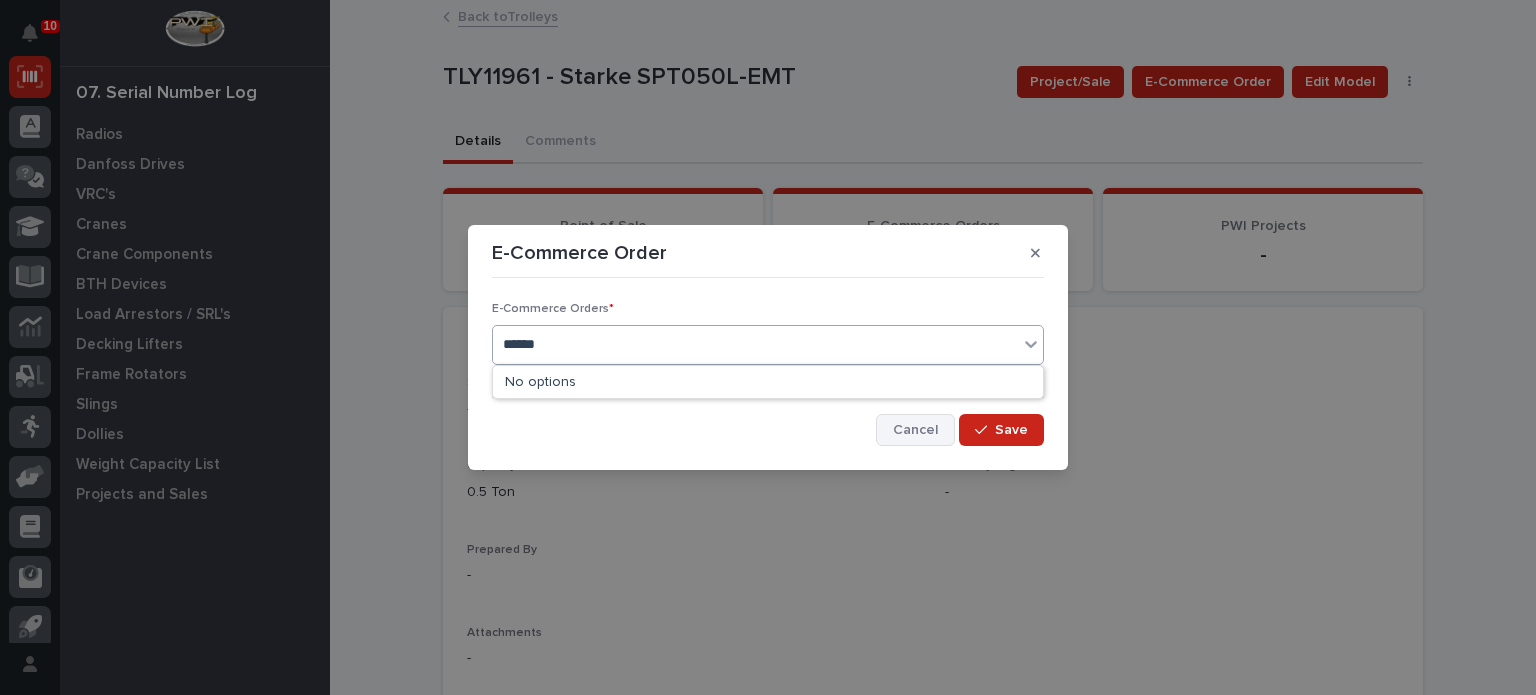 type on "******" 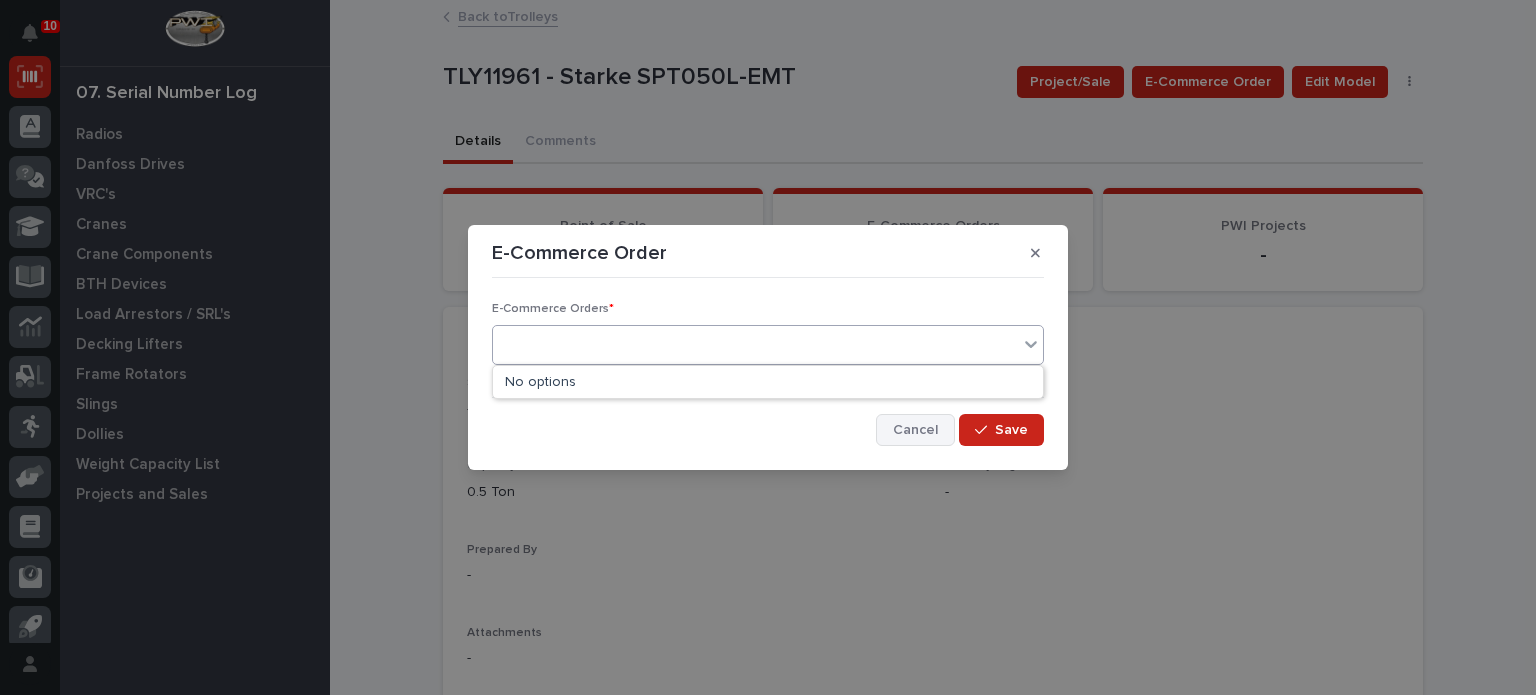 click on "Cancel" at bounding box center (915, 430) 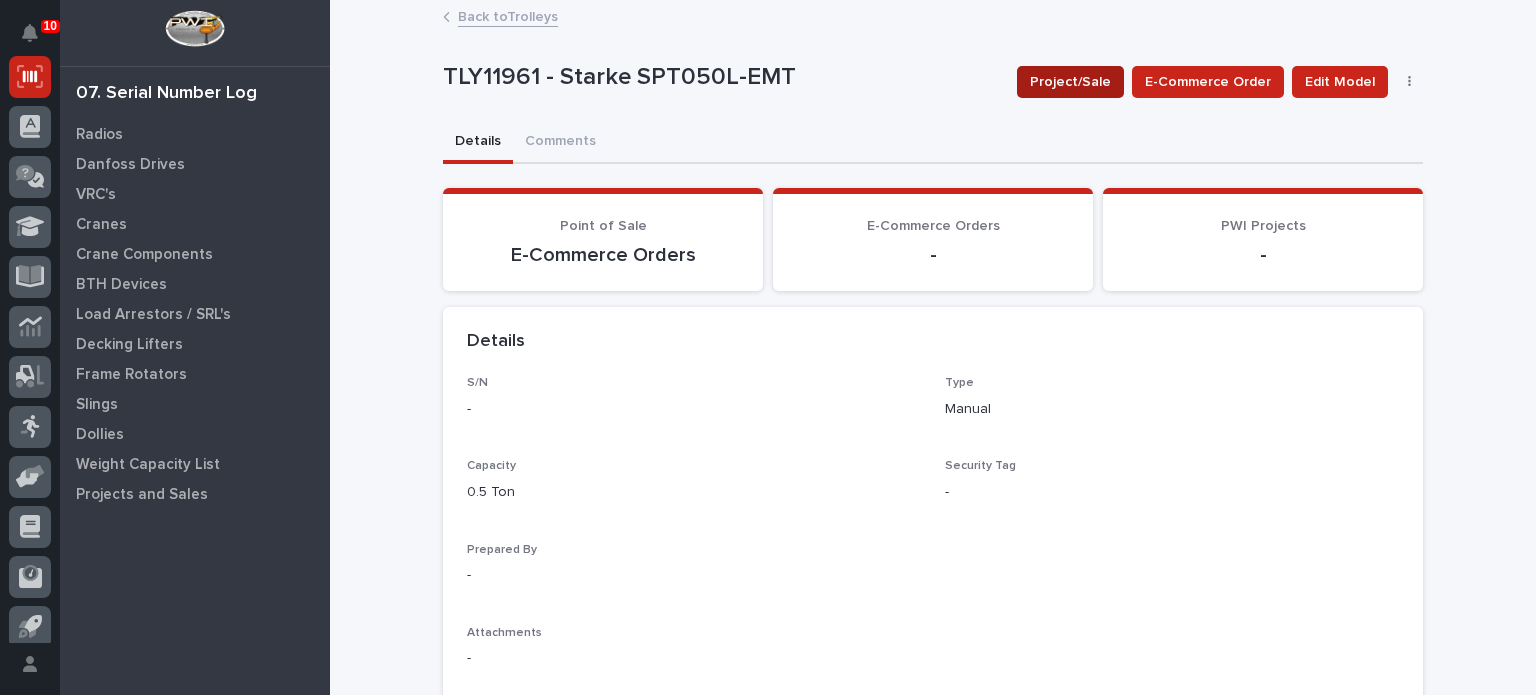 click on "Project/Sale" at bounding box center [1070, 82] 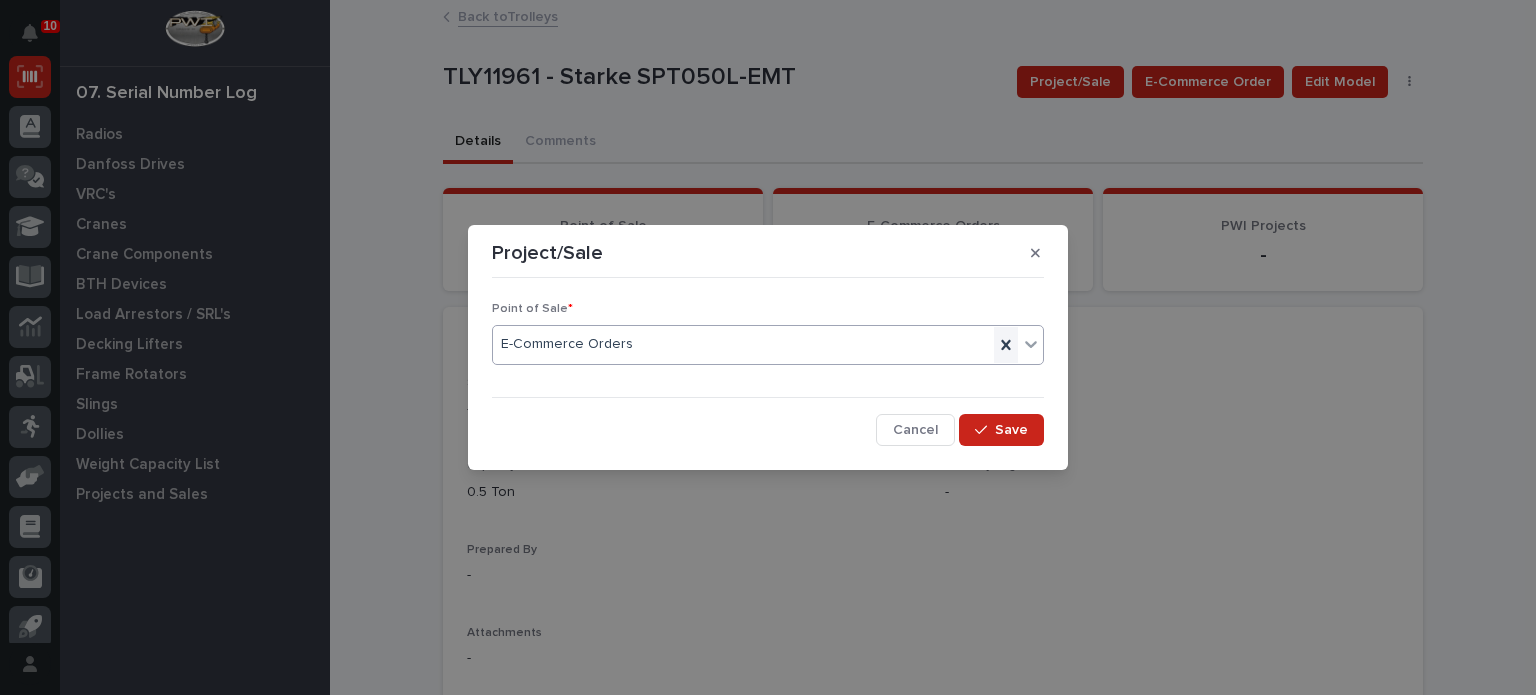 click 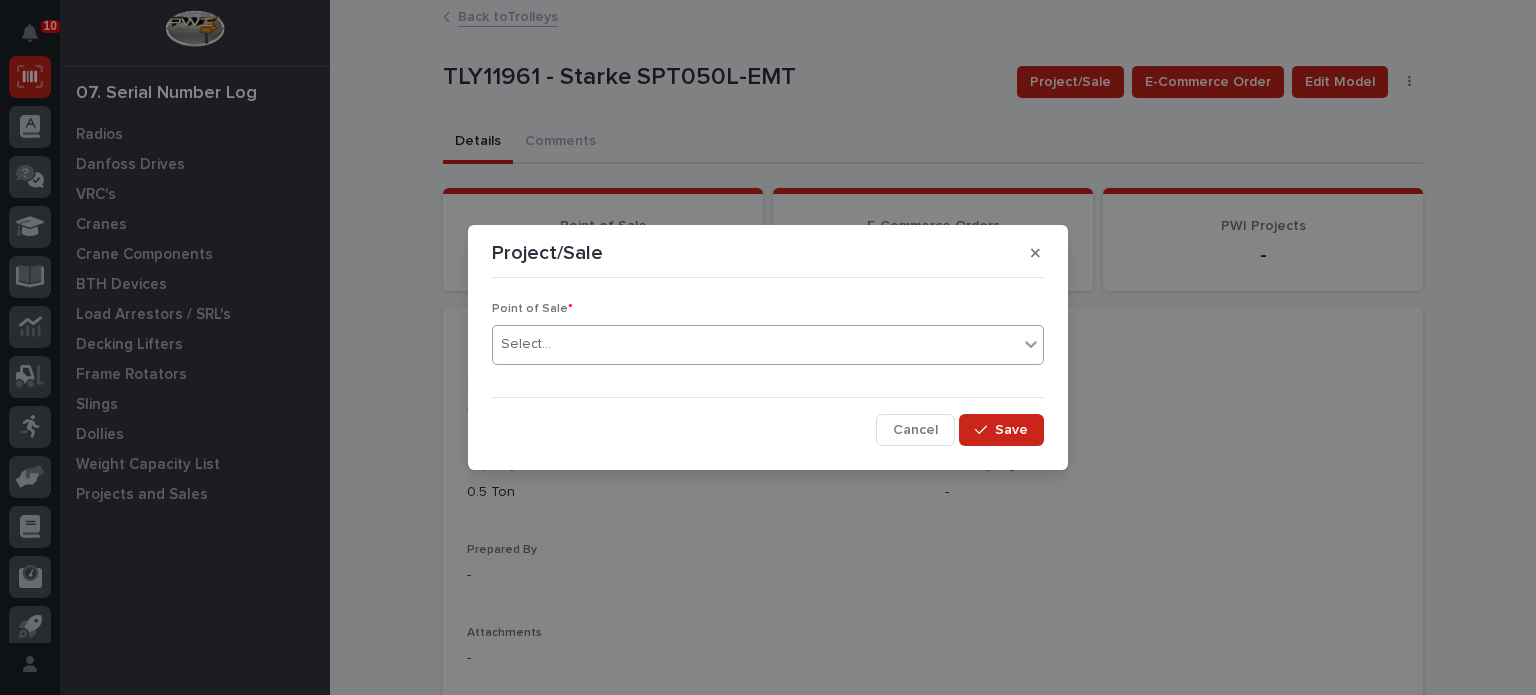 click 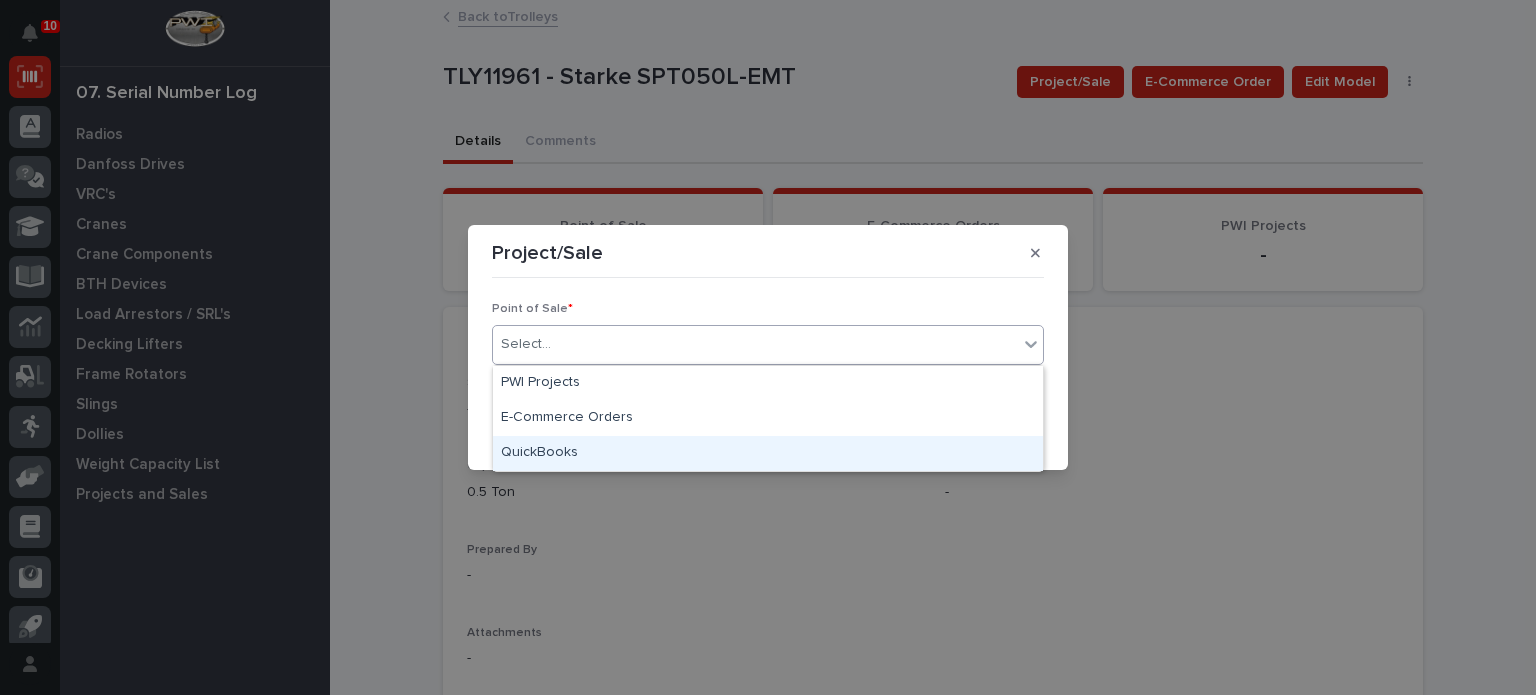 click on "QuickBooks" at bounding box center [768, 453] 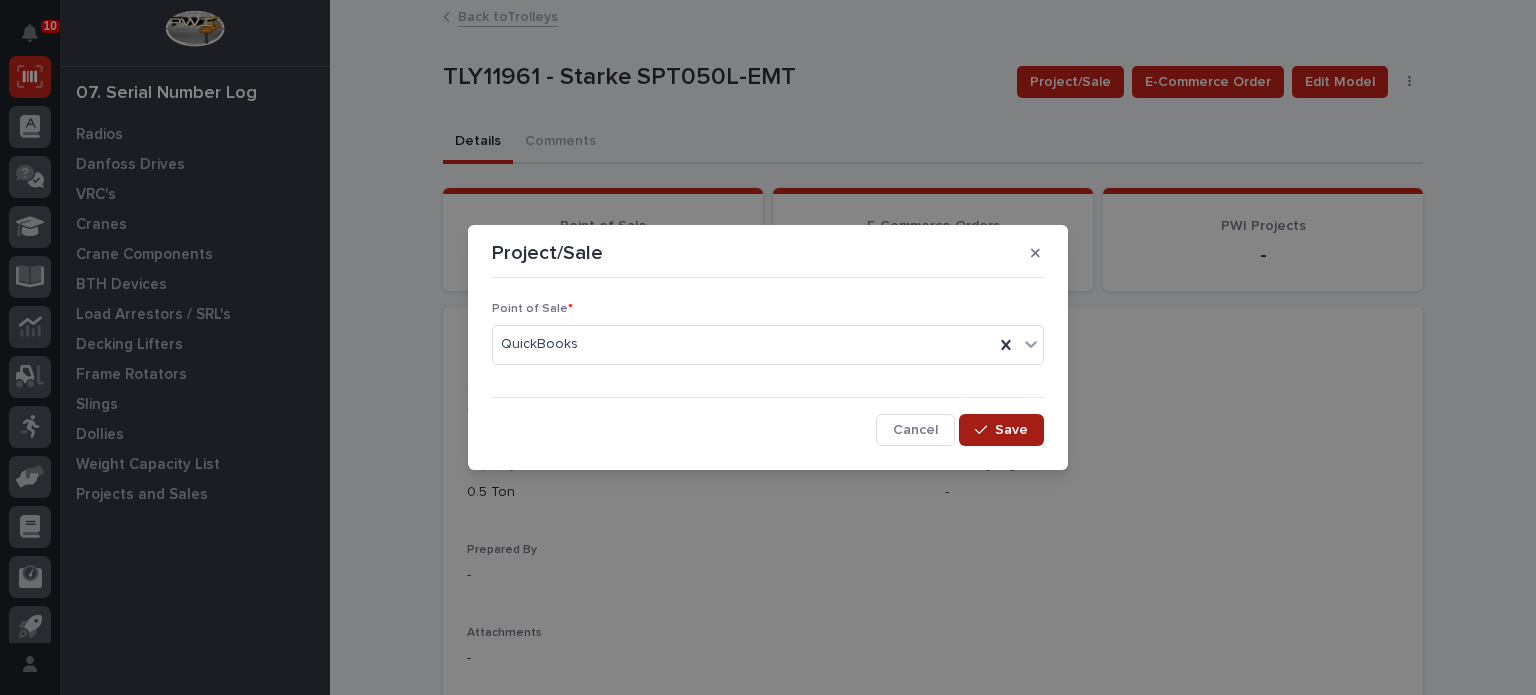 click on "Save" at bounding box center [1011, 430] 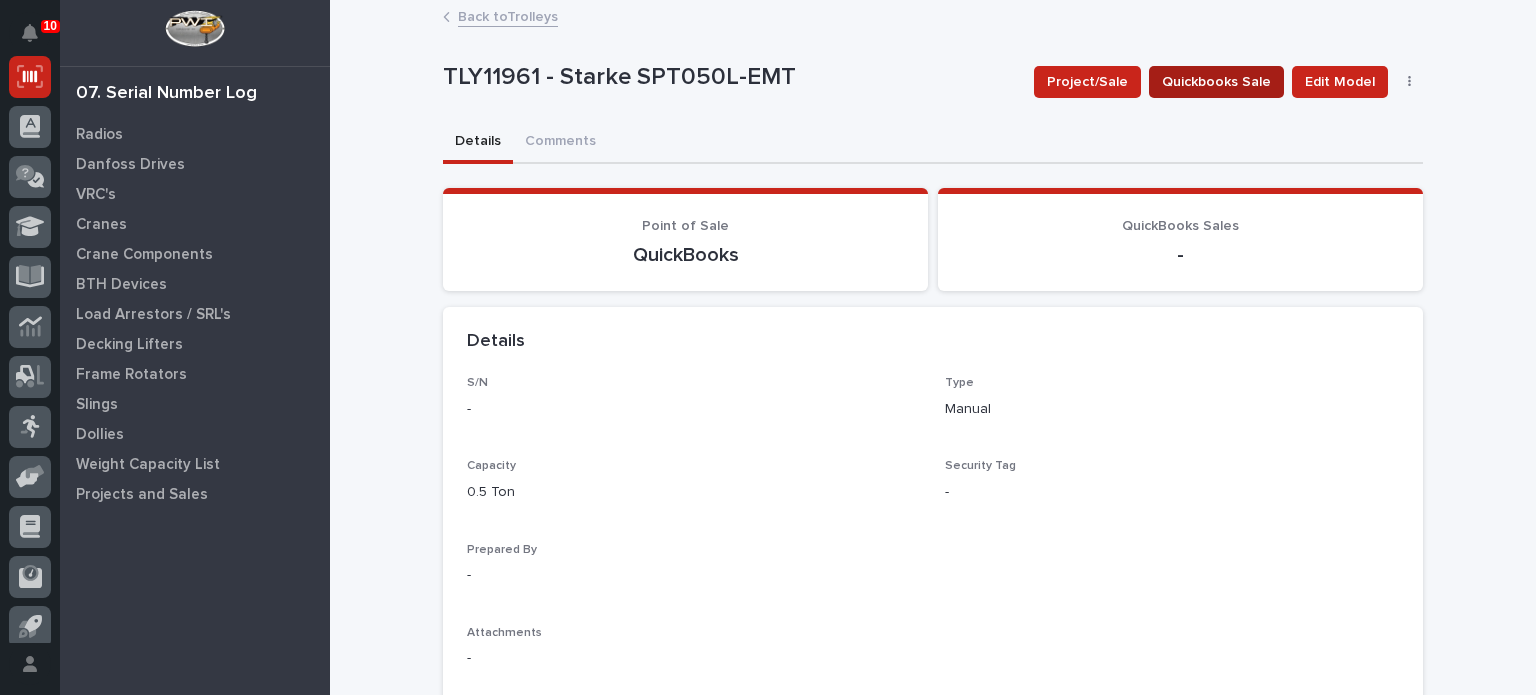 click on "Quickbooks Sale" at bounding box center [1216, 82] 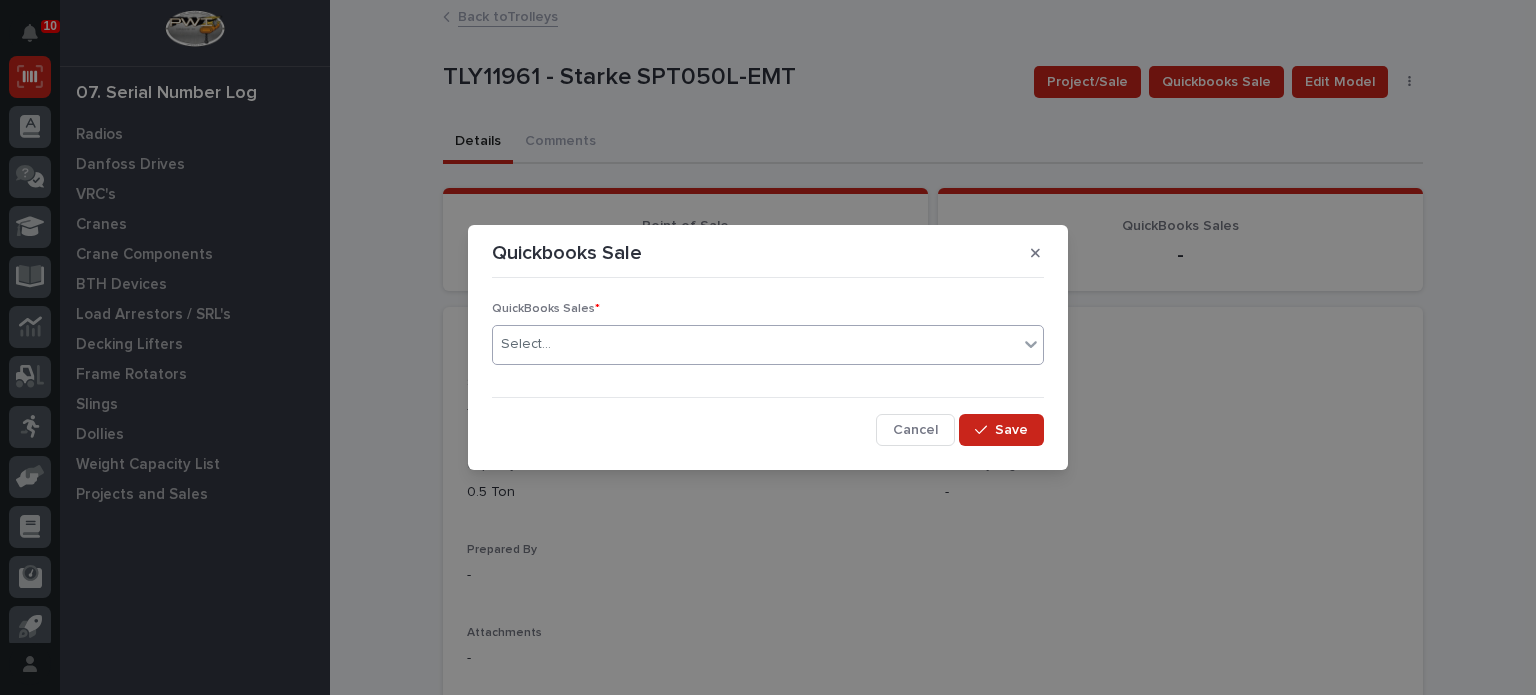 click on "Select..." at bounding box center (755, 344) 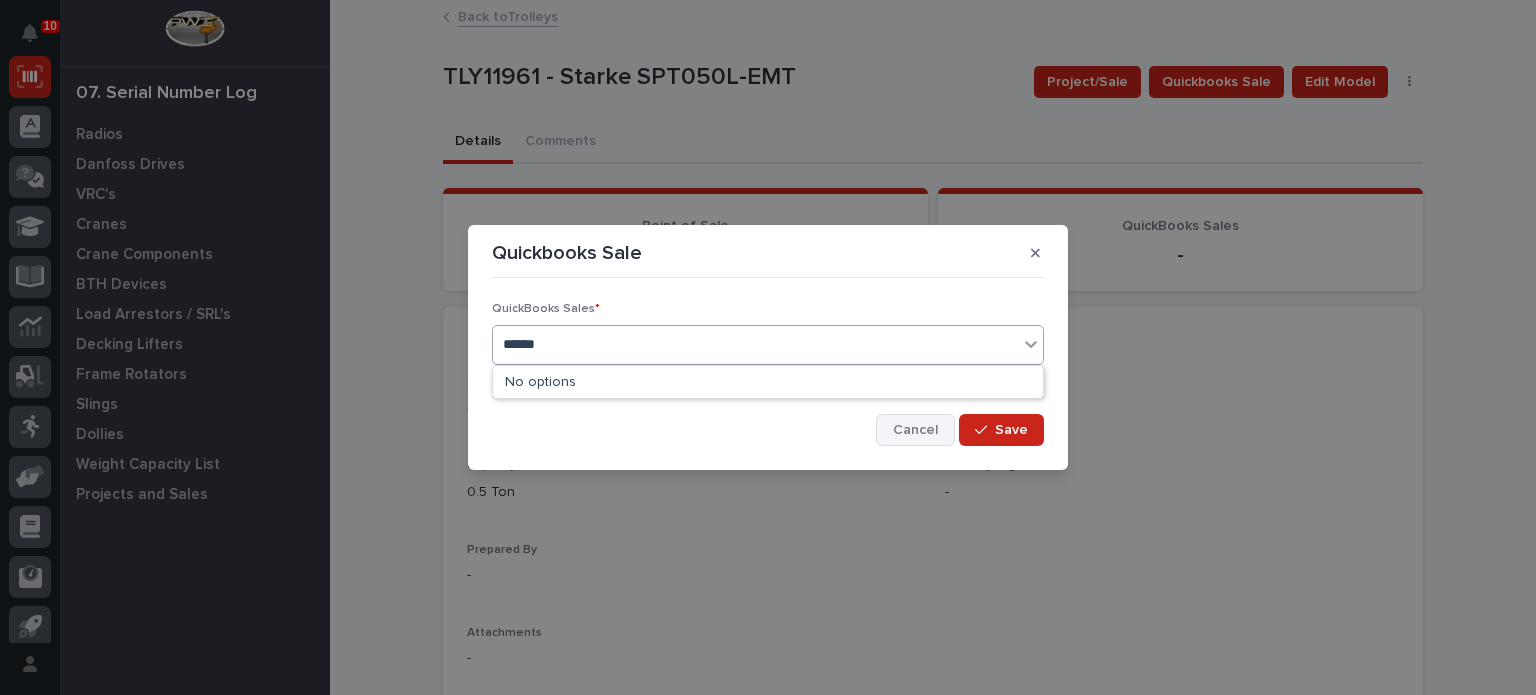 type on "******" 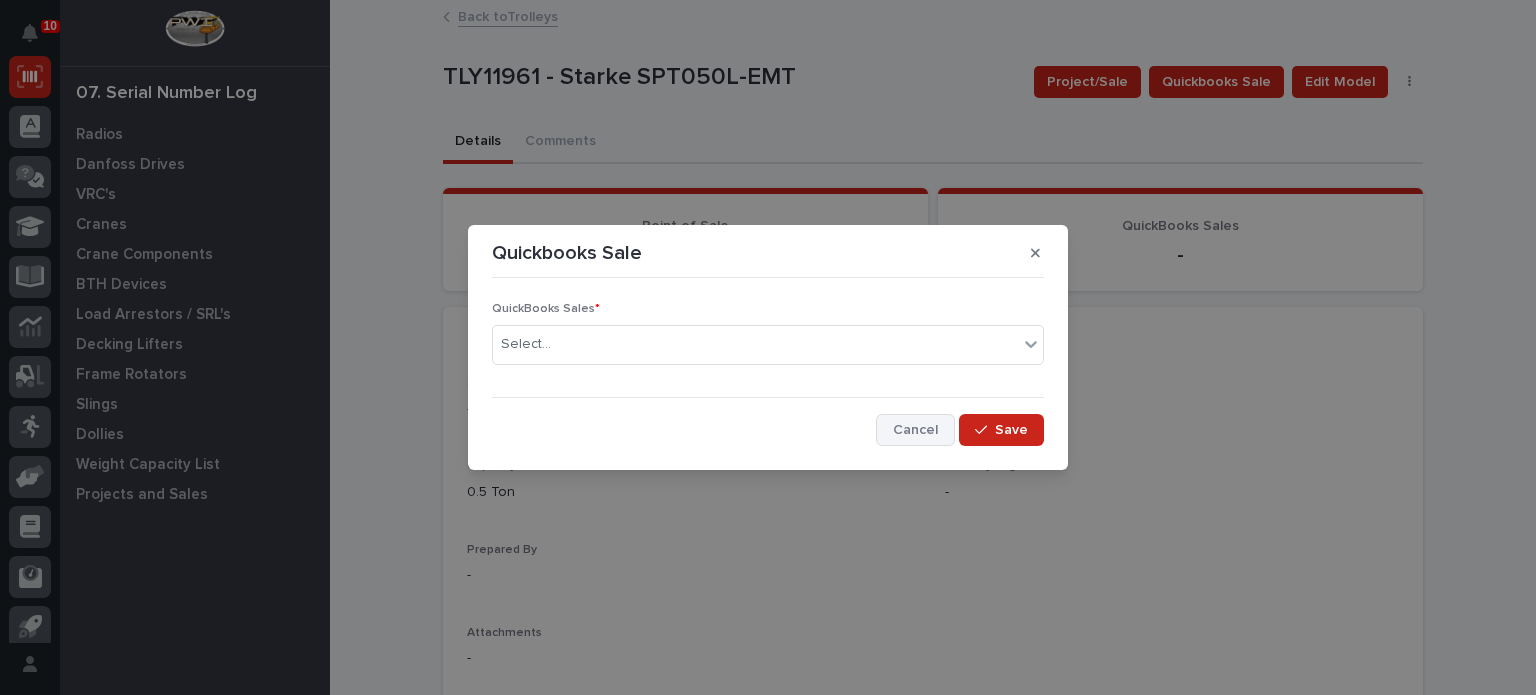 click on "Cancel" at bounding box center (915, 430) 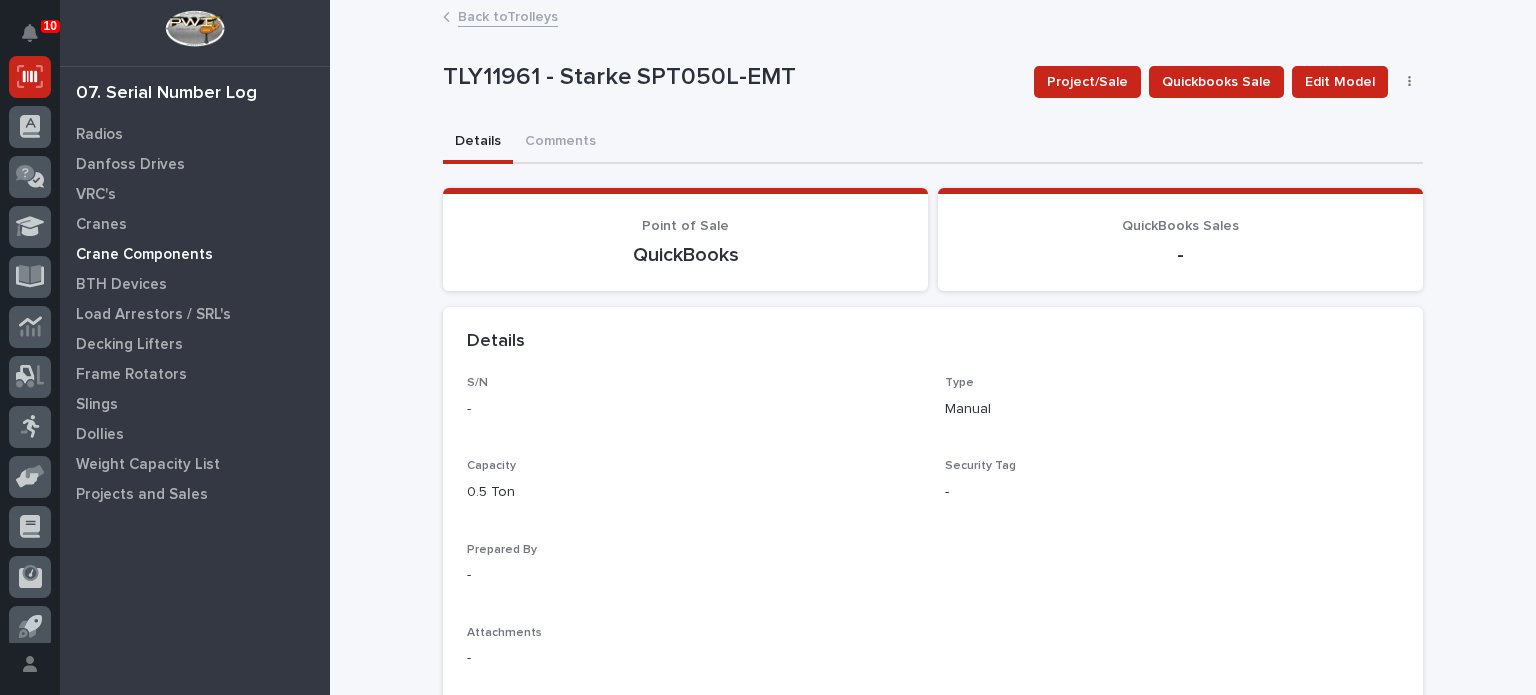 click on "Crane Components" at bounding box center (144, 255) 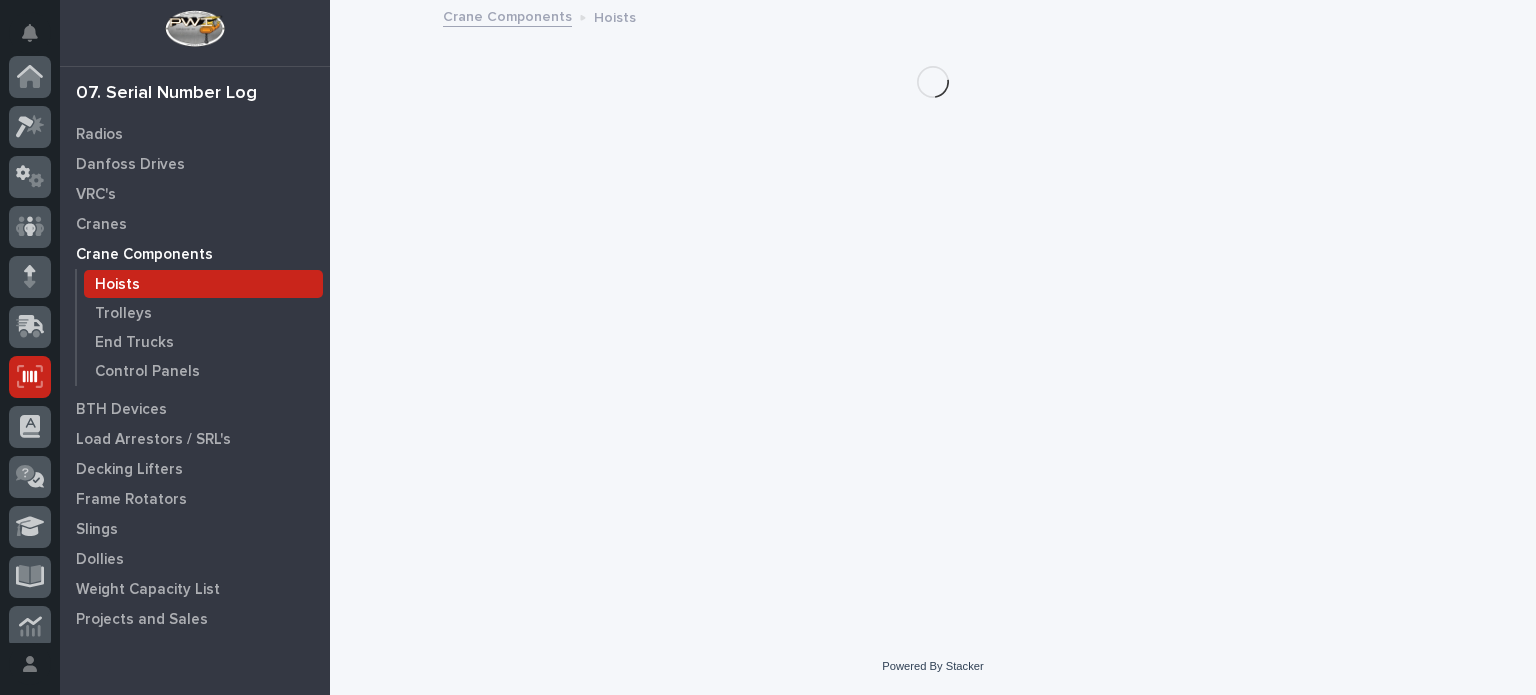 scroll, scrollTop: 300, scrollLeft: 0, axis: vertical 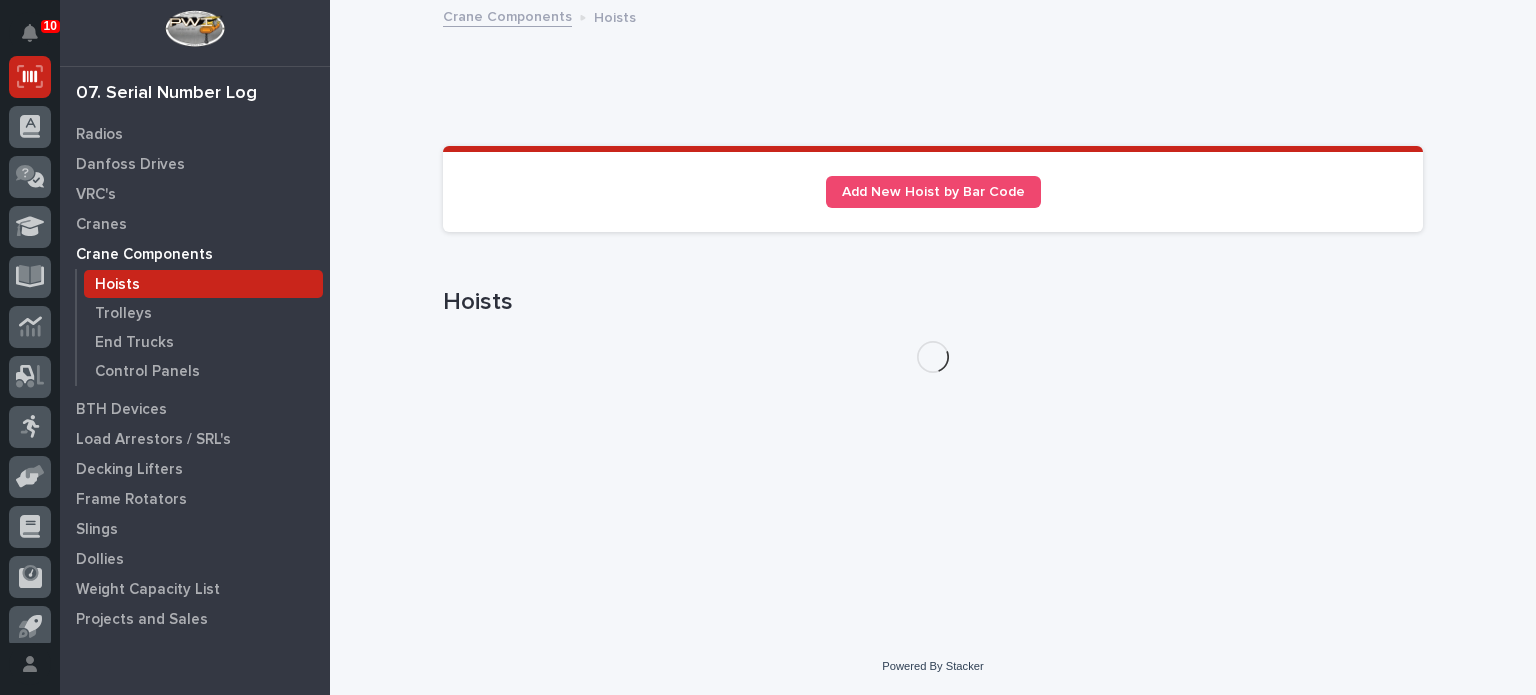 click on "Hoists" at bounding box center [117, 285] 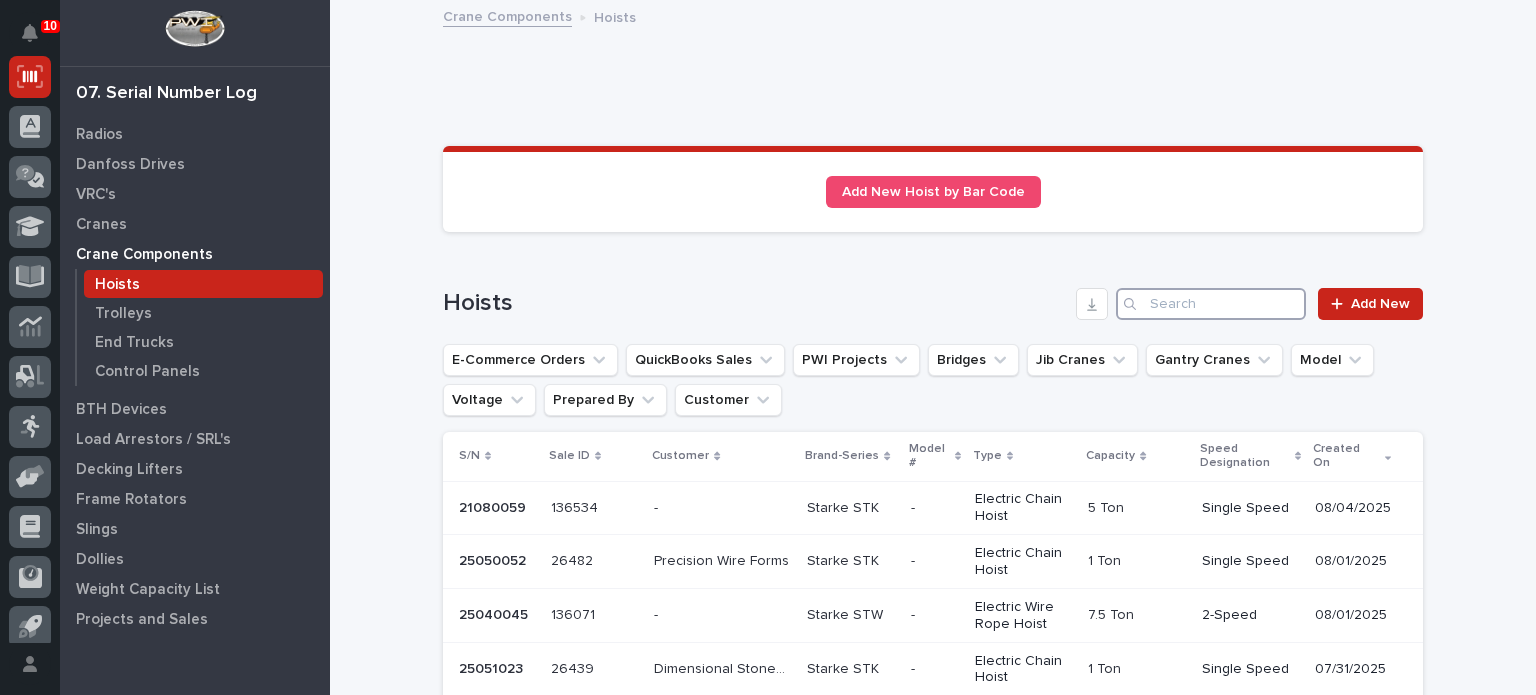 click at bounding box center [1211, 304] 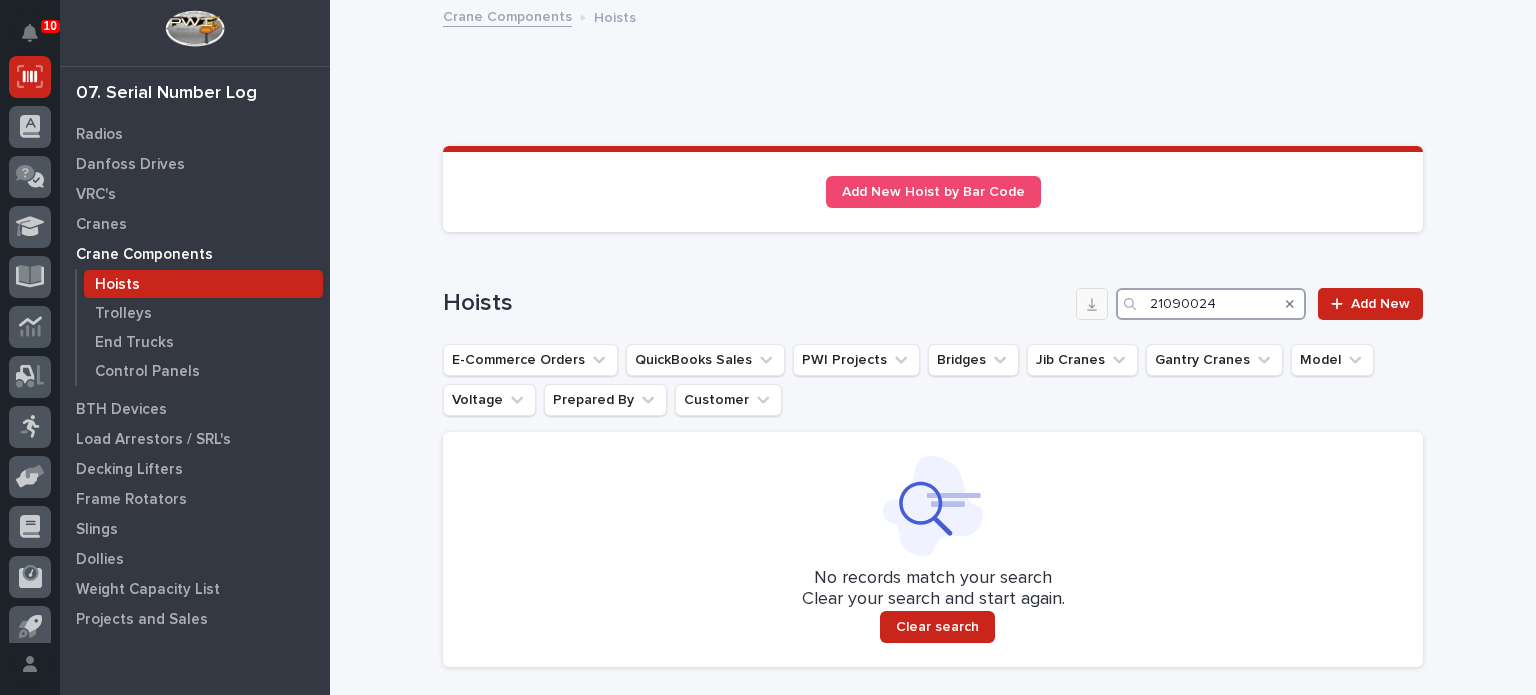 drag, startPoint x: 1220, startPoint y: 302, endPoint x: 1074, endPoint y: 303, distance: 146.00342 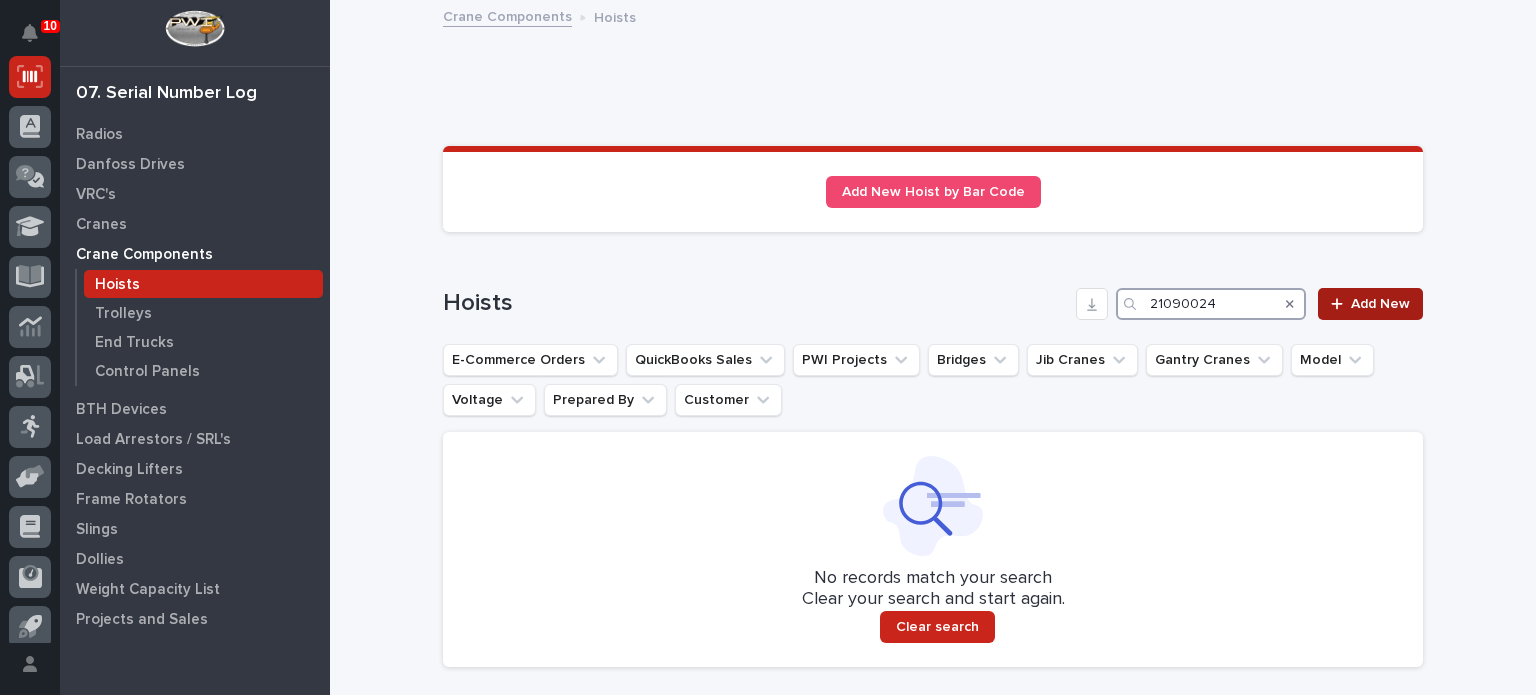 type on "21090024" 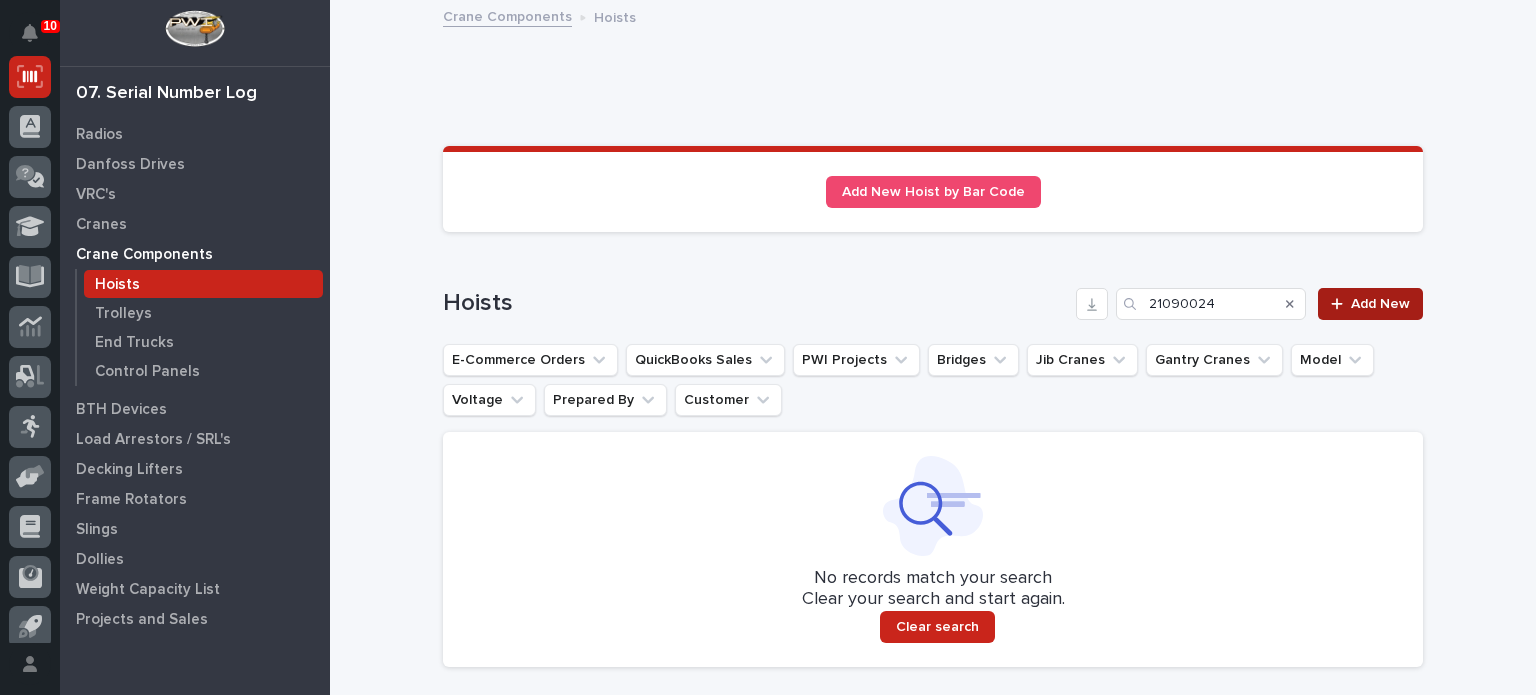 click on "Add New" at bounding box center [1380, 304] 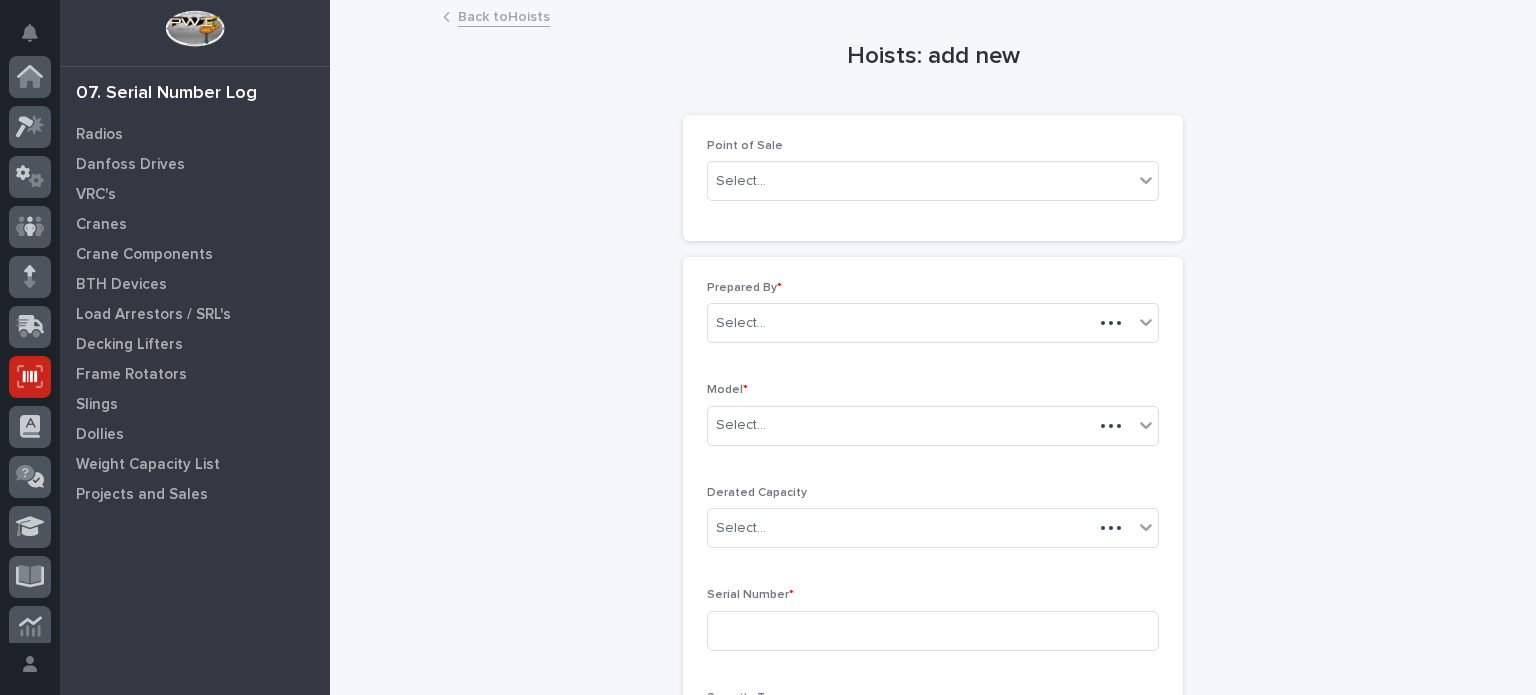 scroll, scrollTop: 300, scrollLeft: 0, axis: vertical 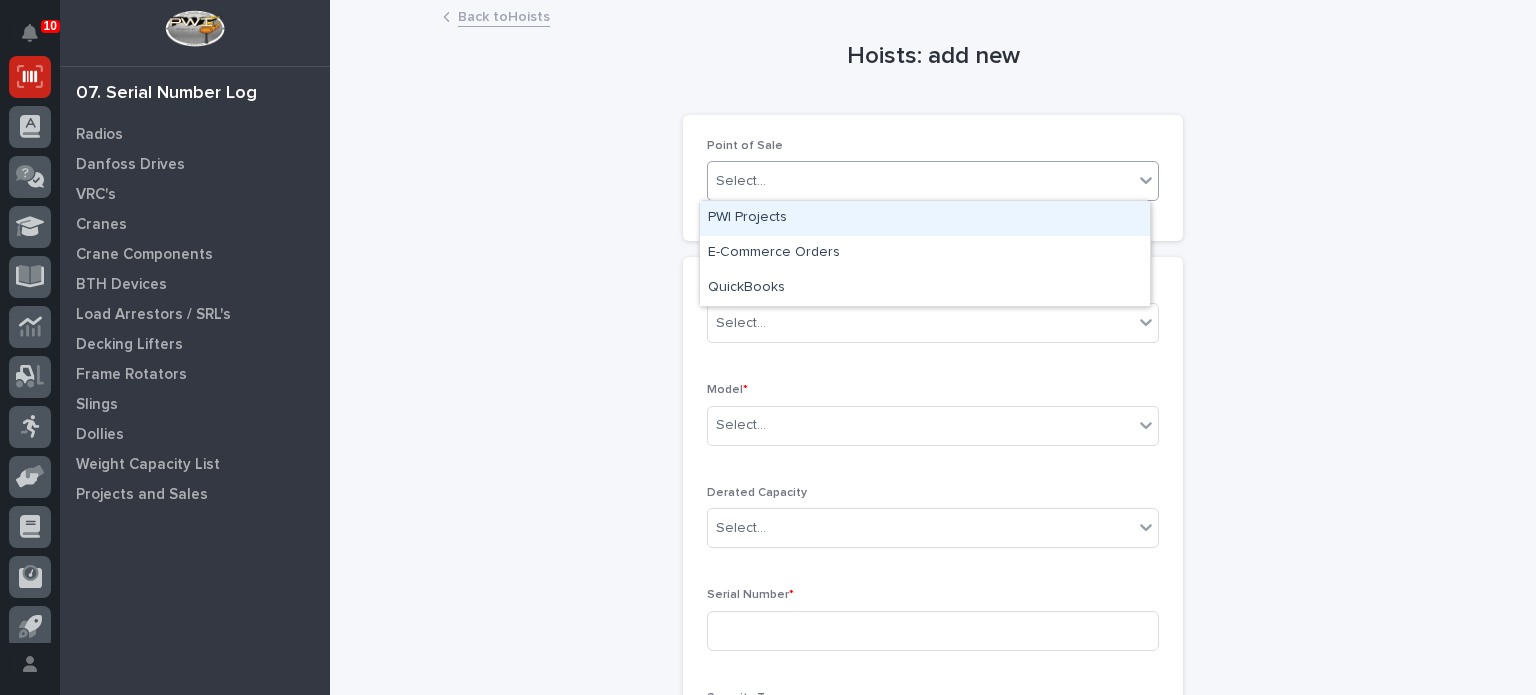 click 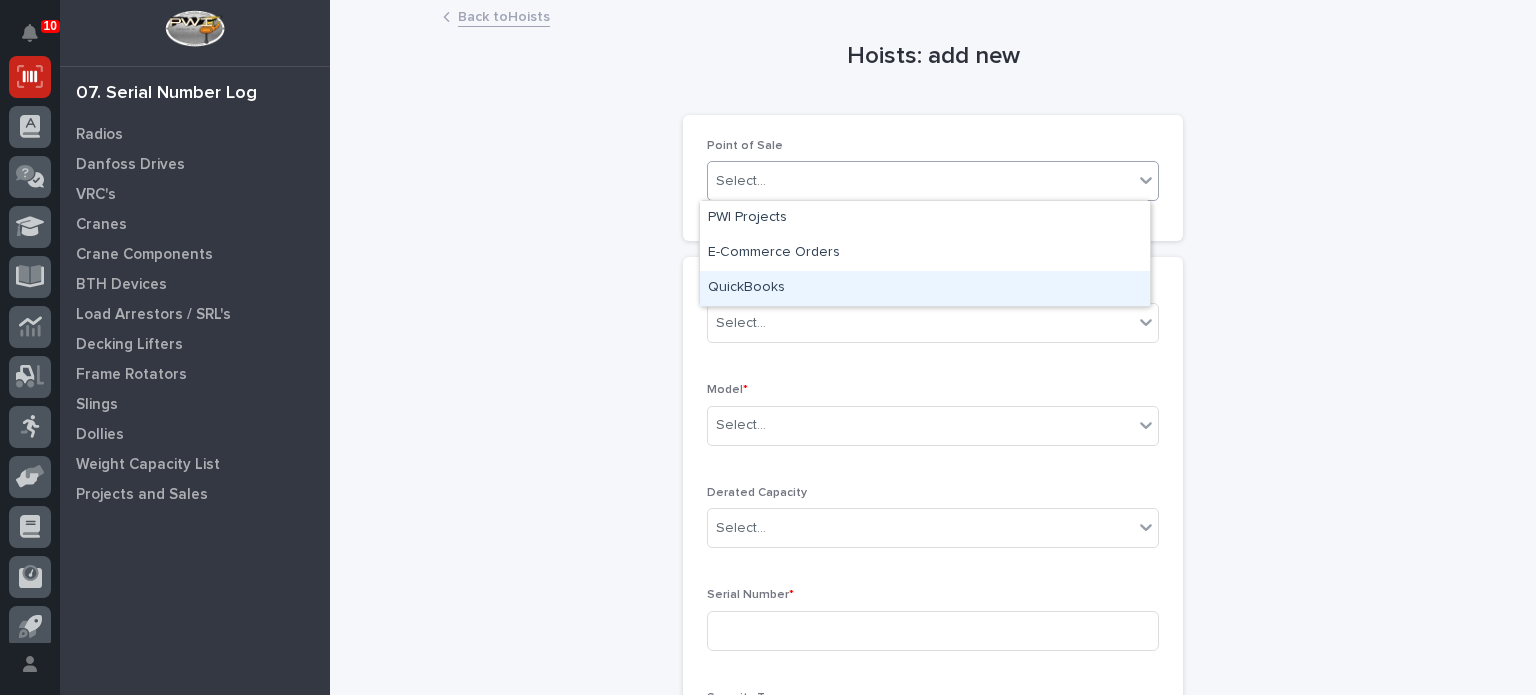 click on "QuickBooks" at bounding box center [925, 288] 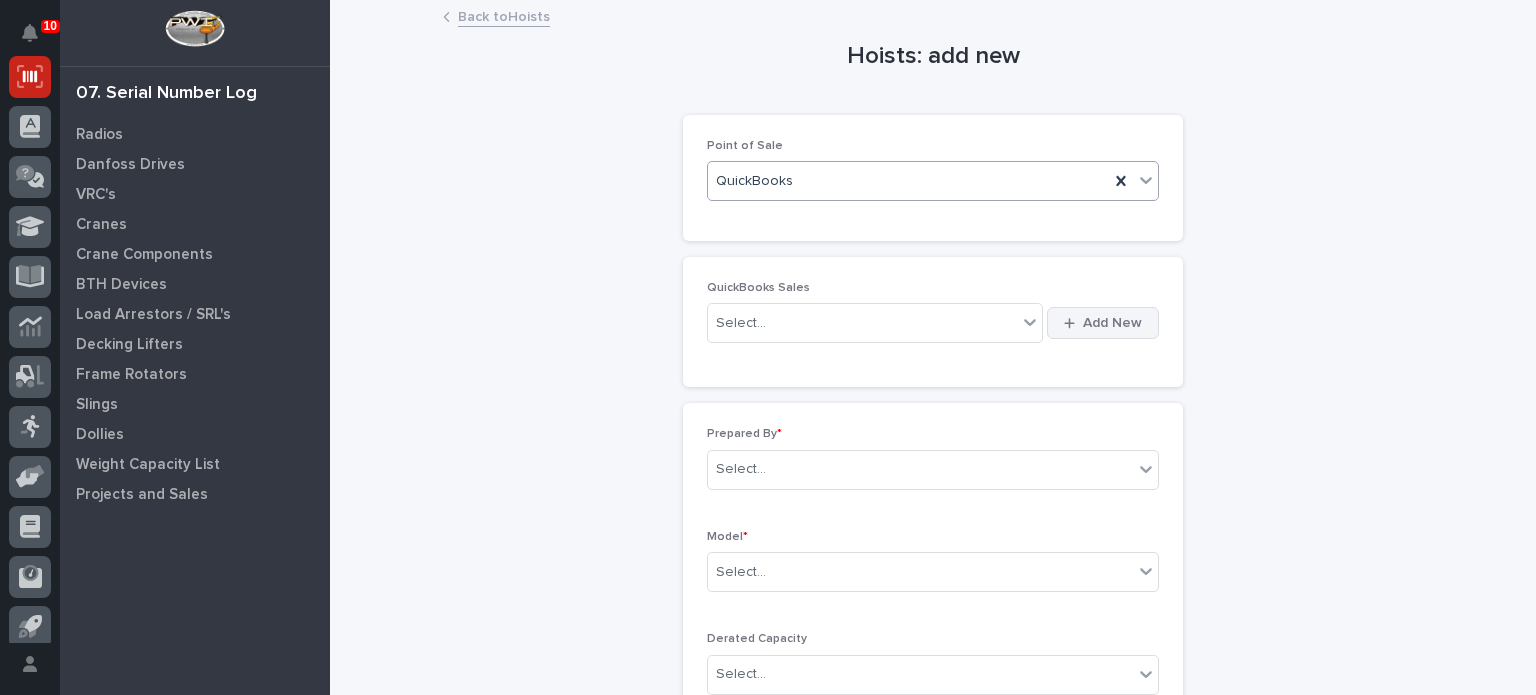 click on "Add New" at bounding box center [1112, 323] 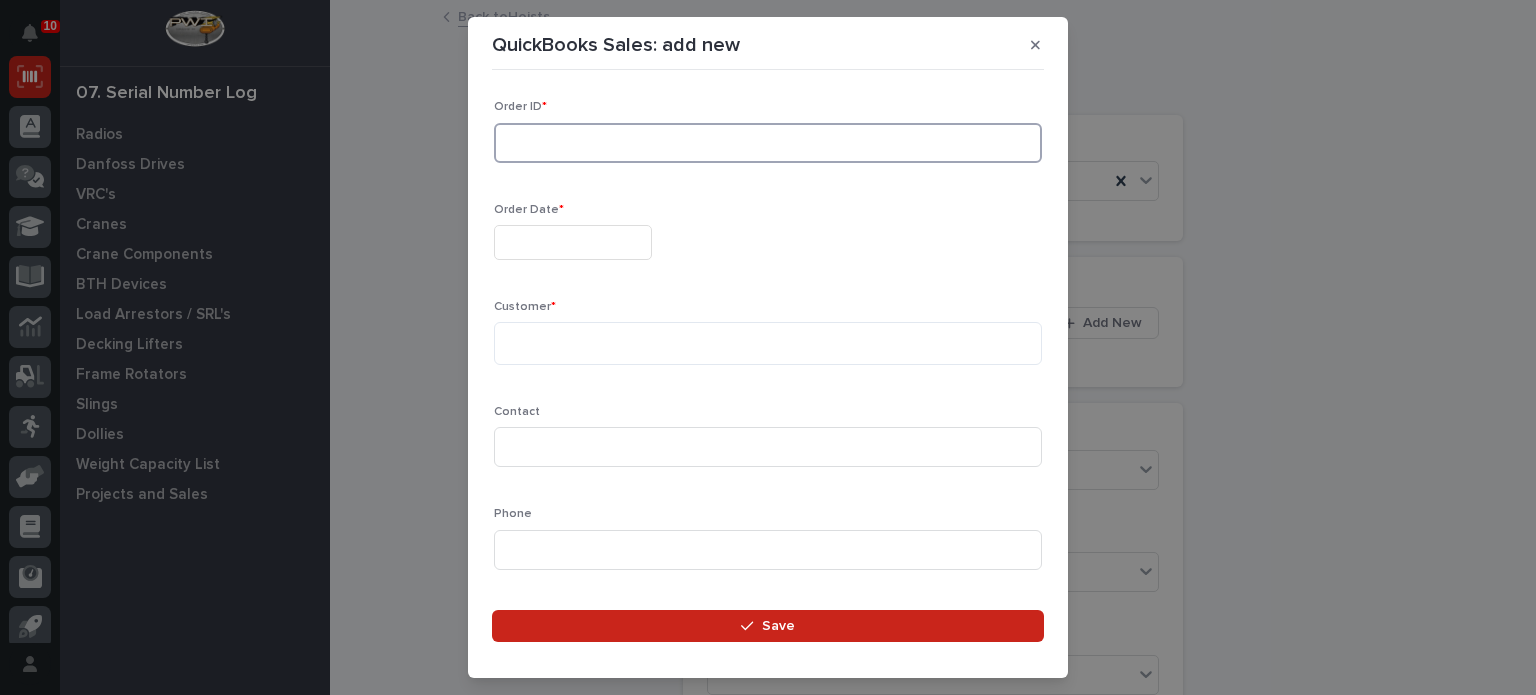 click at bounding box center (768, 143) 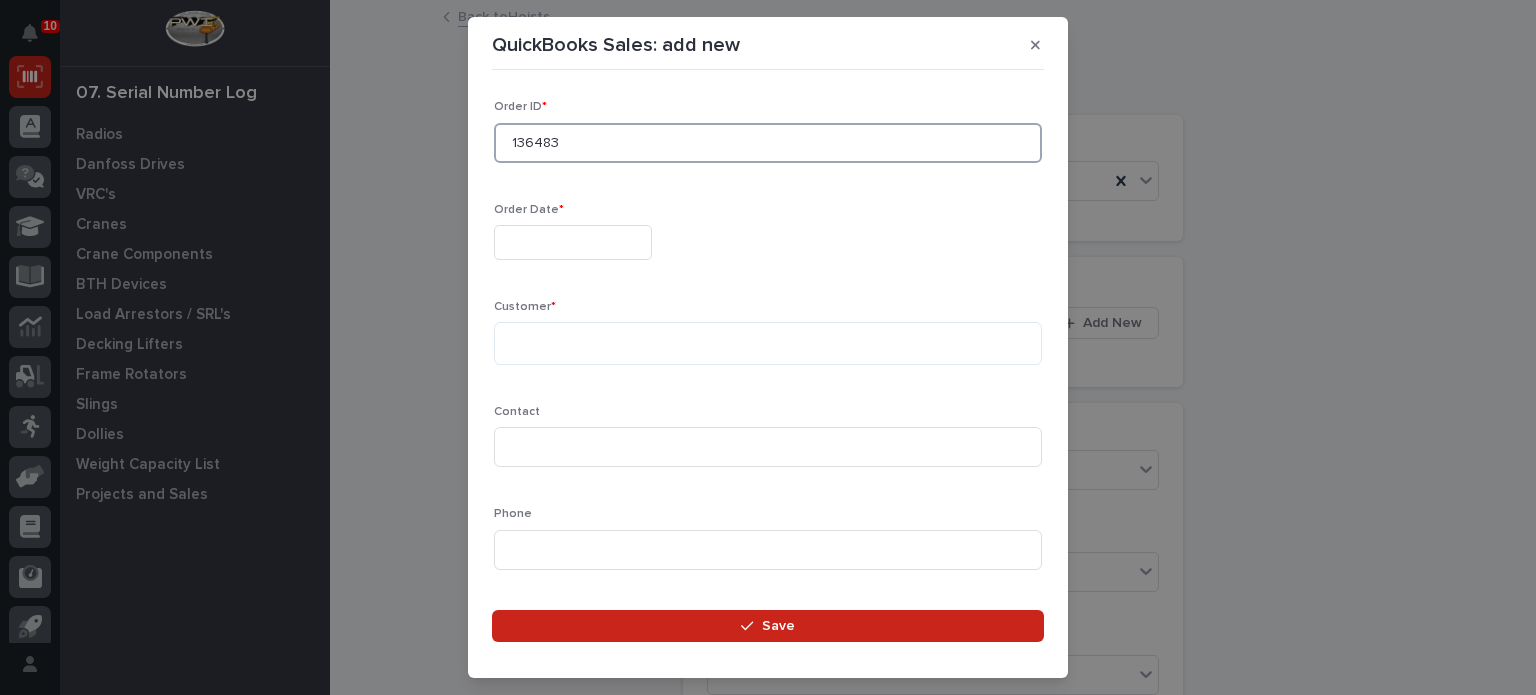 type on "136483" 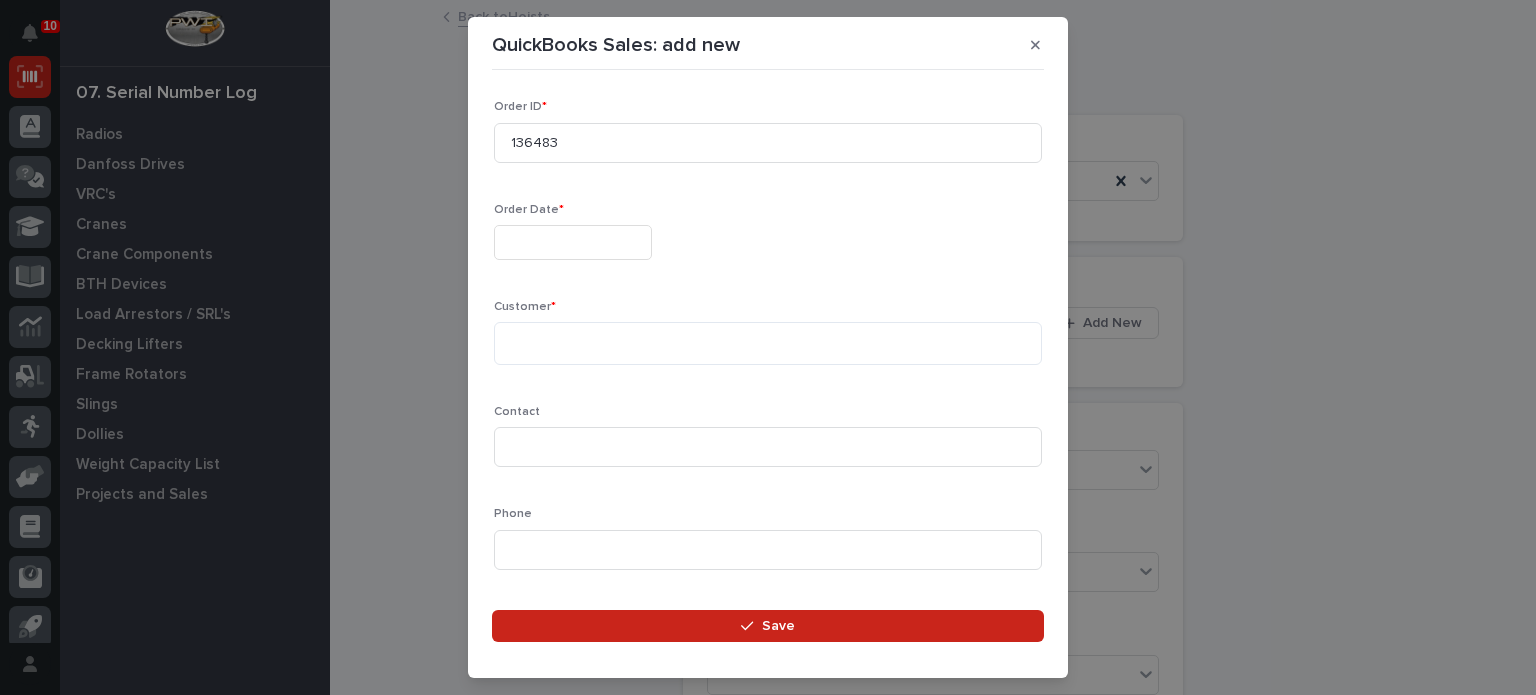 click at bounding box center (573, 242) 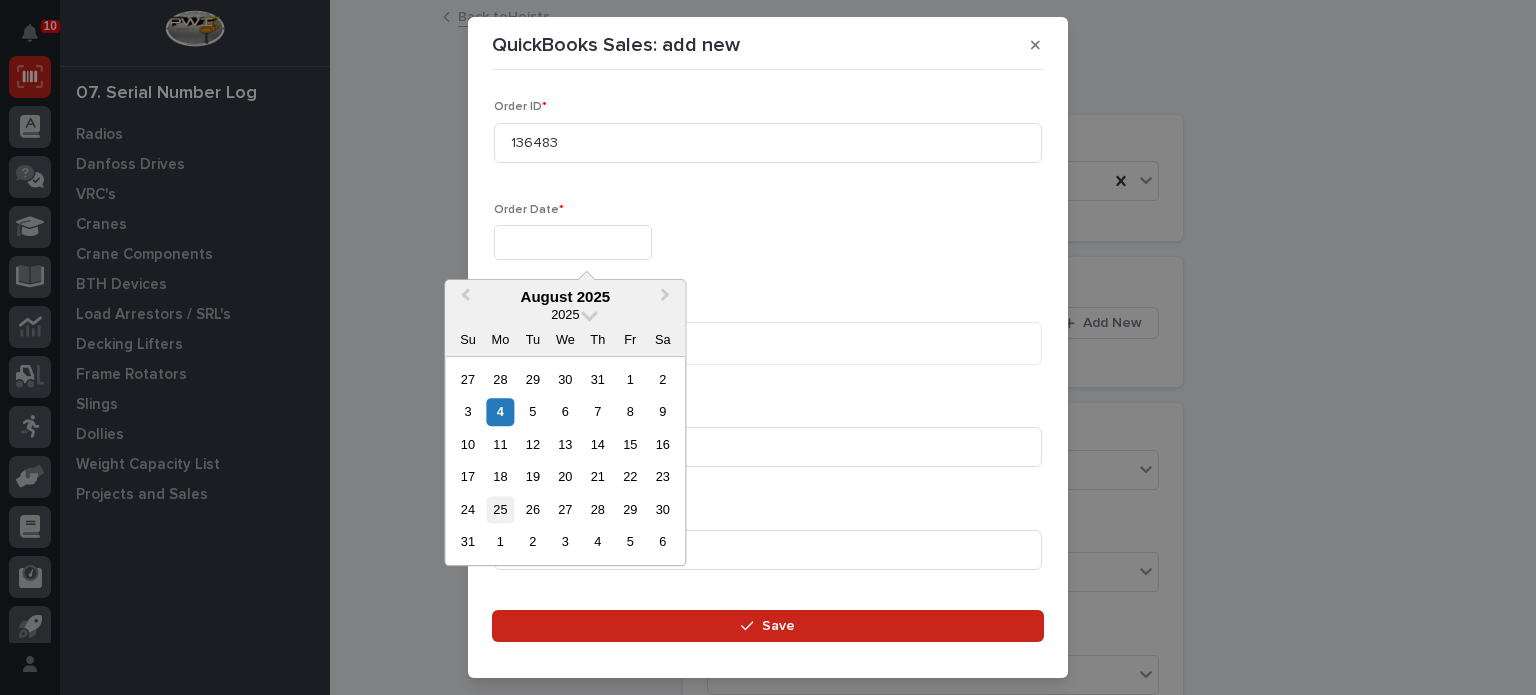 click on "25" at bounding box center [500, 509] 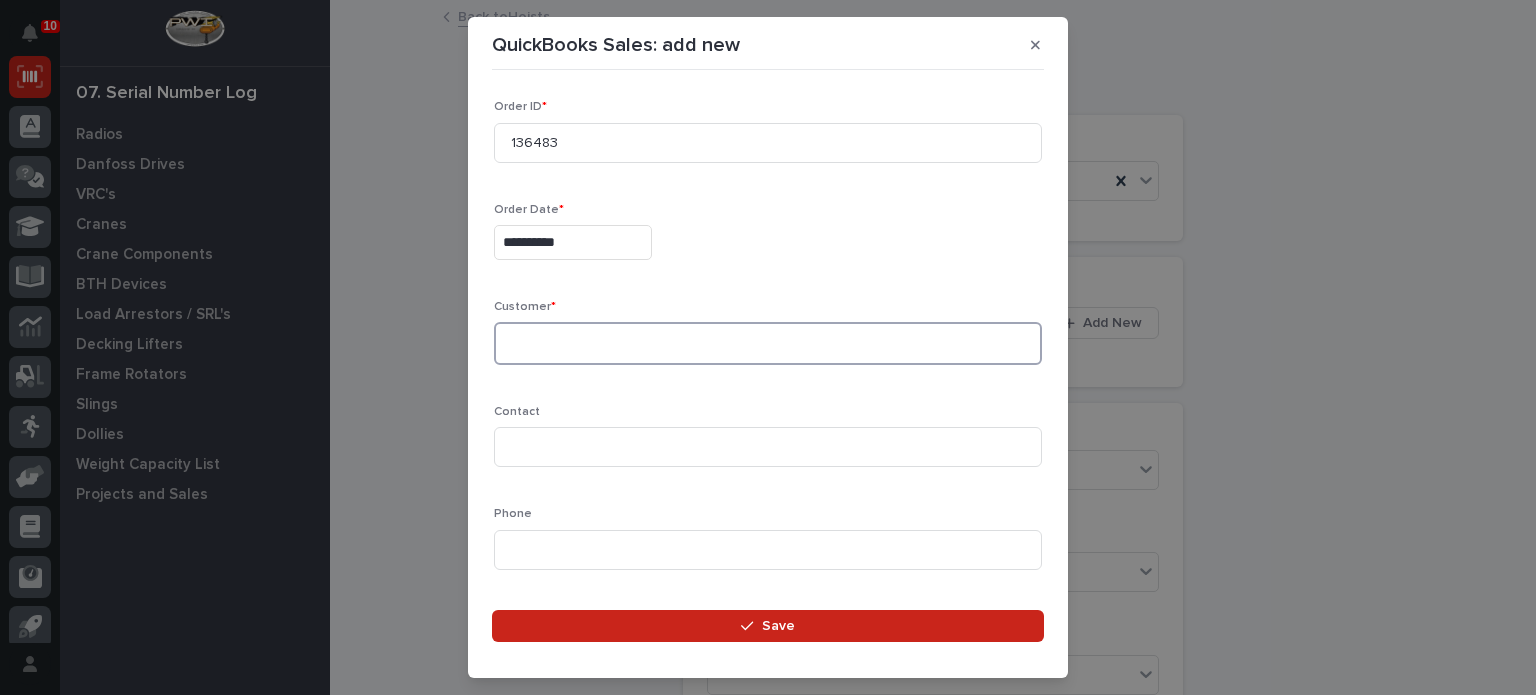 click at bounding box center [768, 343] 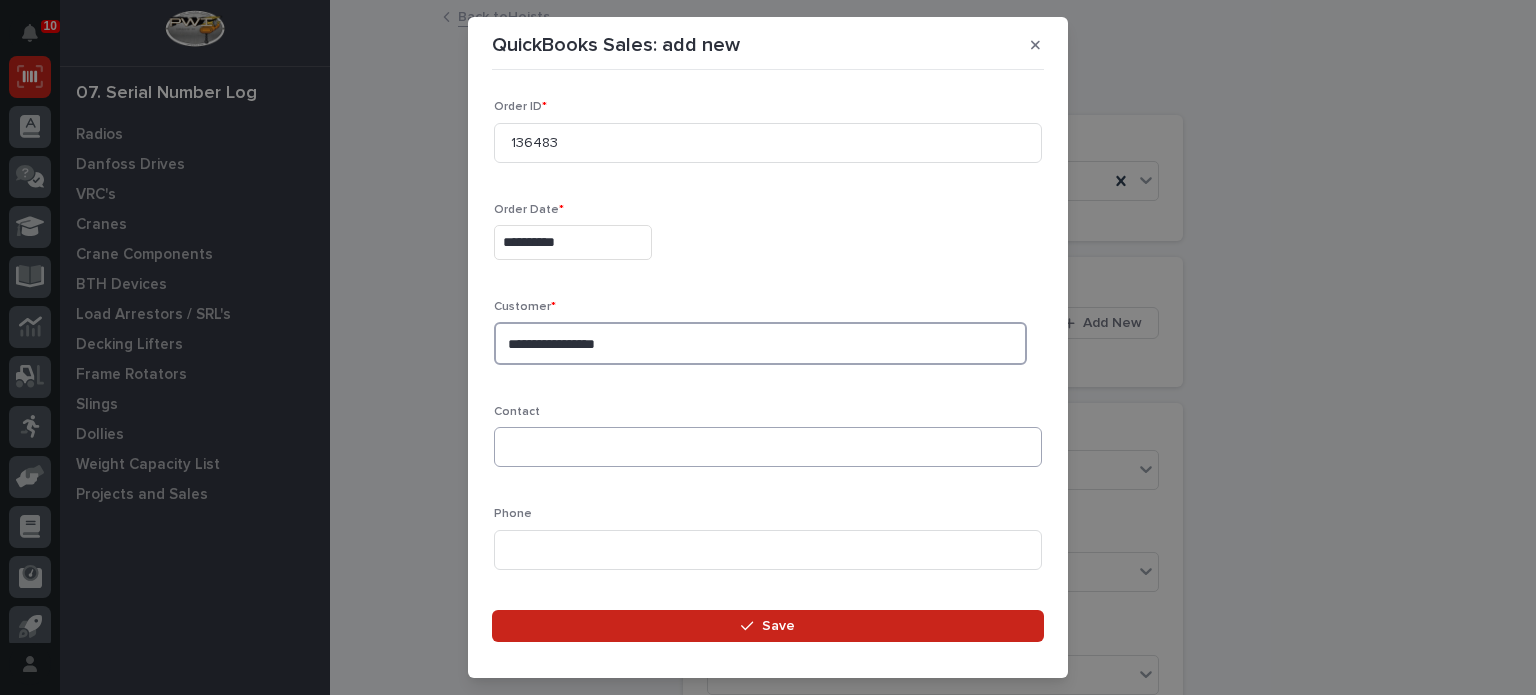 type on "**********" 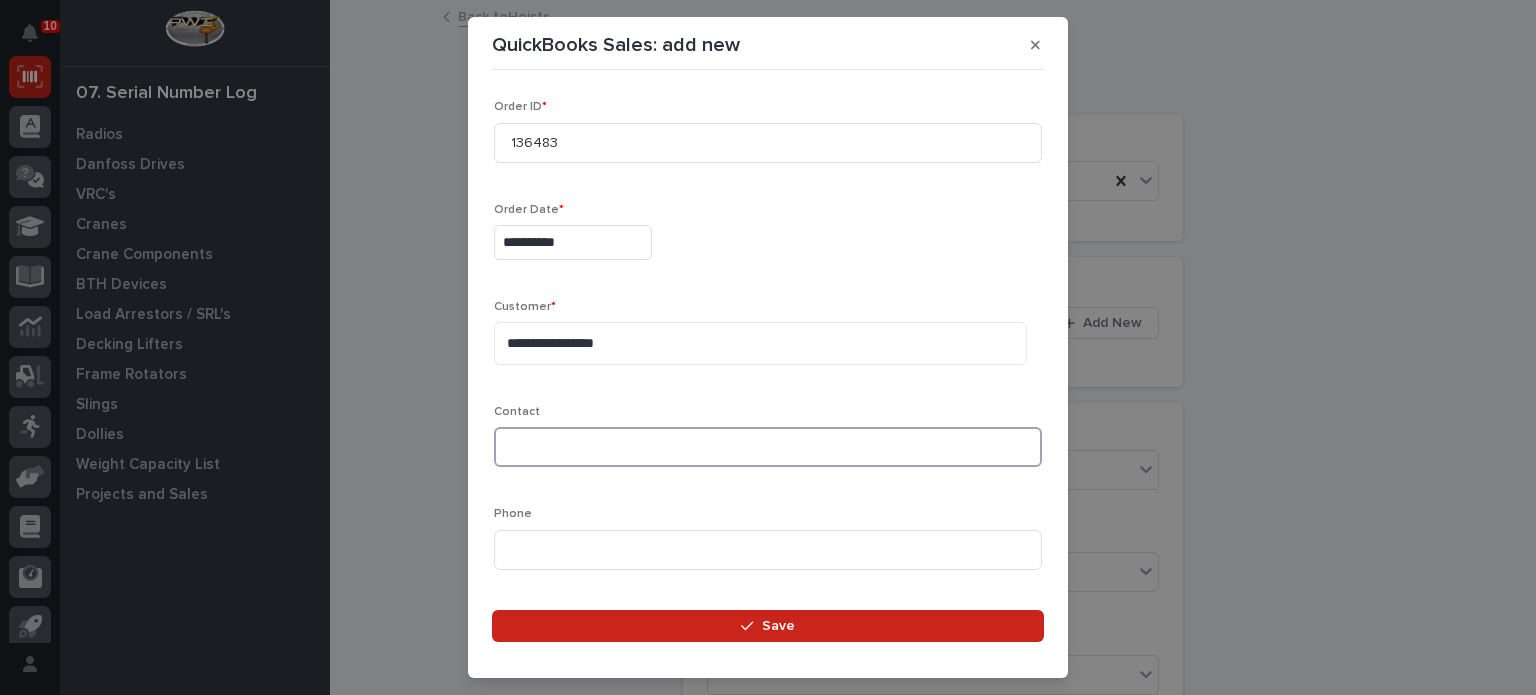 click at bounding box center [768, 447] 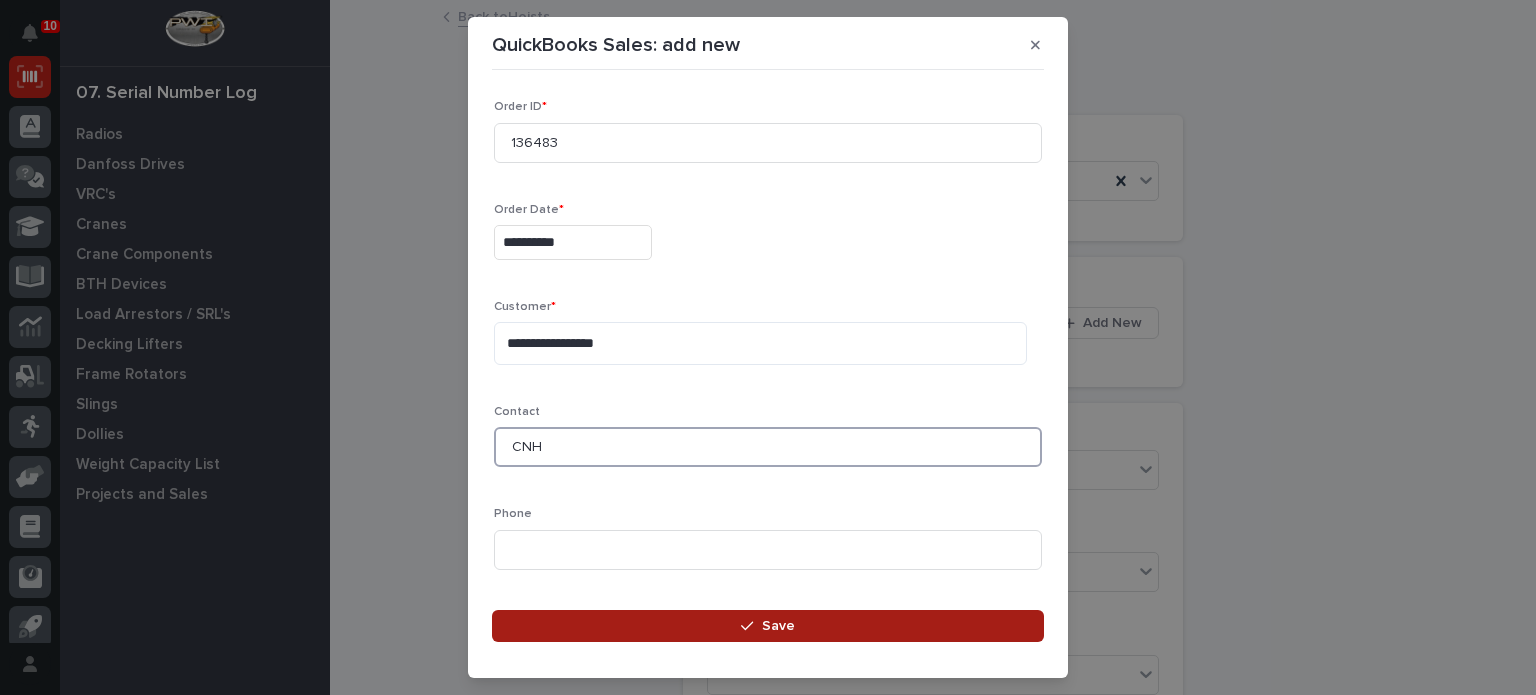 type on "CNH" 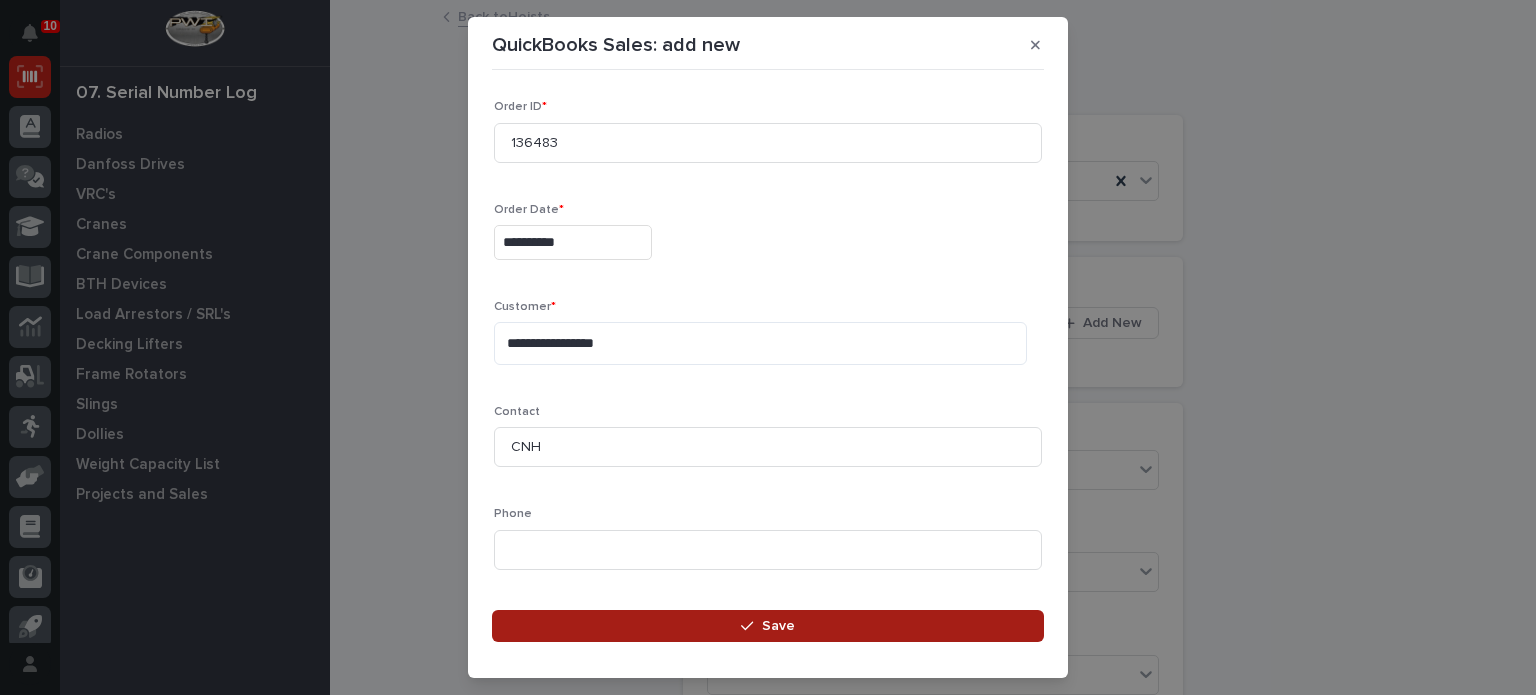 click on "Save" at bounding box center (768, 626) 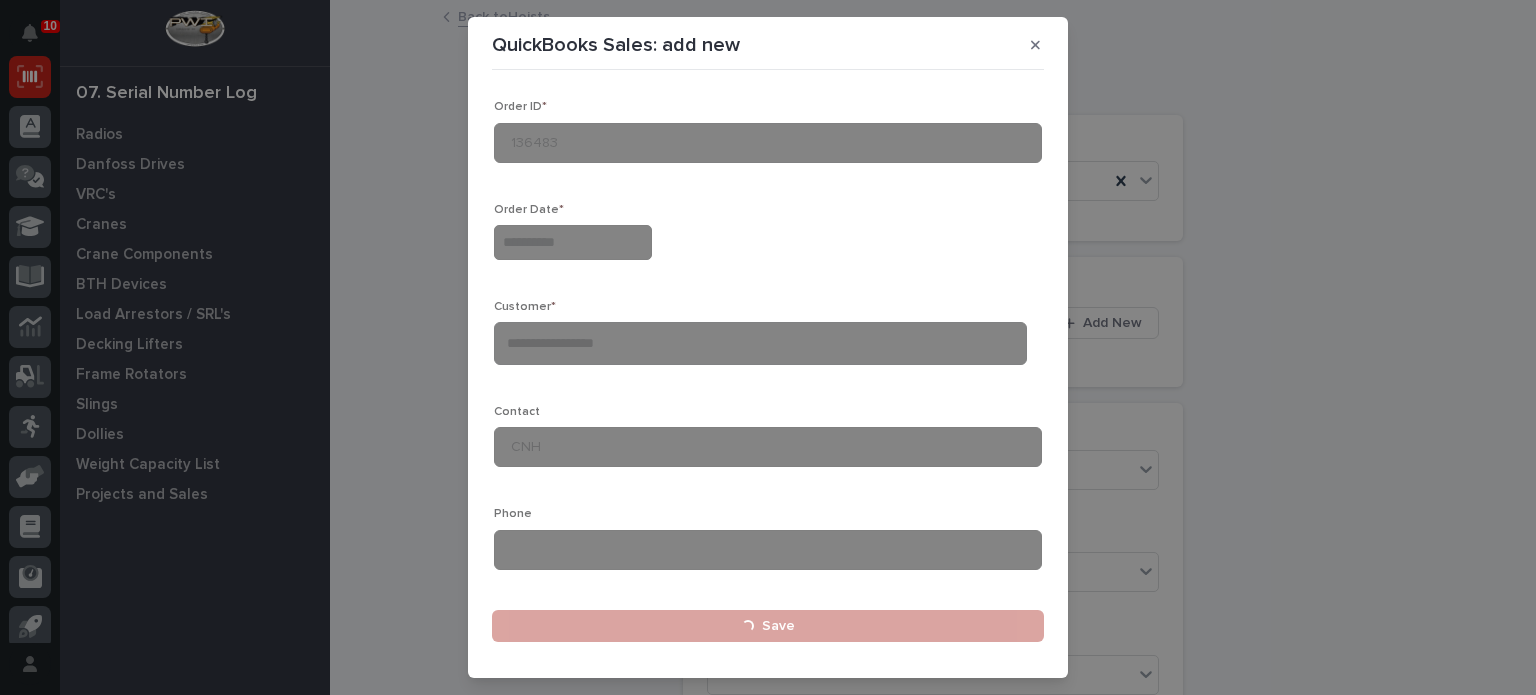 type 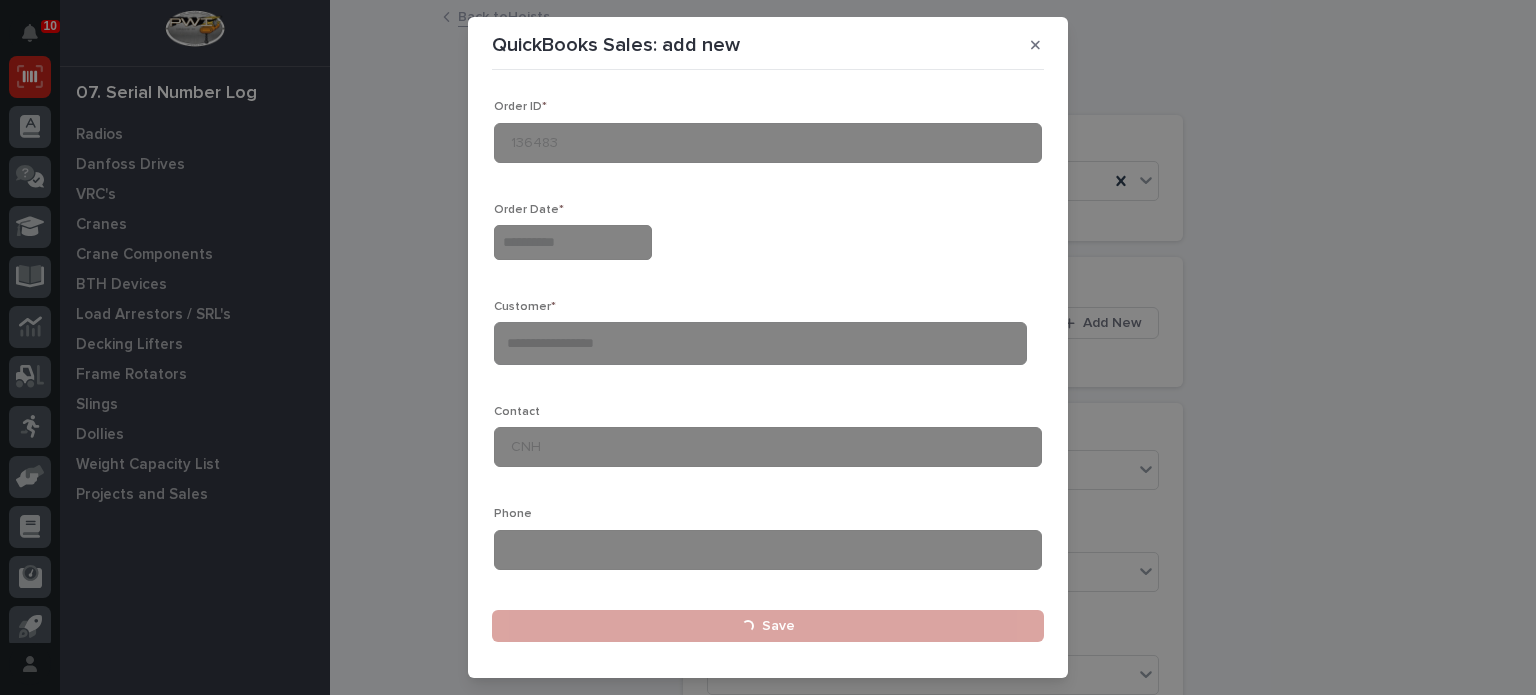 type 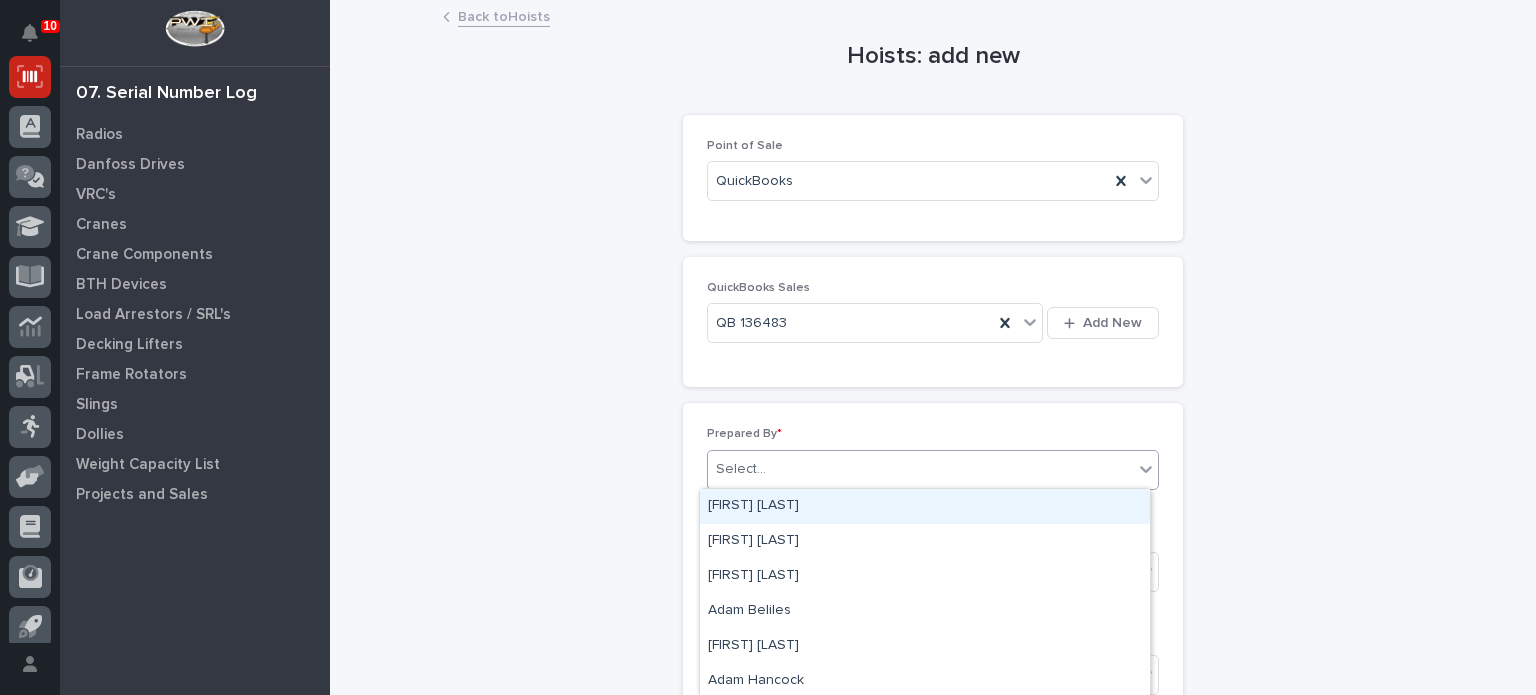 click on "Select..." at bounding box center (920, 469) 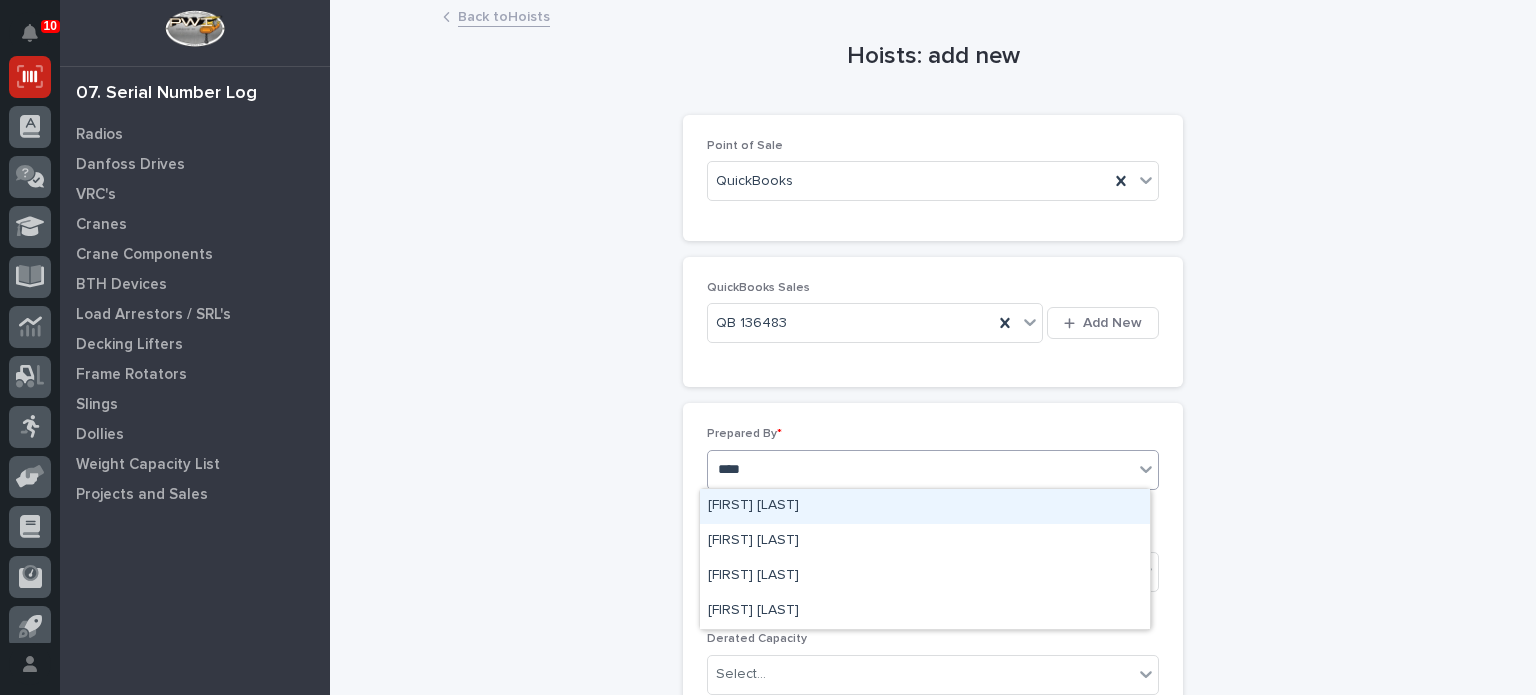 type on "*****" 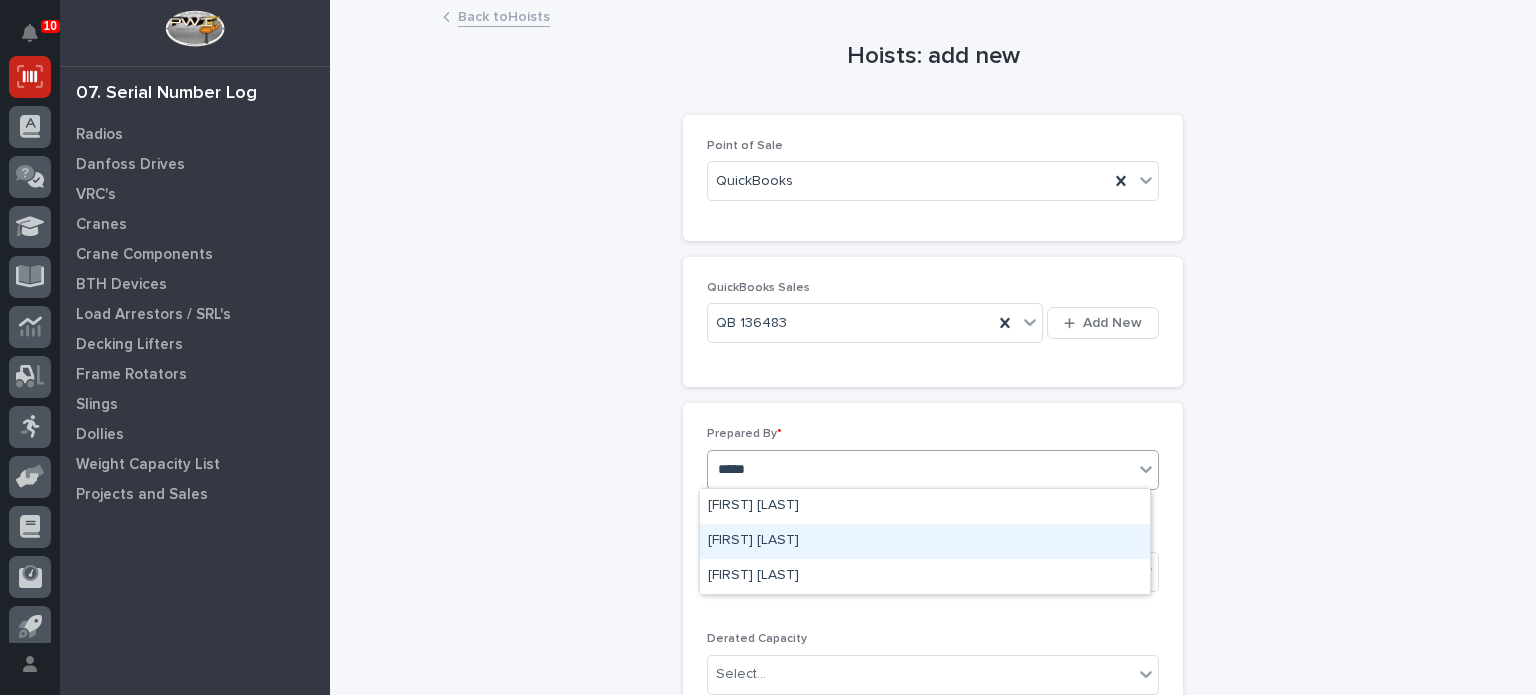 click on "[FIRST] [LAST]" at bounding box center [925, 541] 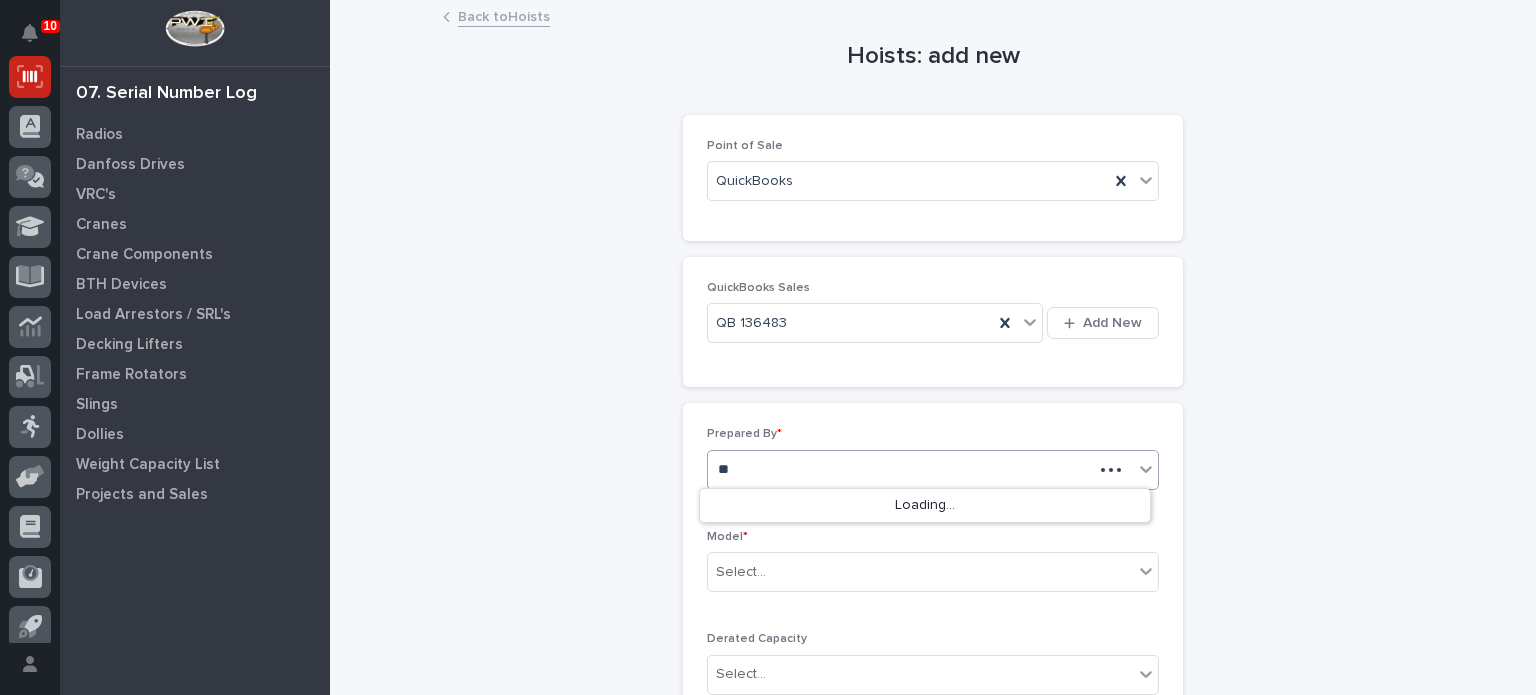 type on "*" 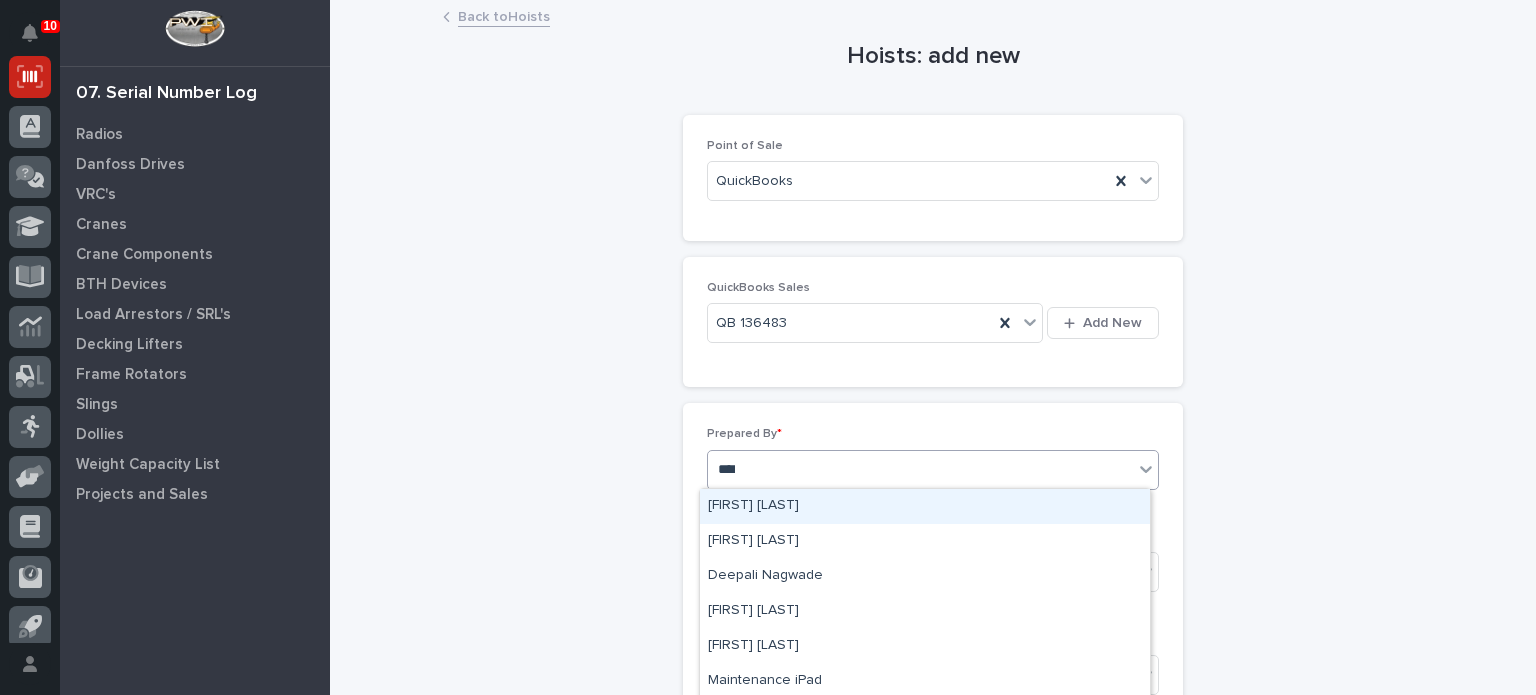 type on "*****" 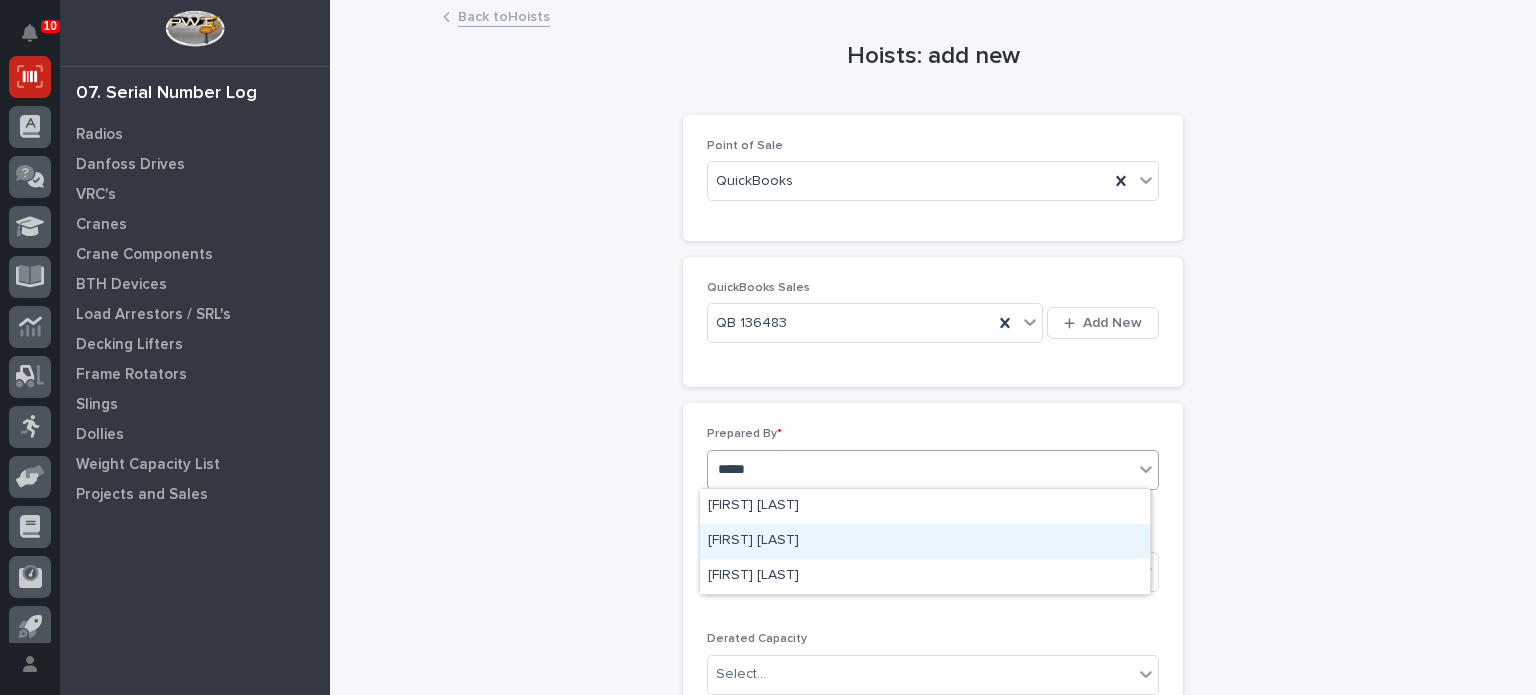 click on "[FIRST] [LAST]" at bounding box center (925, 541) 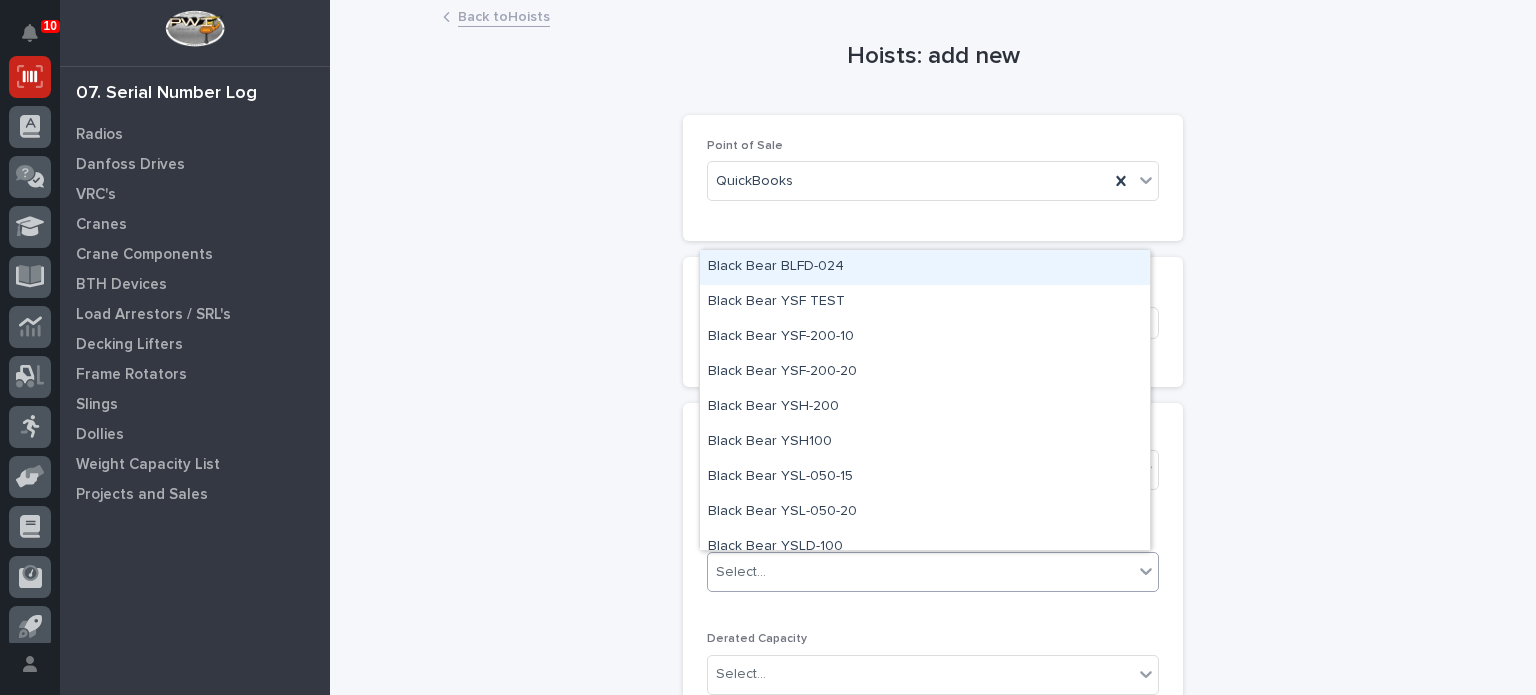 click on "Select..." at bounding box center (920, 572) 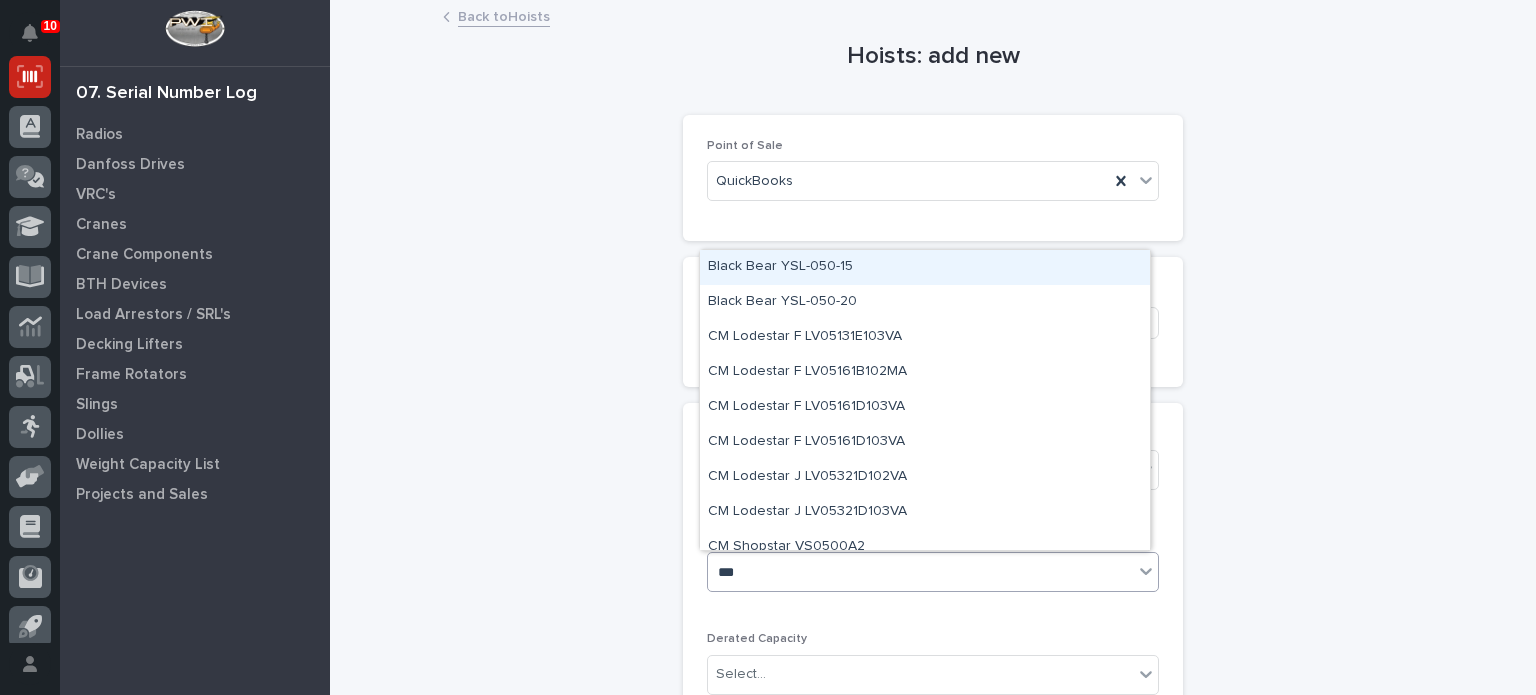 type on "****" 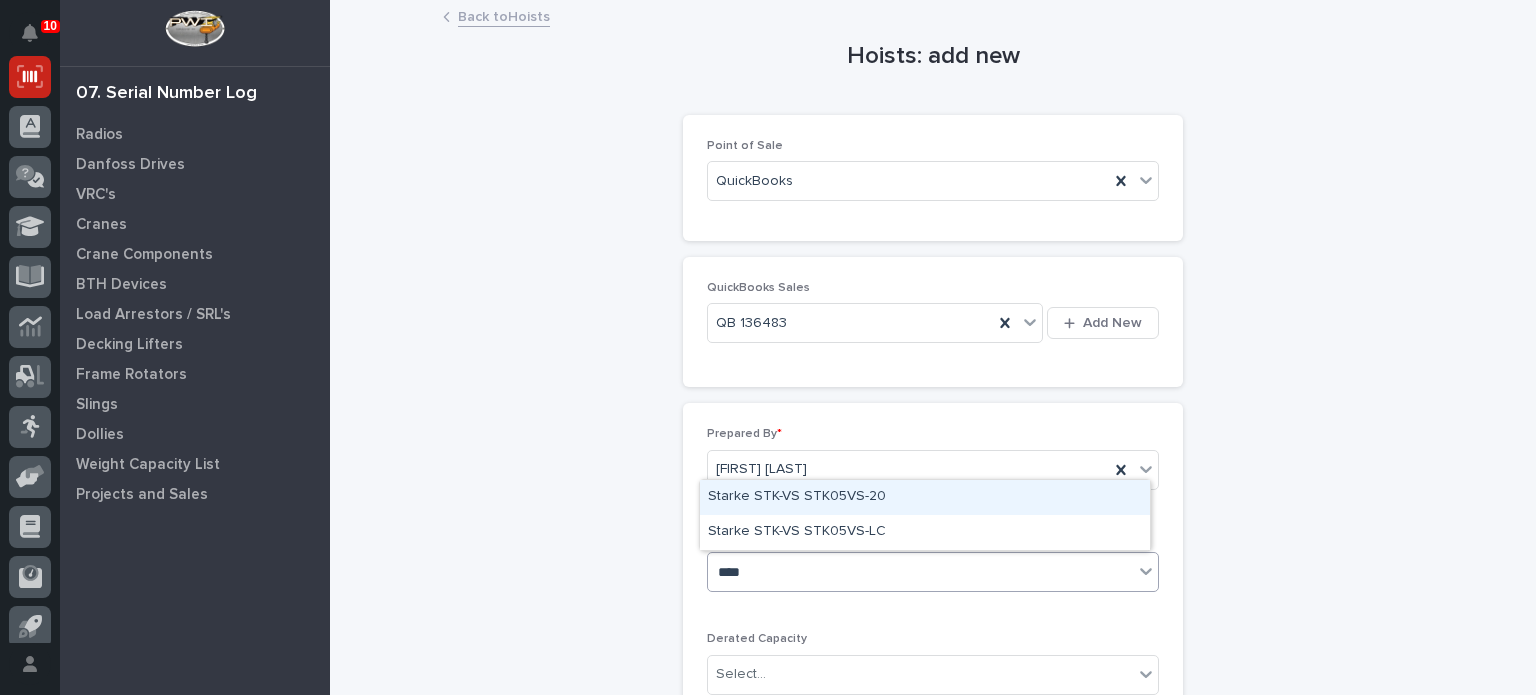 drag, startPoint x: 814, startPoint y: 516, endPoint x: 809, endPoint y: 495, distance: 21.587032 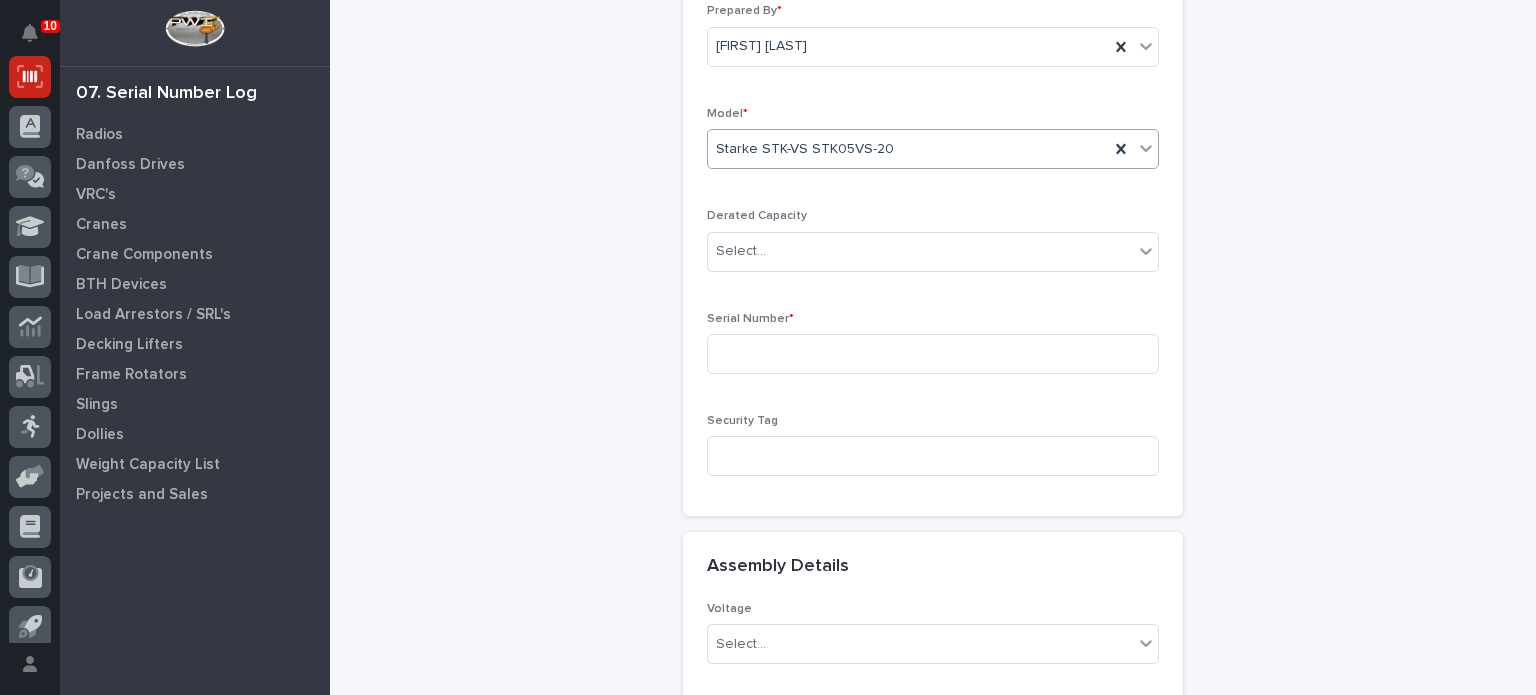 scroll, scrollTop: 463, scrollLeft: 0, axis: vertical 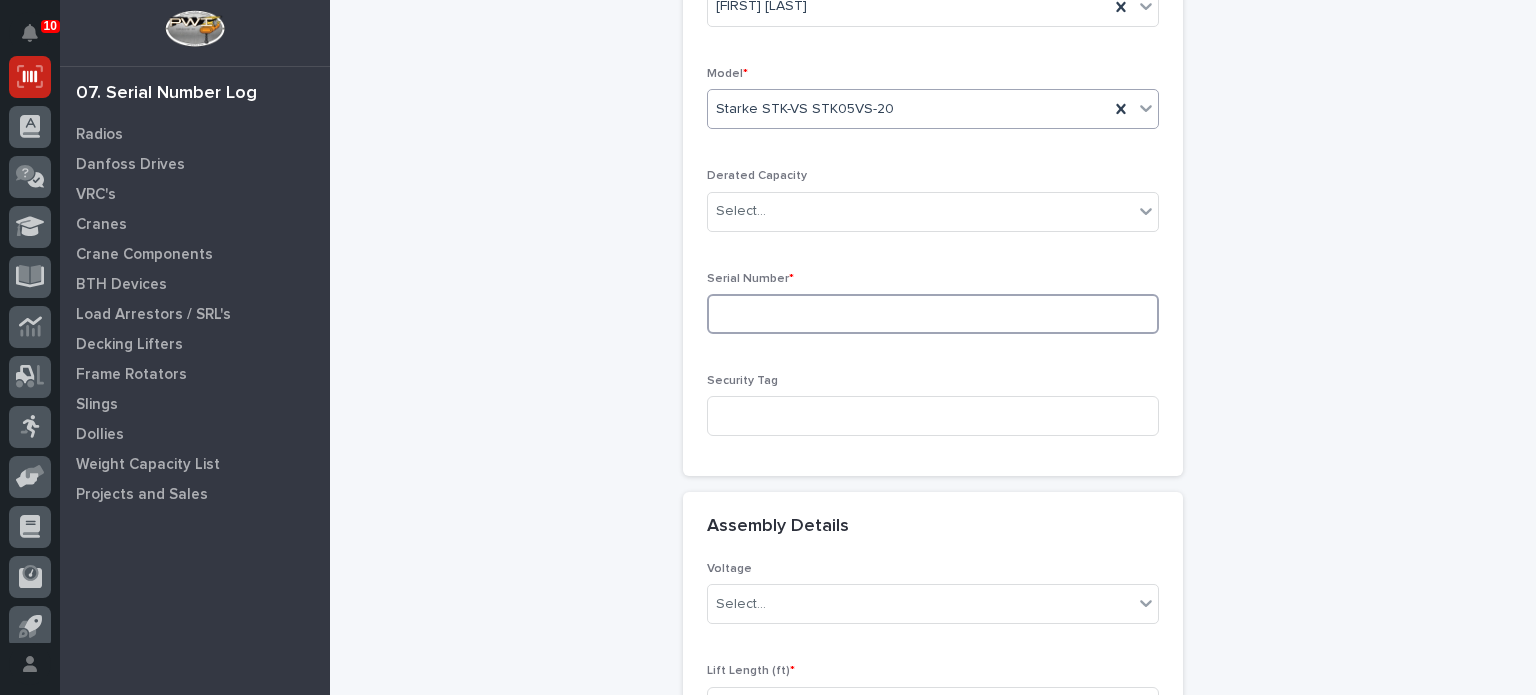 click at bounding box center (933, 314) 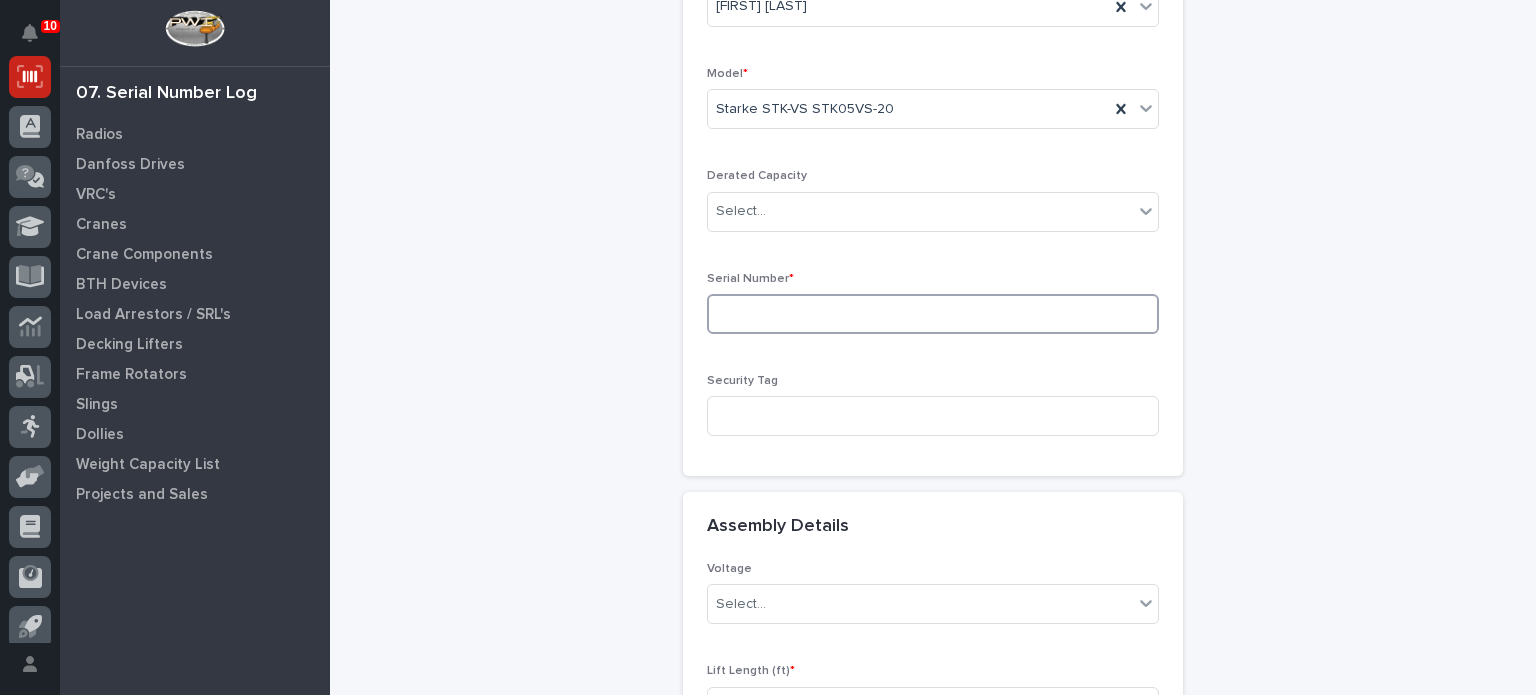 paste on "21090024" 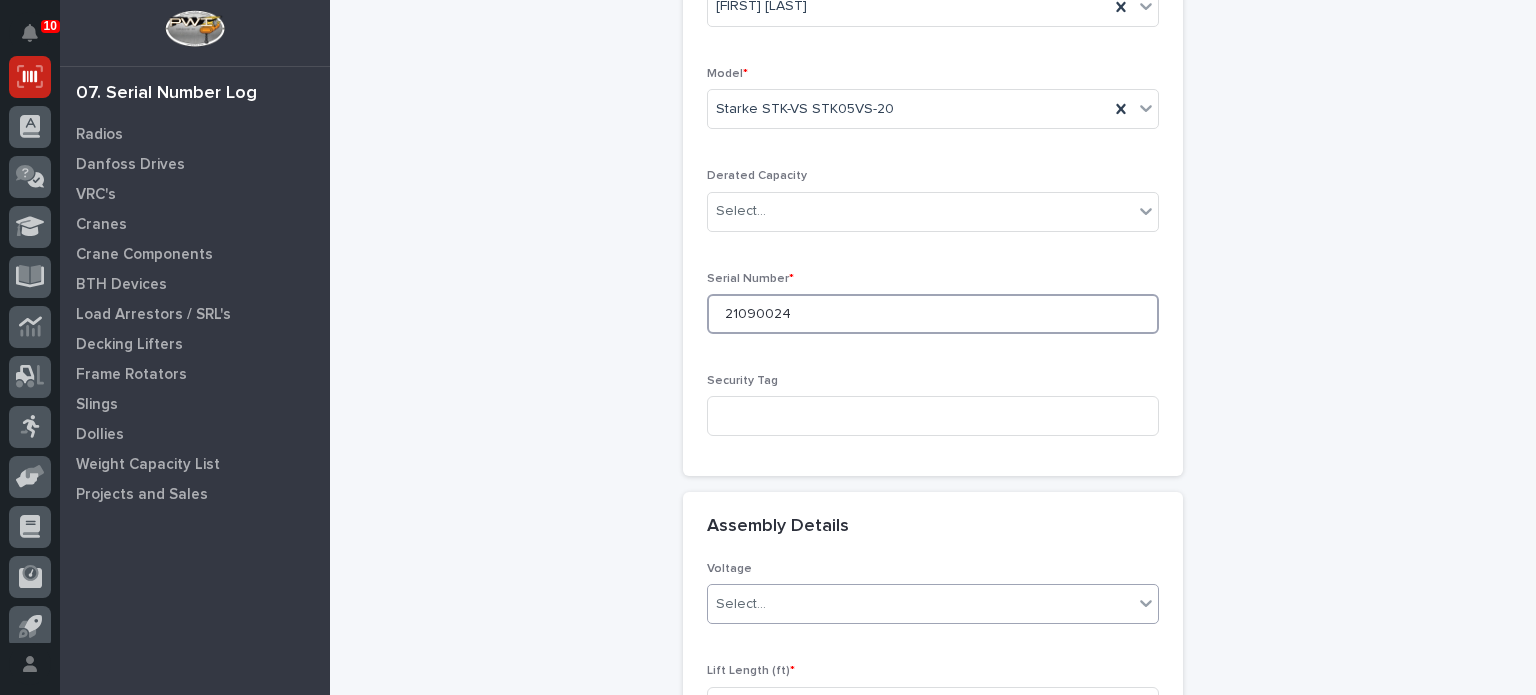 type on "21090024" 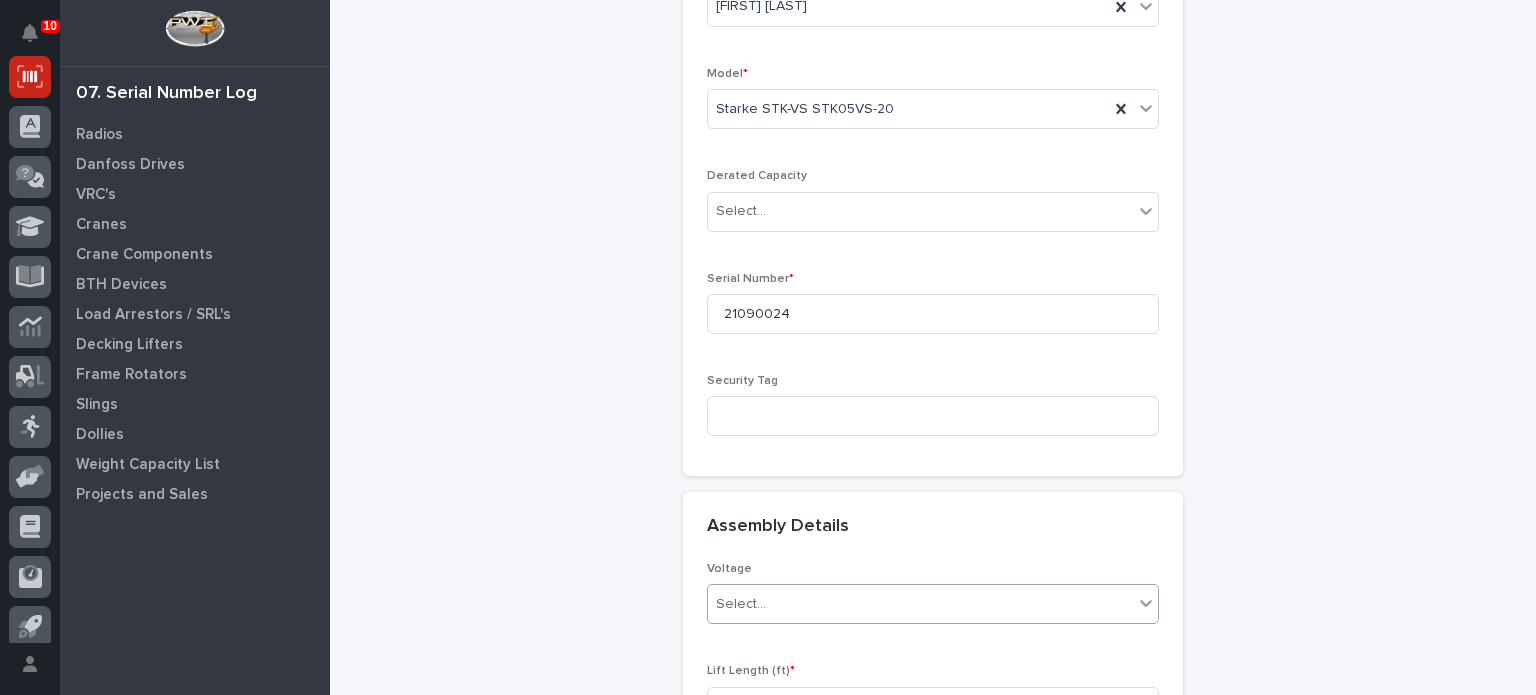 click on "Select..." at bounding box center (920, 604) 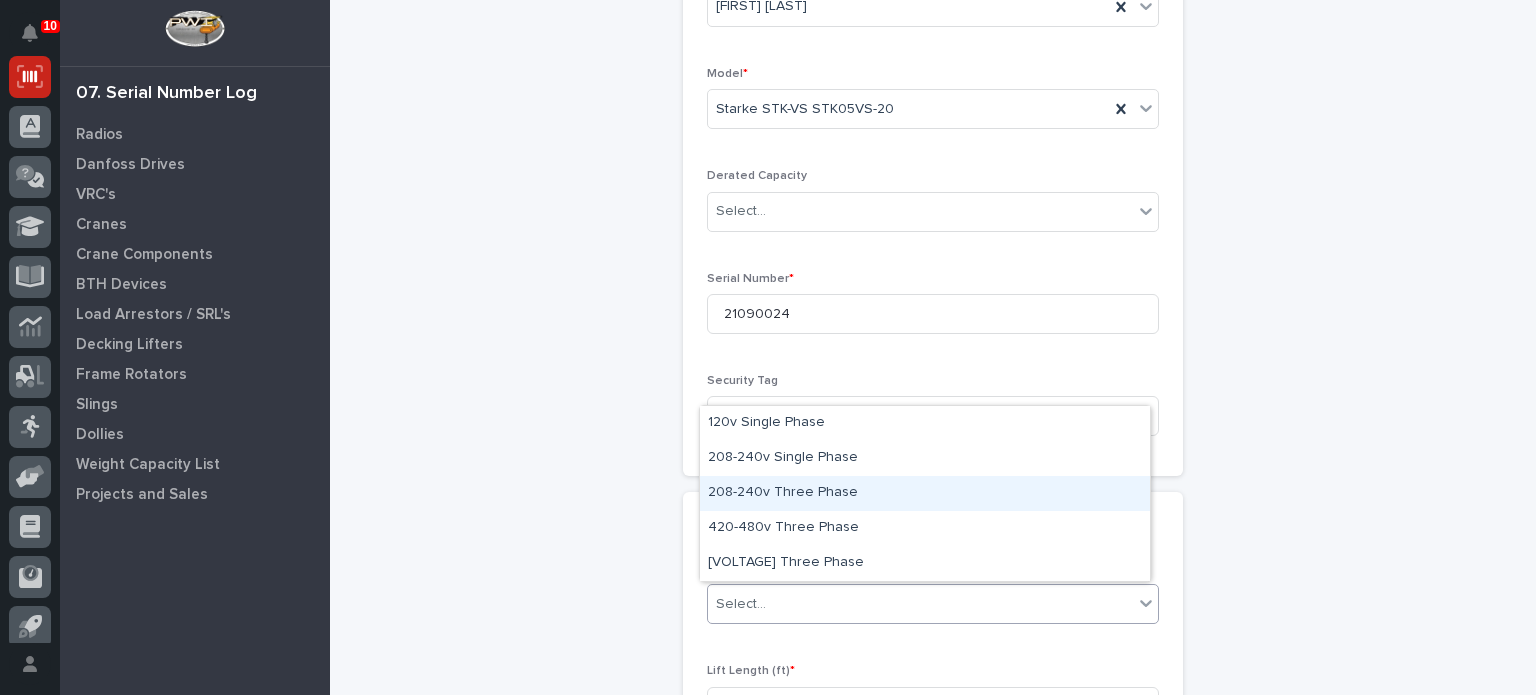 click on "208-240v Three Phase" at bounding box center [925, 493] 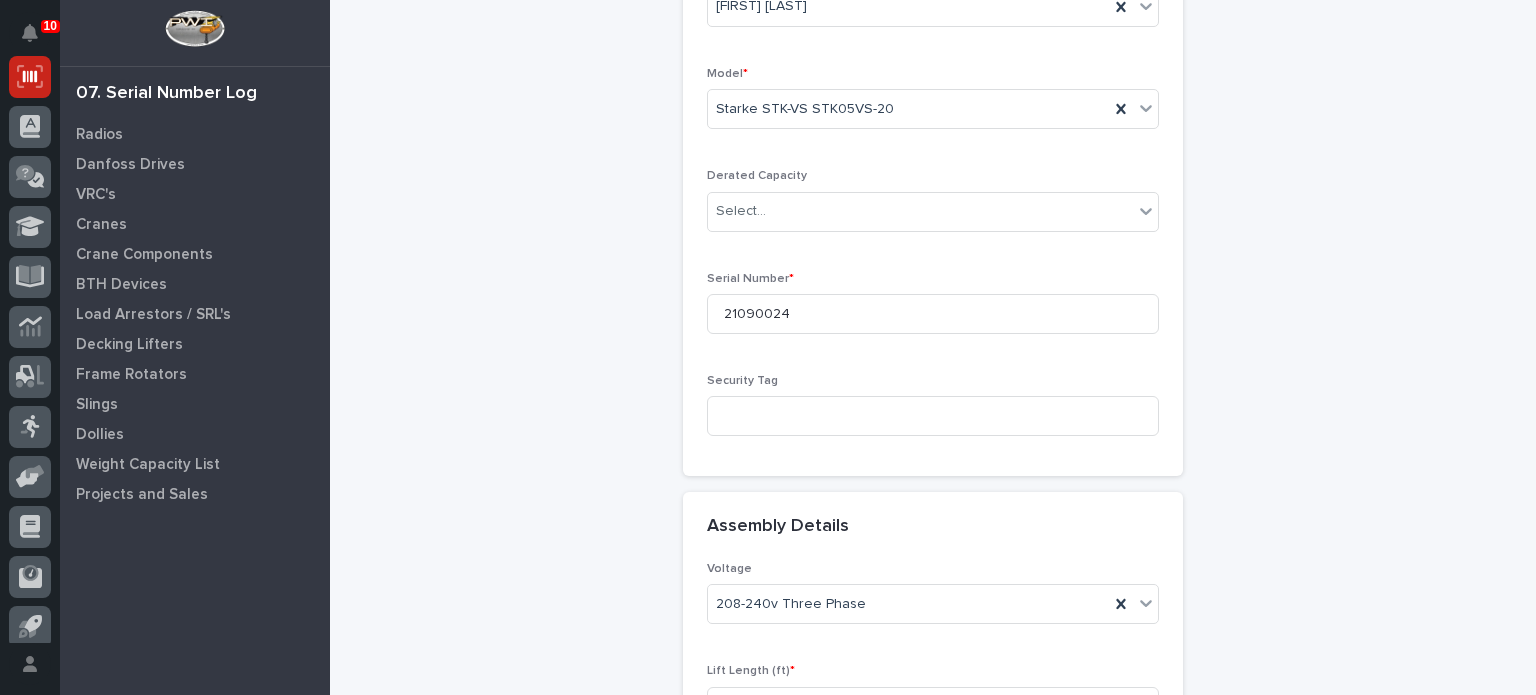 click on "Hoists: add new Loading... Saving… Loading... Saving… Loading... Saving… Point of Sale QuickBooks Loading... Saving… Loading... Saving… Loading... Saving… QuickBooks Sales QB [NUMBER] Add New Loading... Saving… Prepared By * [PERSON] Model * Starke STK-VS STK05VS-20 Derated Capacity Select... Serial Number * [NUMBER] Security Tag Assembly Details Voltage [VOLTAGE] Three Phase Lift Length (ft) * Assembly Notes Use Case * Select... Loading... Saving… Loading... Saving… Loading... Saving… Loading... Saving… Loading... Saving… Sorry, there was an error saving your record. Please try again. Please fill out the required fields above. Save" at bounding box center (933, 280) 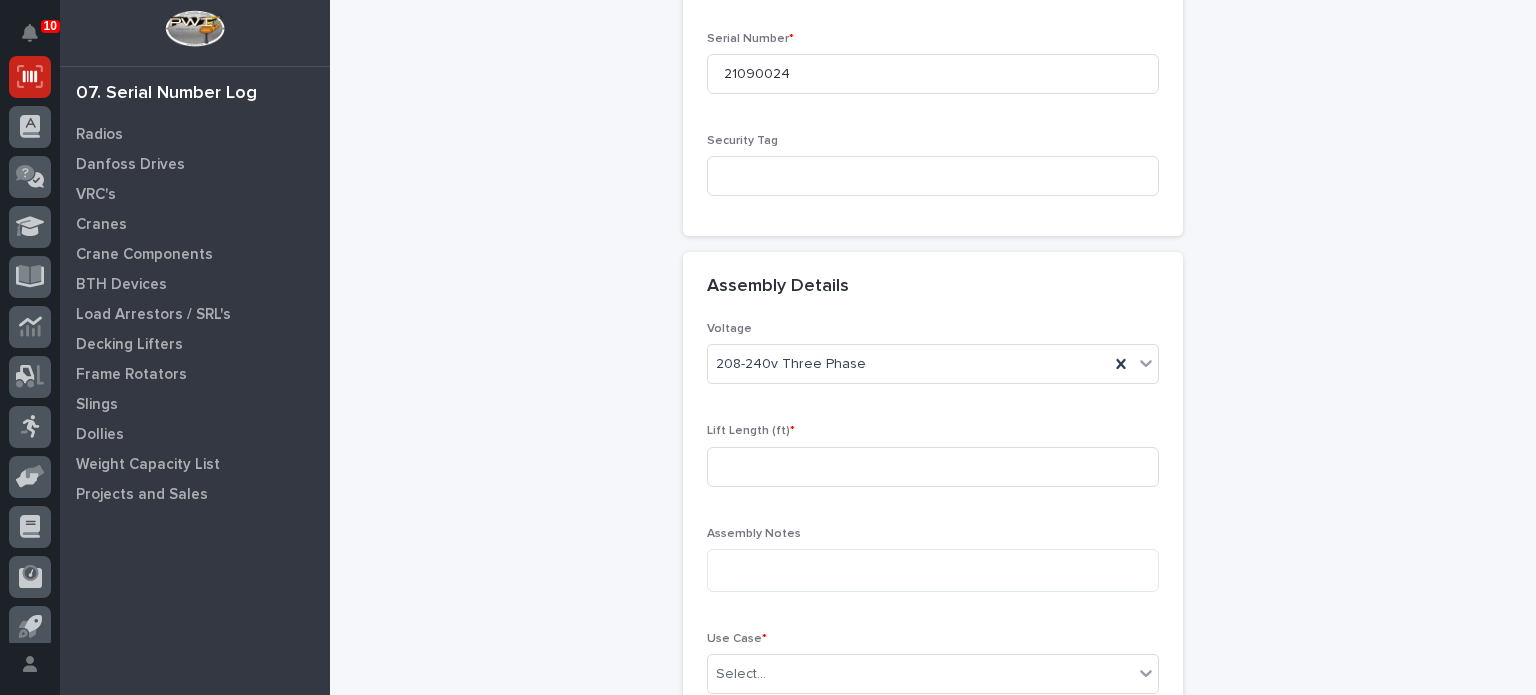 scroll, scrollTop: 903, scrollLeft: 0, axis: vertical 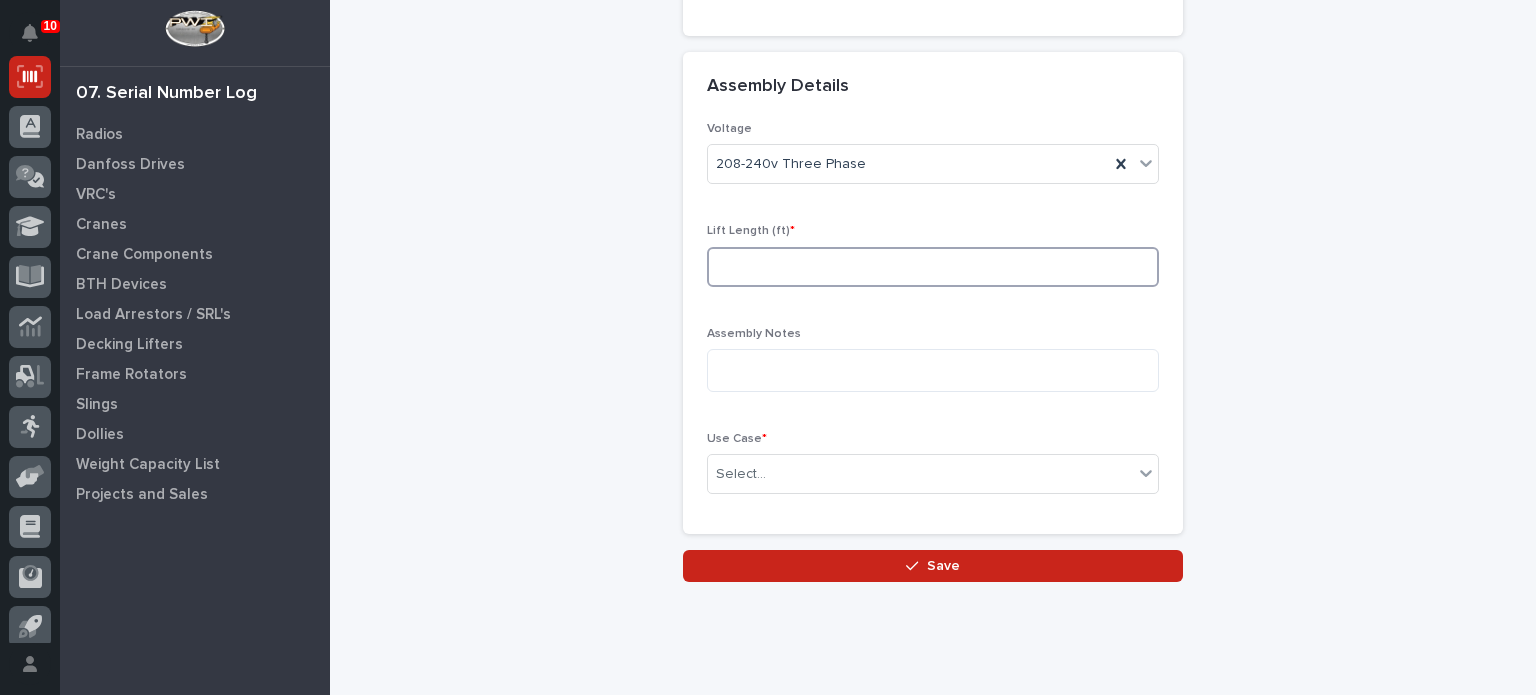 click at bounding box center [933, 267] 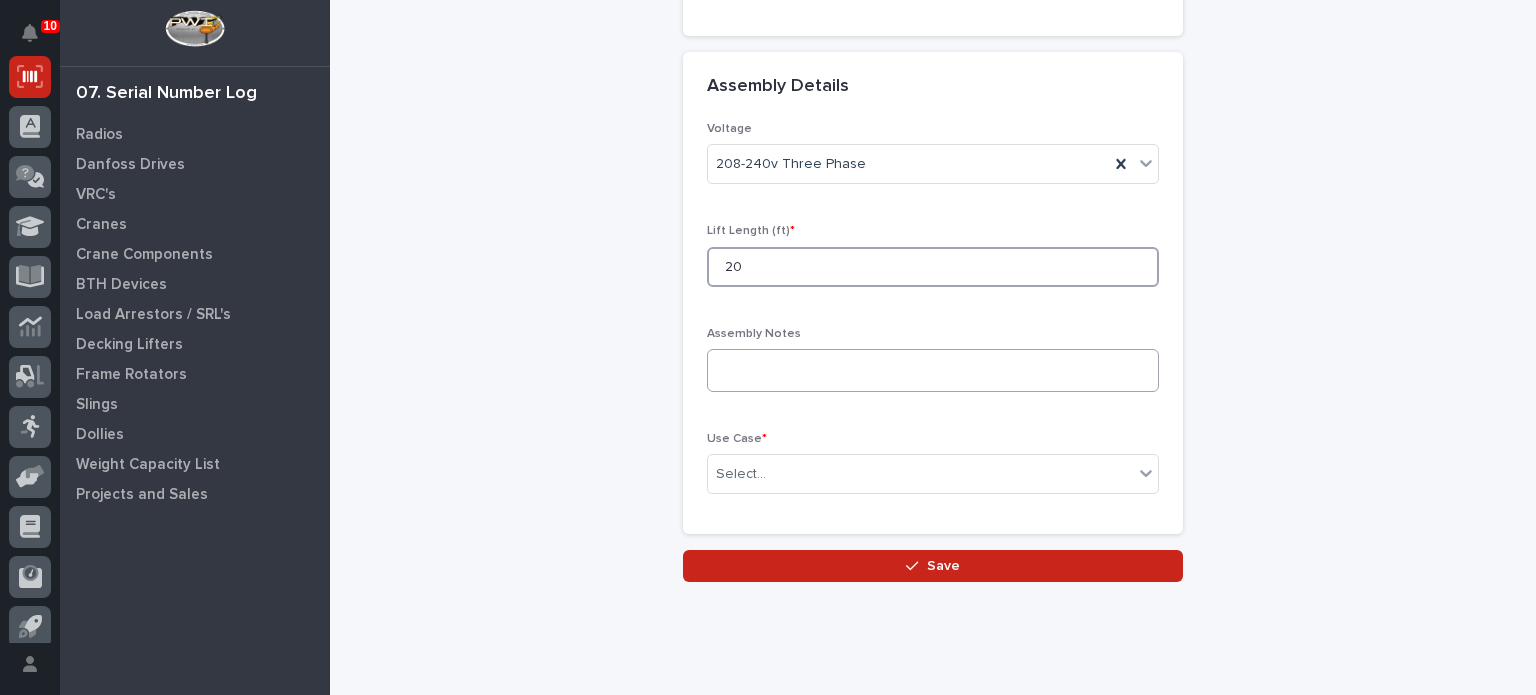 type on "20" 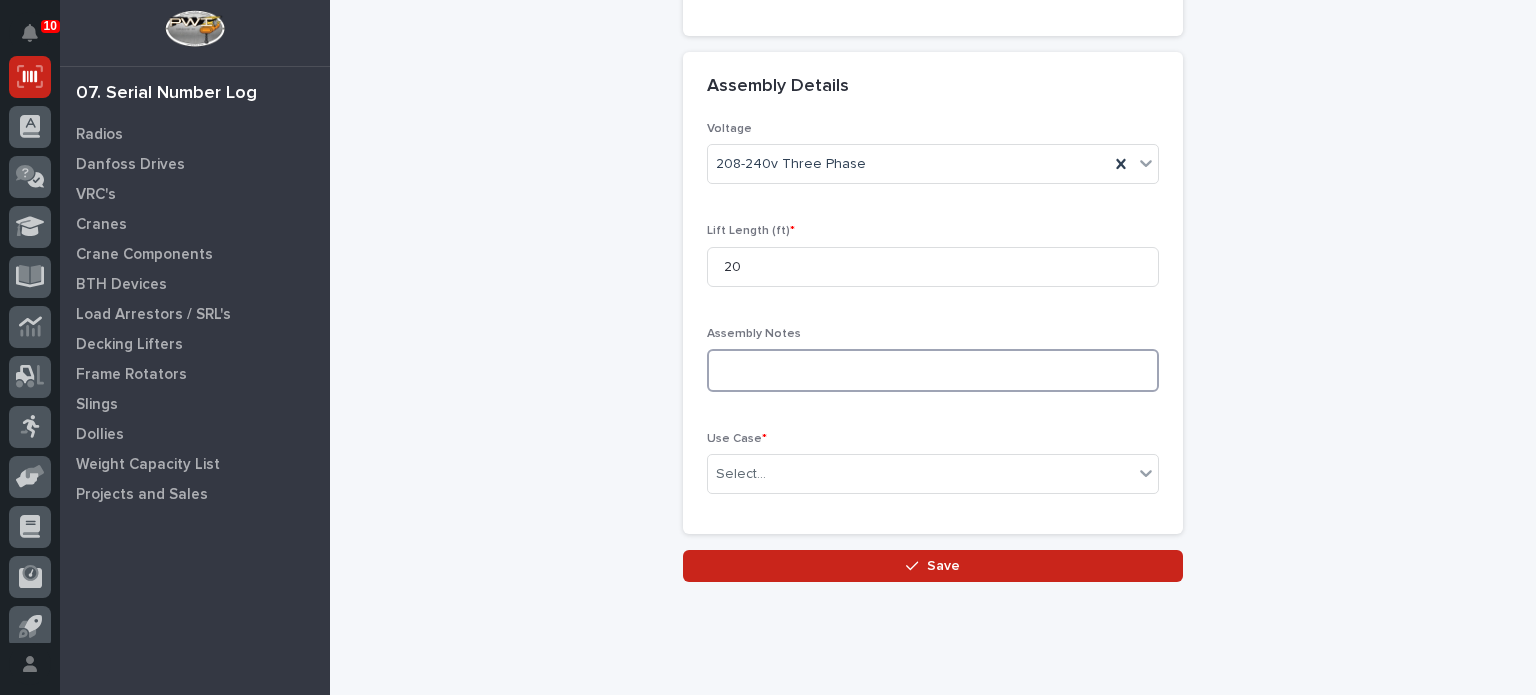 click at bounding box center [933, 370] 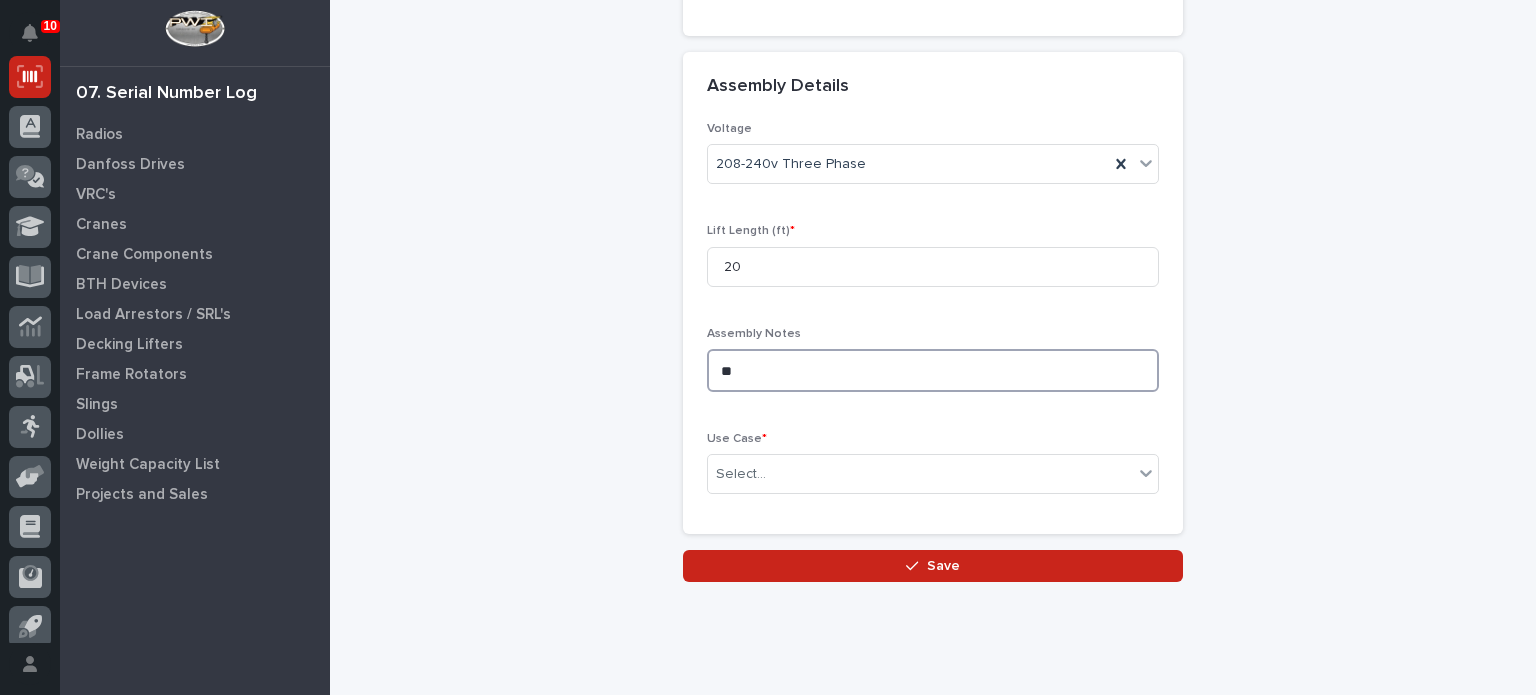 type on "*" 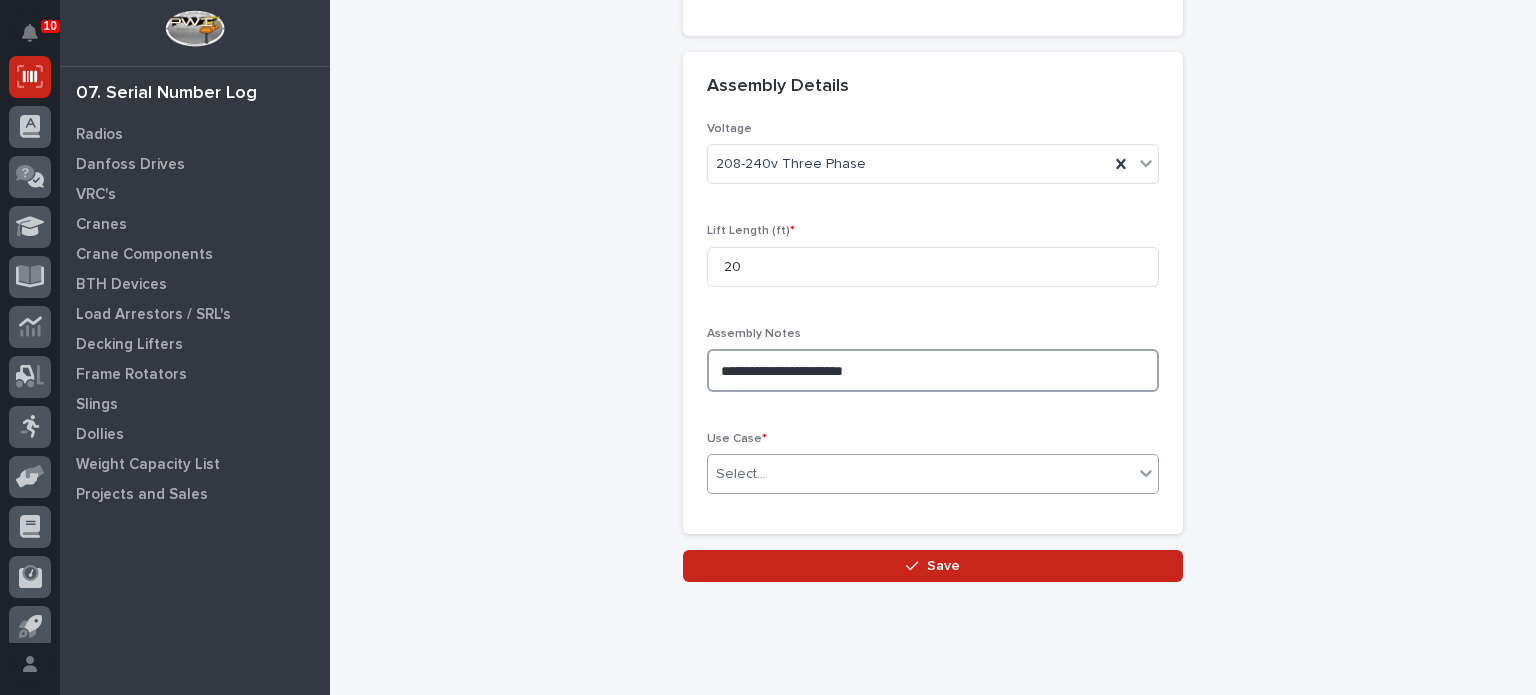 type on "**********" 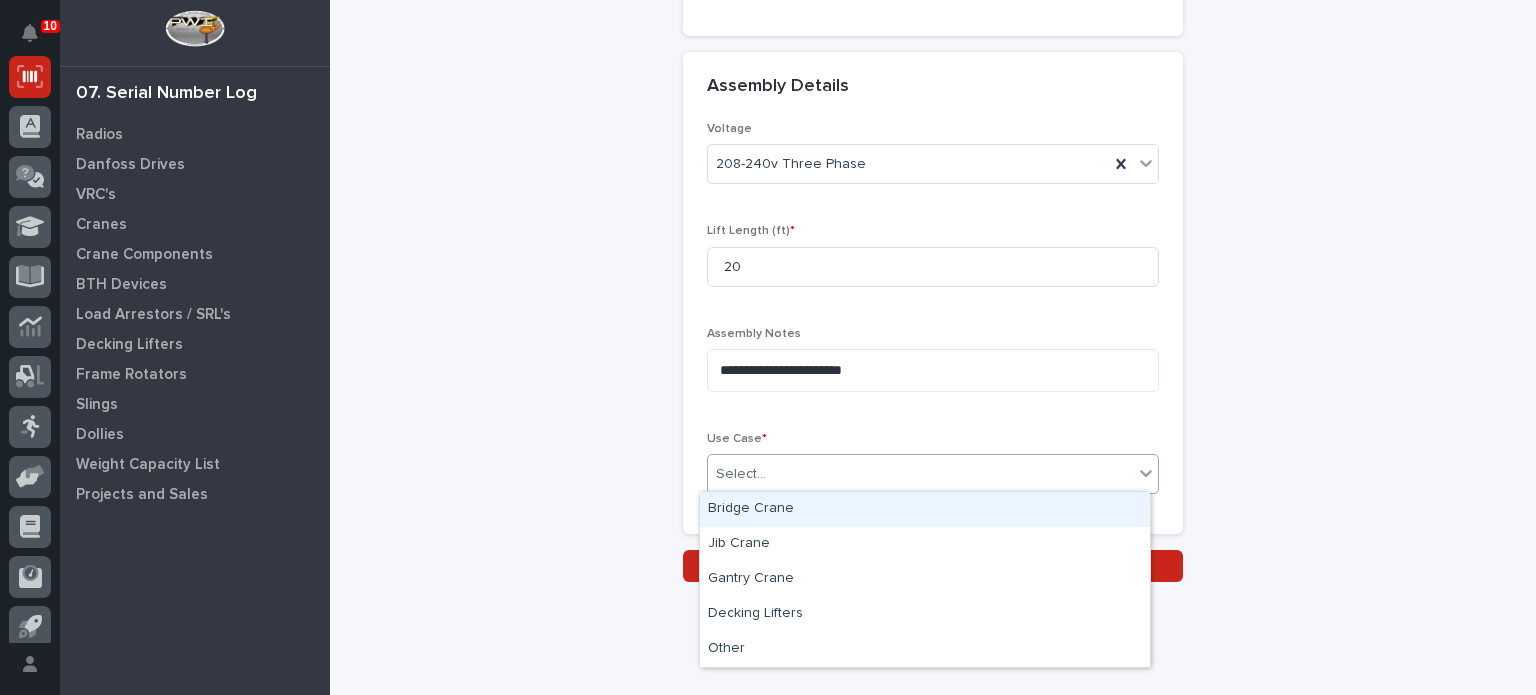 click 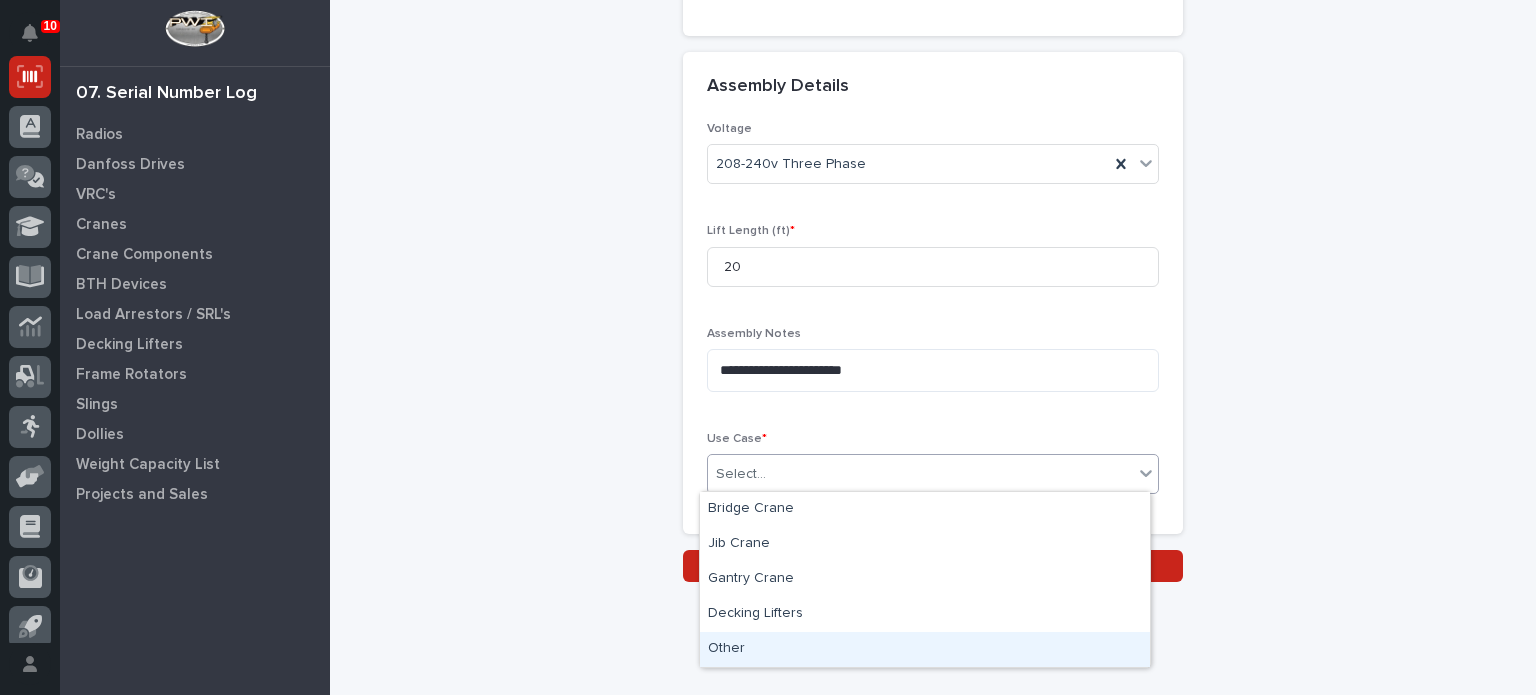 click on "Other" at bounding box center [925, 649] 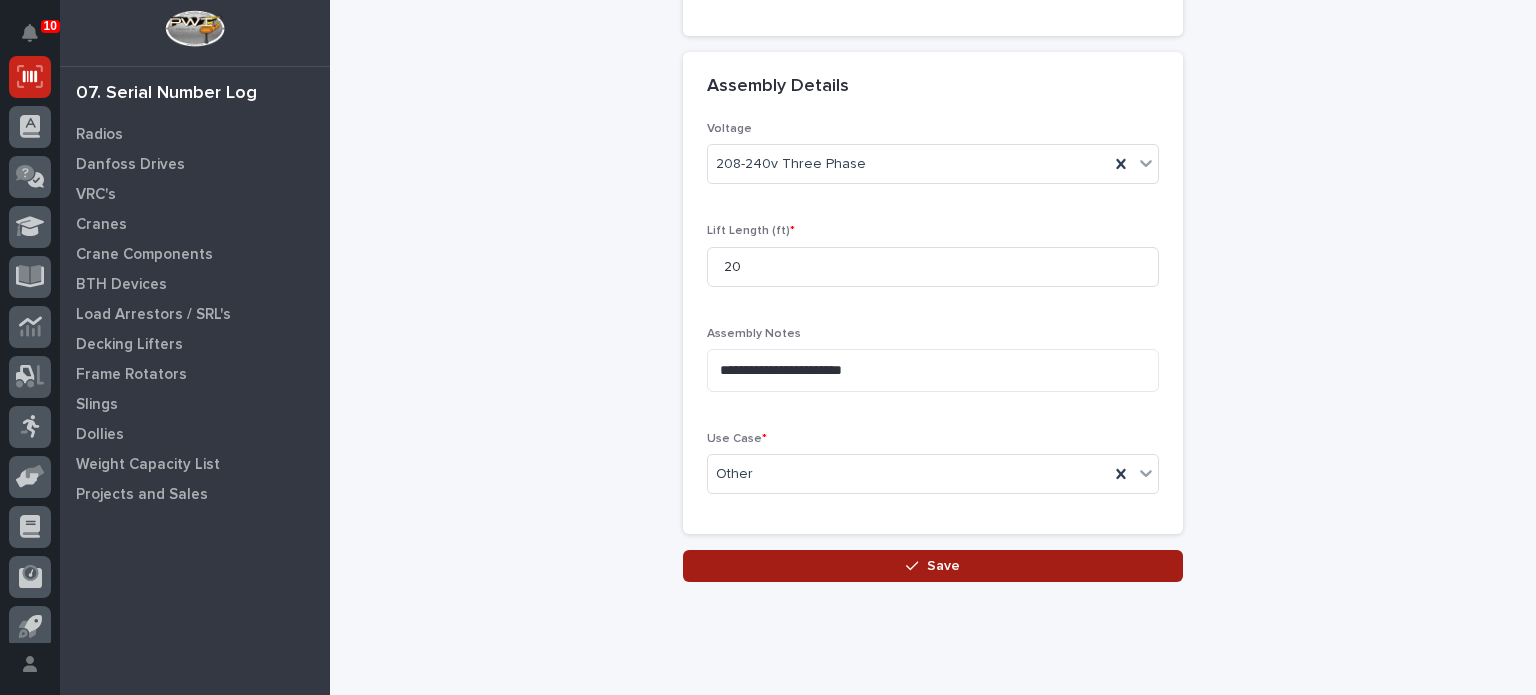click on "Save" at bounding box center (933, 566) 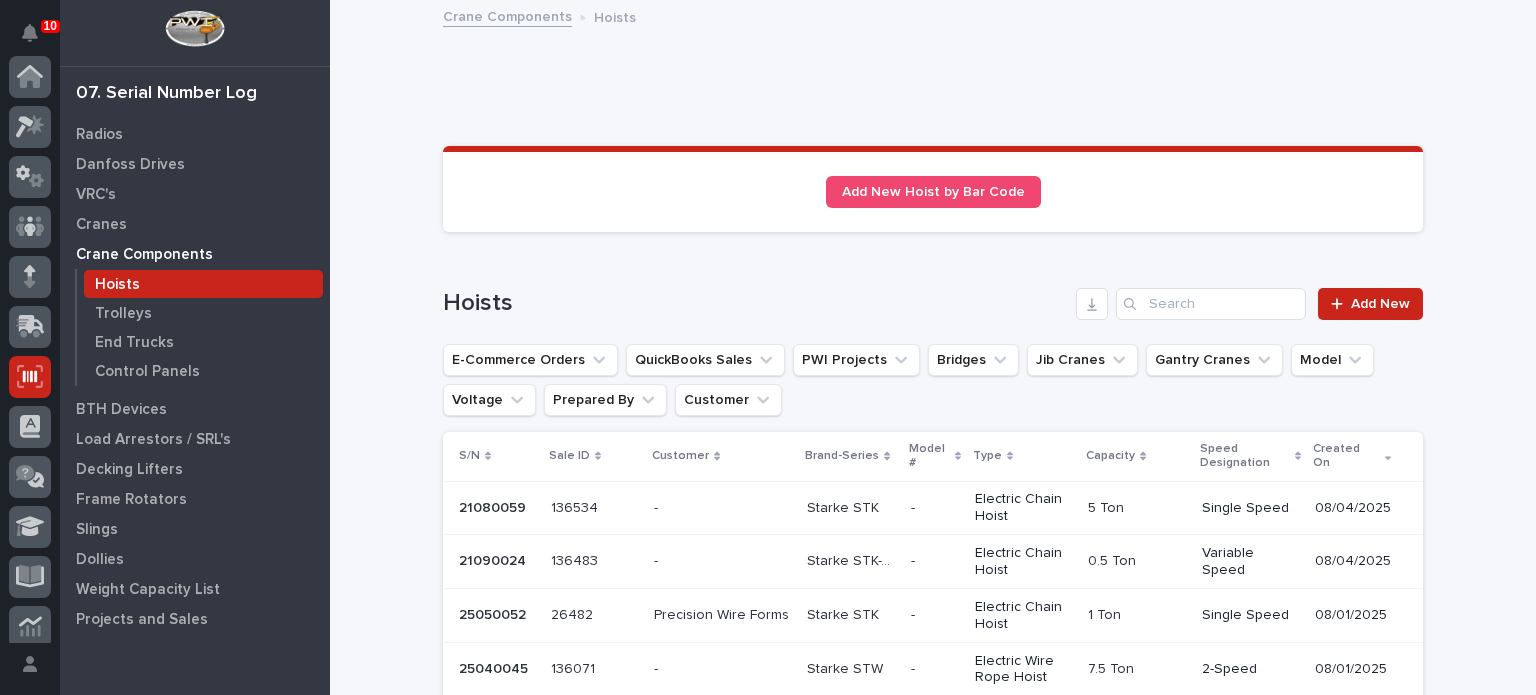 scroll, scrollTop: 300, scrollLeft: 0, axis: vertical 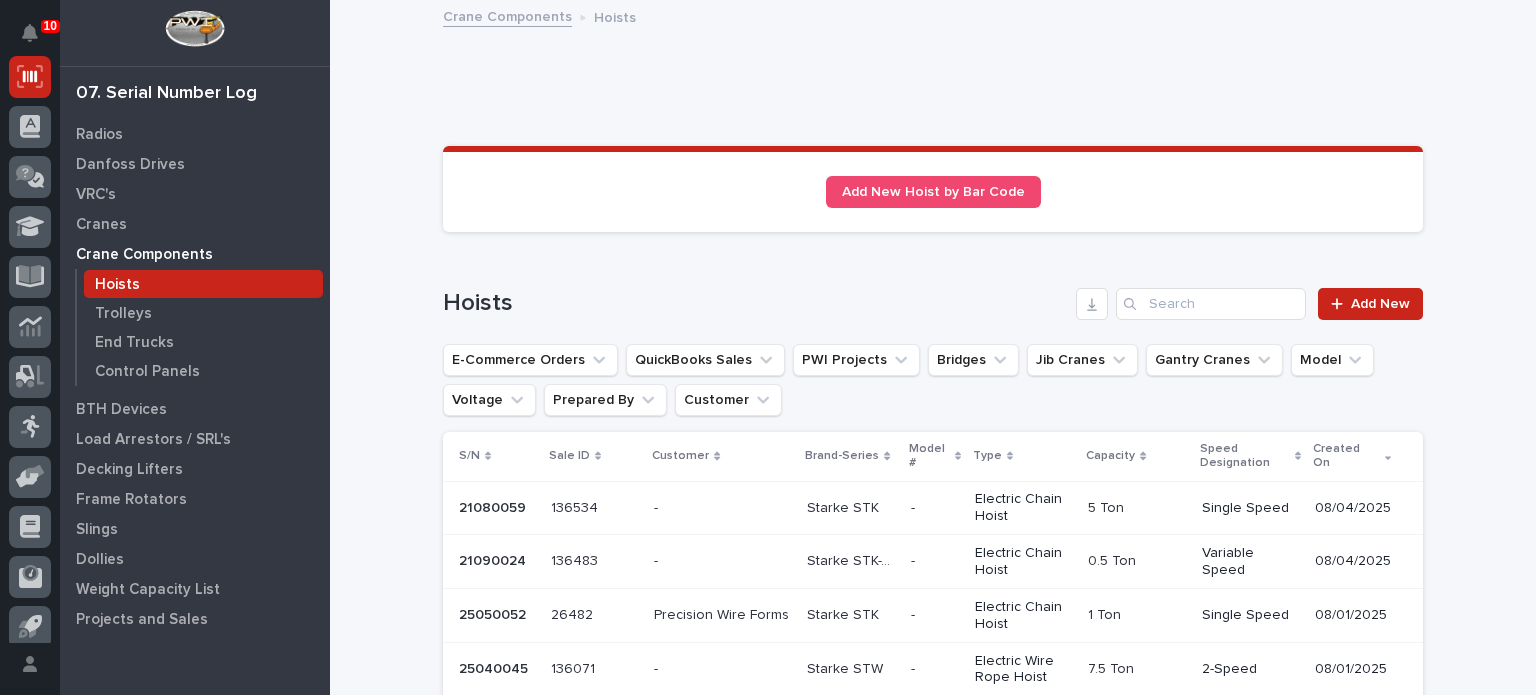 click at bounding box center (722, 561) 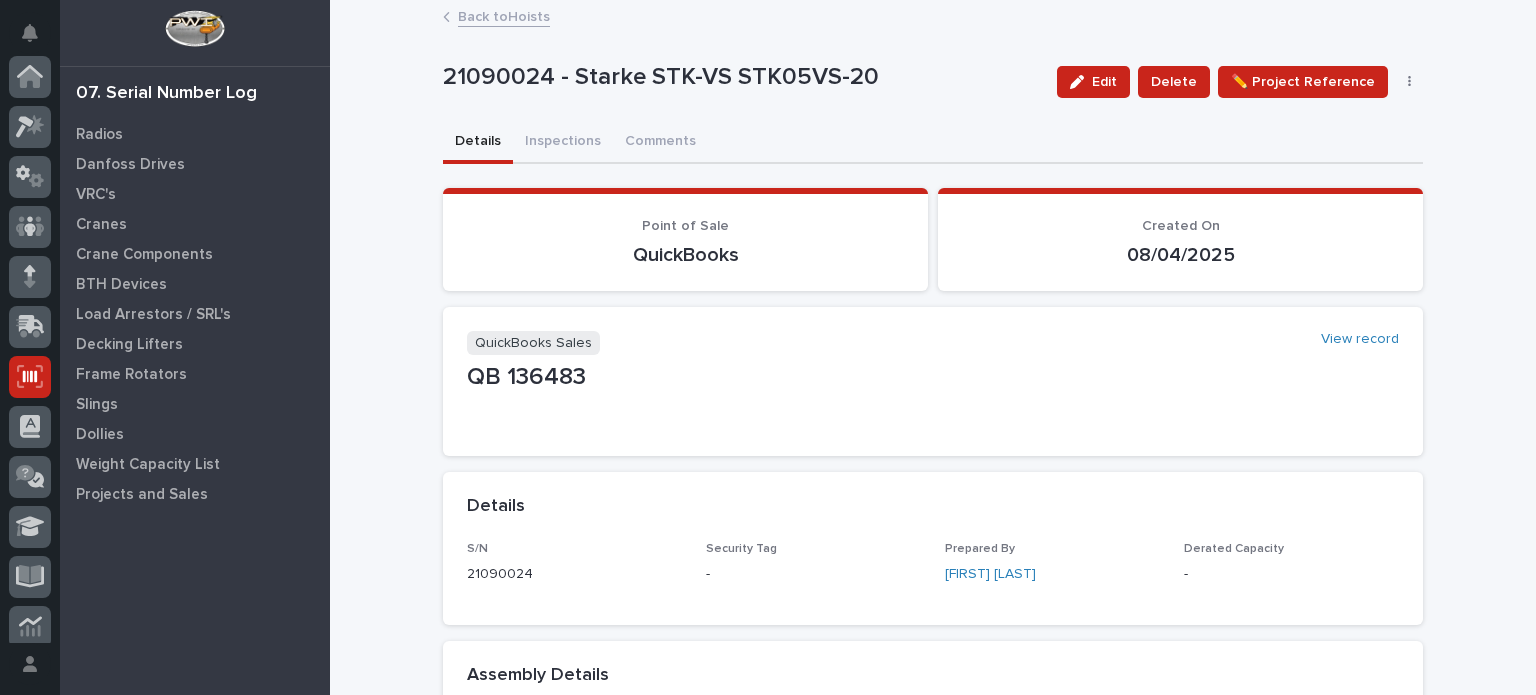 scroll, scrollTop: 300, scrollLeft: 0, axis: vertical 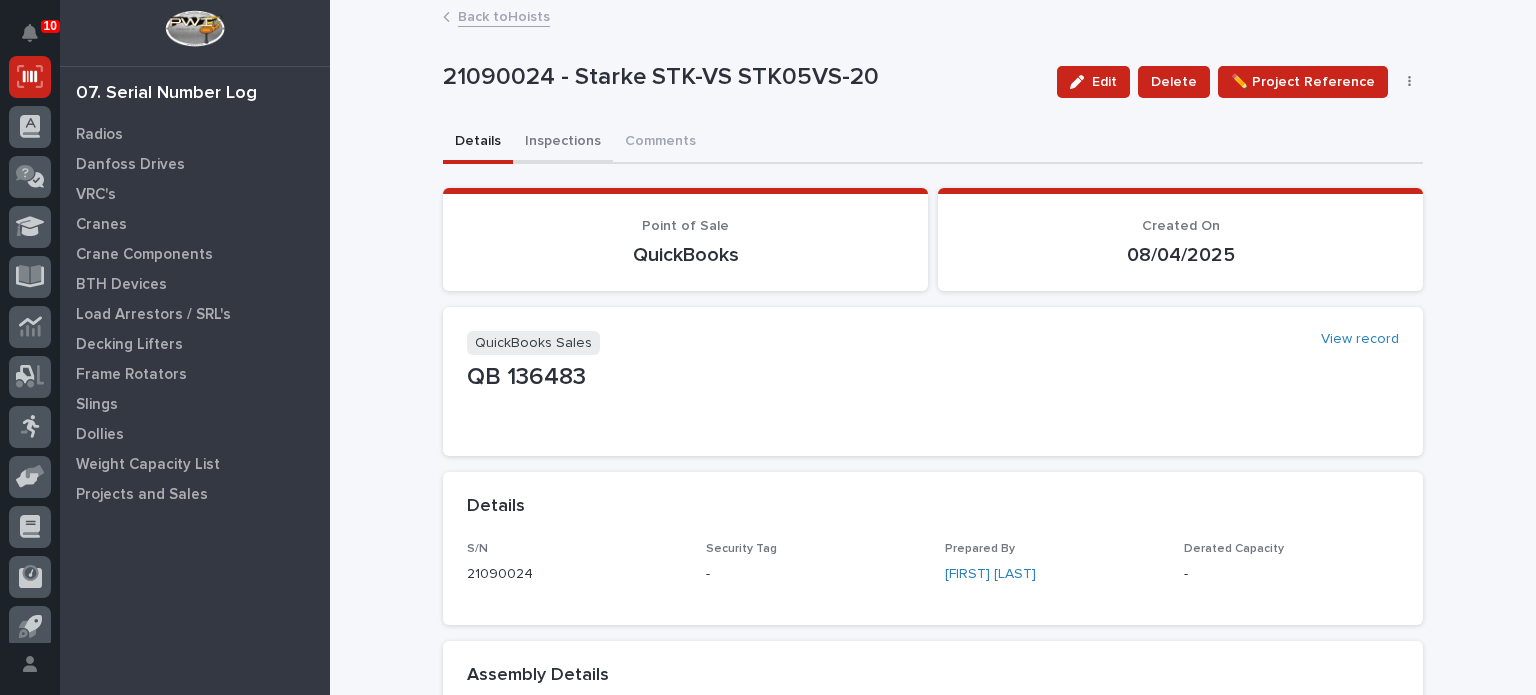 click on "Inspections" at bounding box center [563, 143] 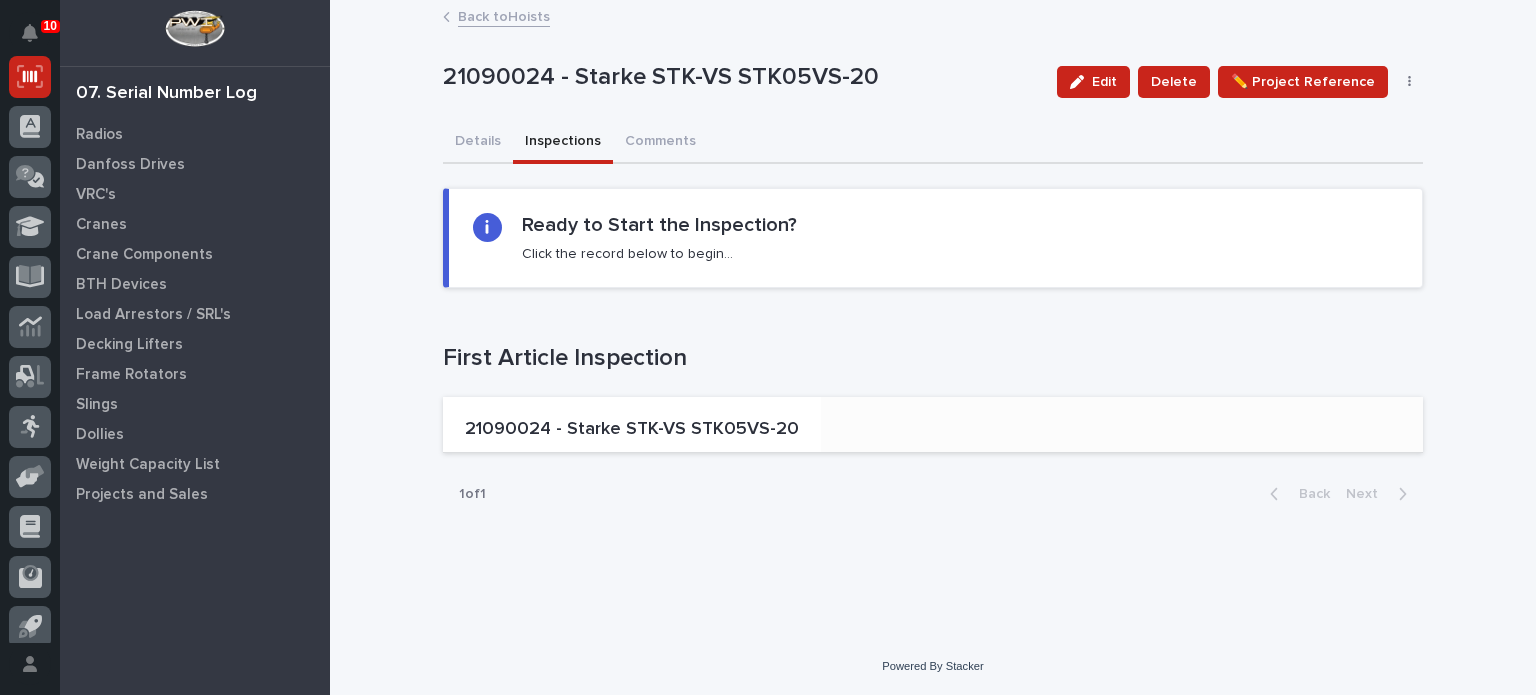 click on "21090024 - Starke STK-VS STK05VS-20" at bounding box center [632, 430] 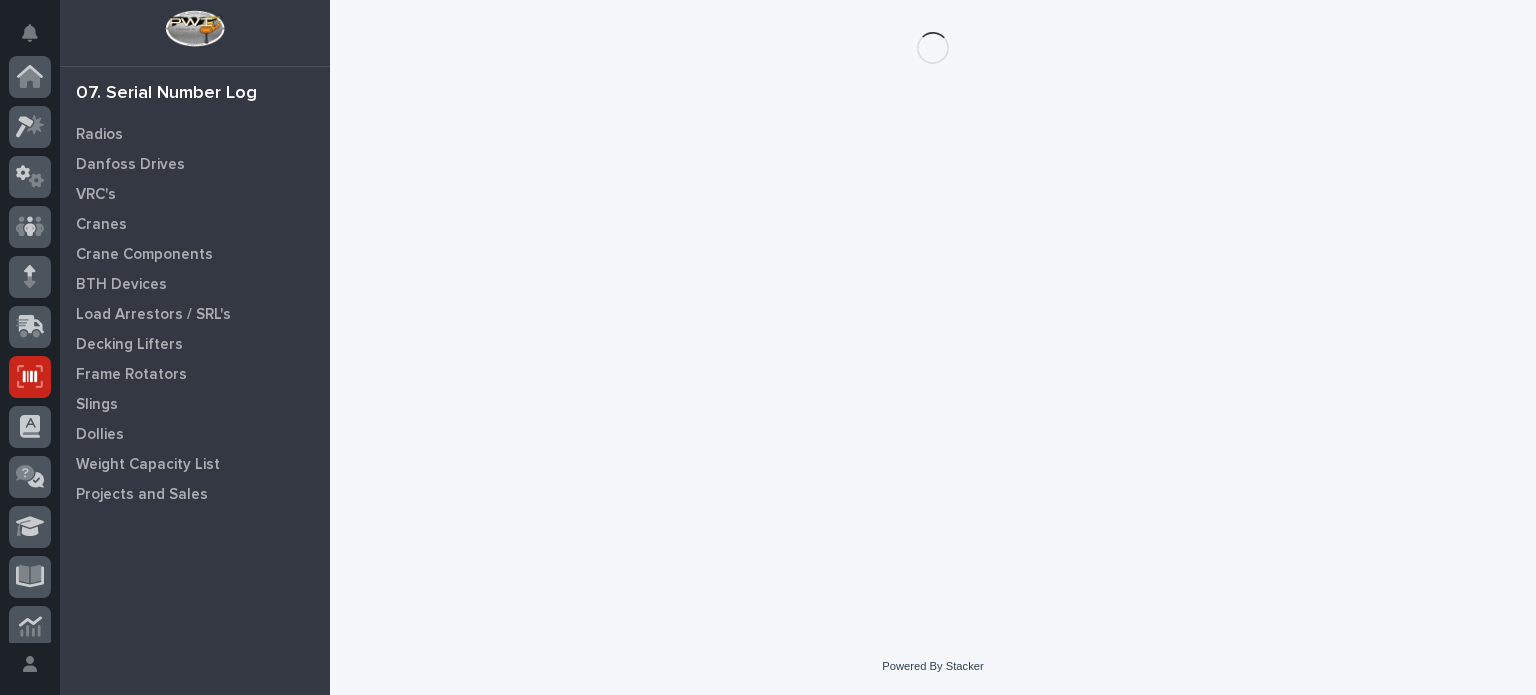 scroll, scrollTop: 300, scrollLeft: 0, axis: vertical 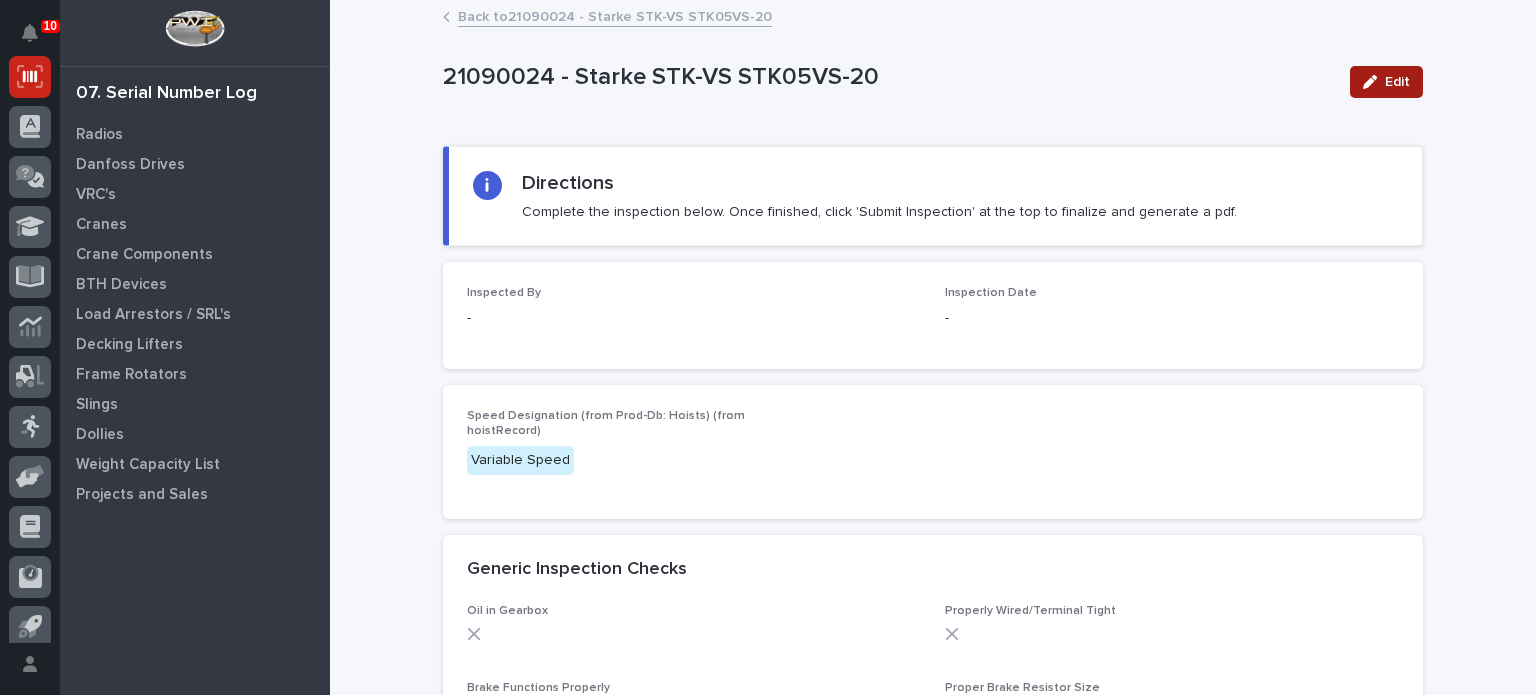 click on "Edit" at bounding box center (1386, 82) 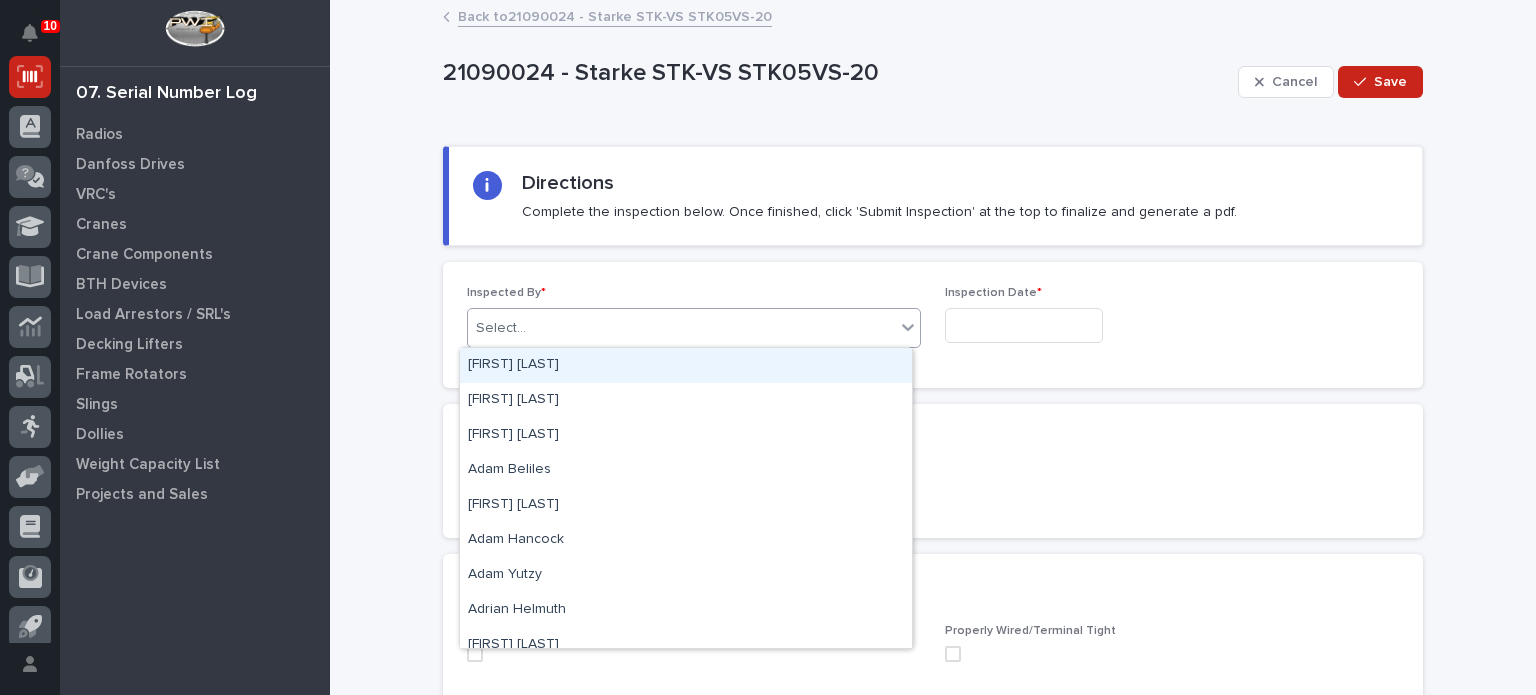 click on "Select..." at bounding box center [681, 328] 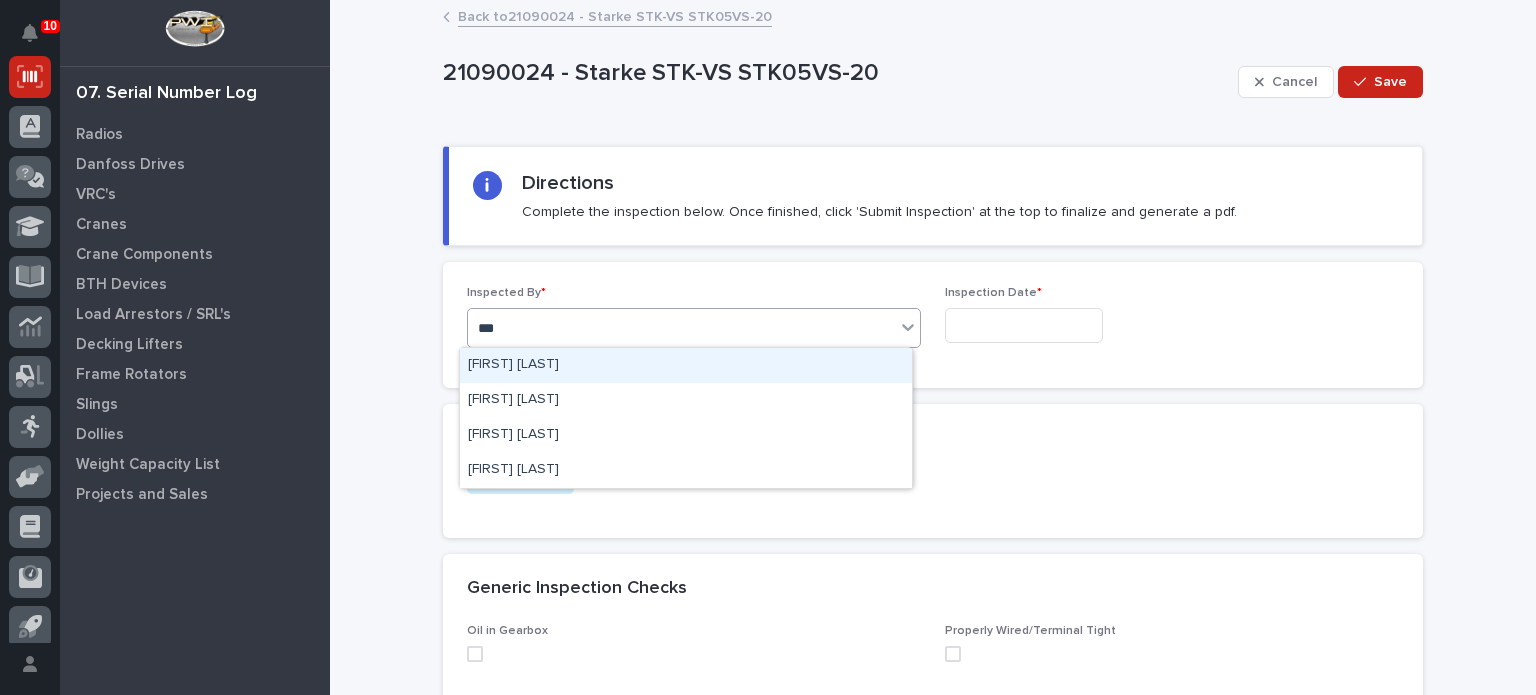 type on "****" 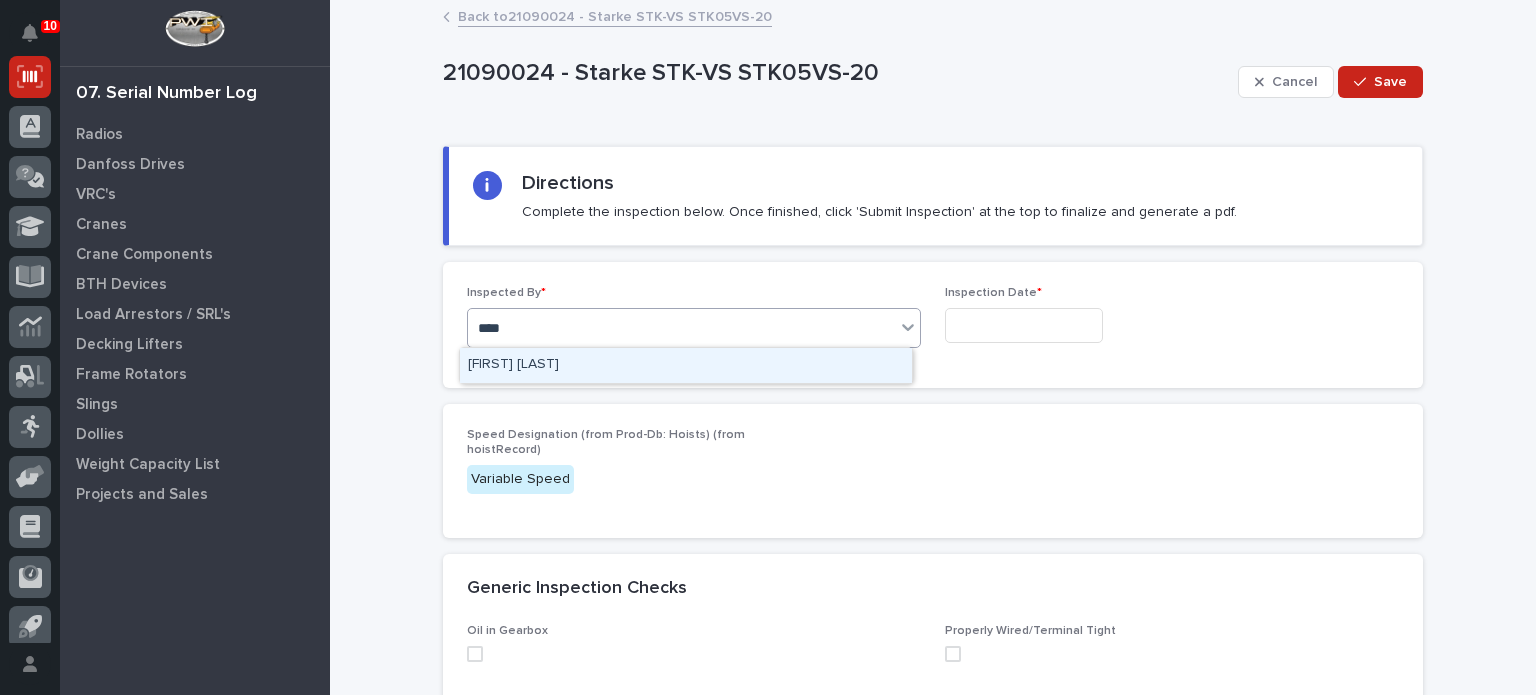 click on "[FIRST] [LAST]" at bounding box center (686, 365) 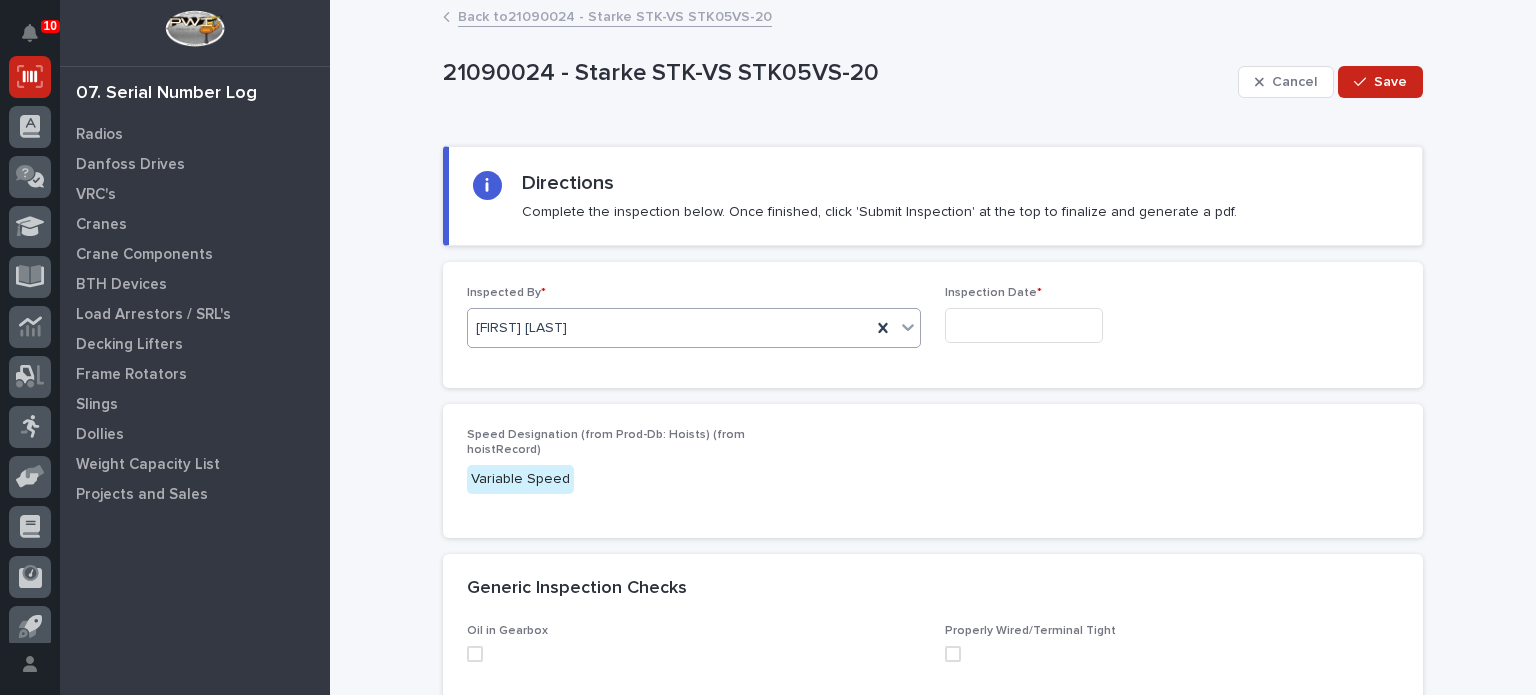click at bounding box center [1024, 325] 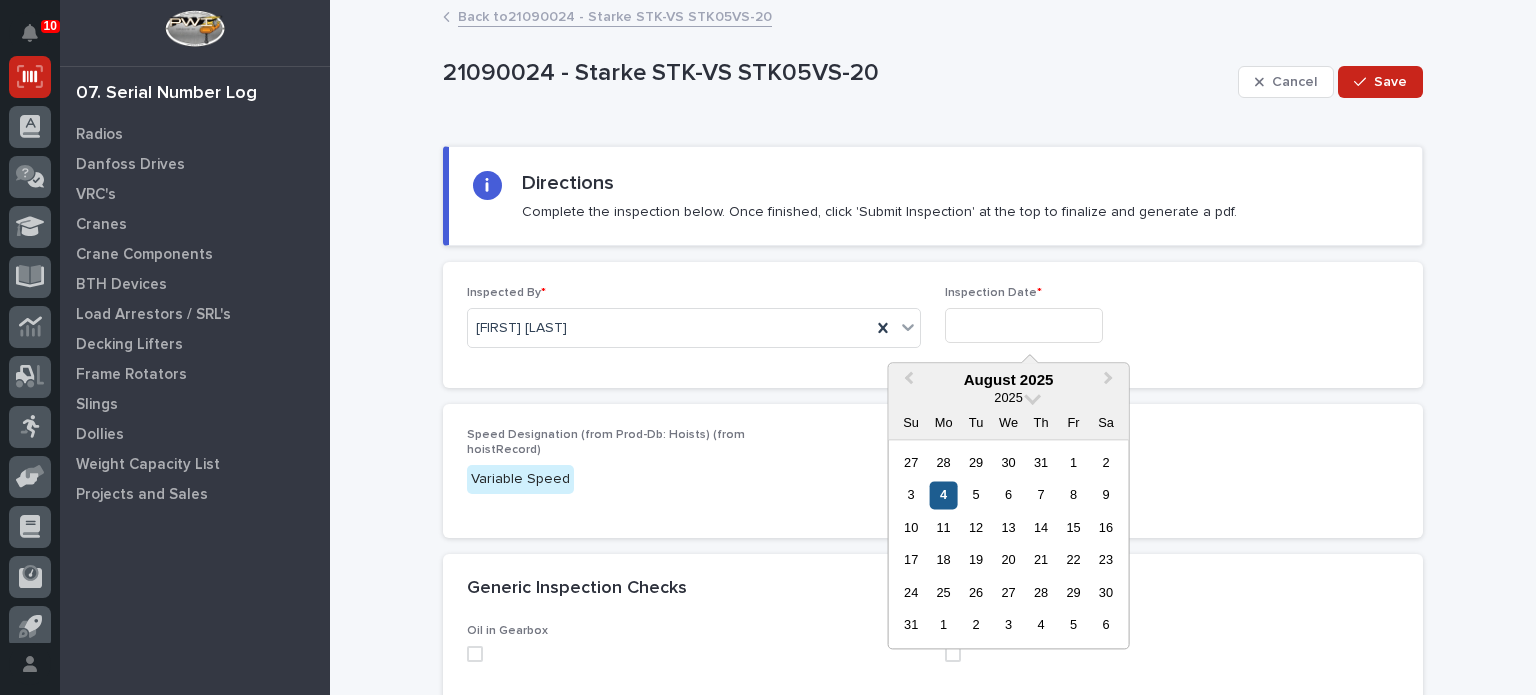 click on "4" at bounding box center [943, 495] 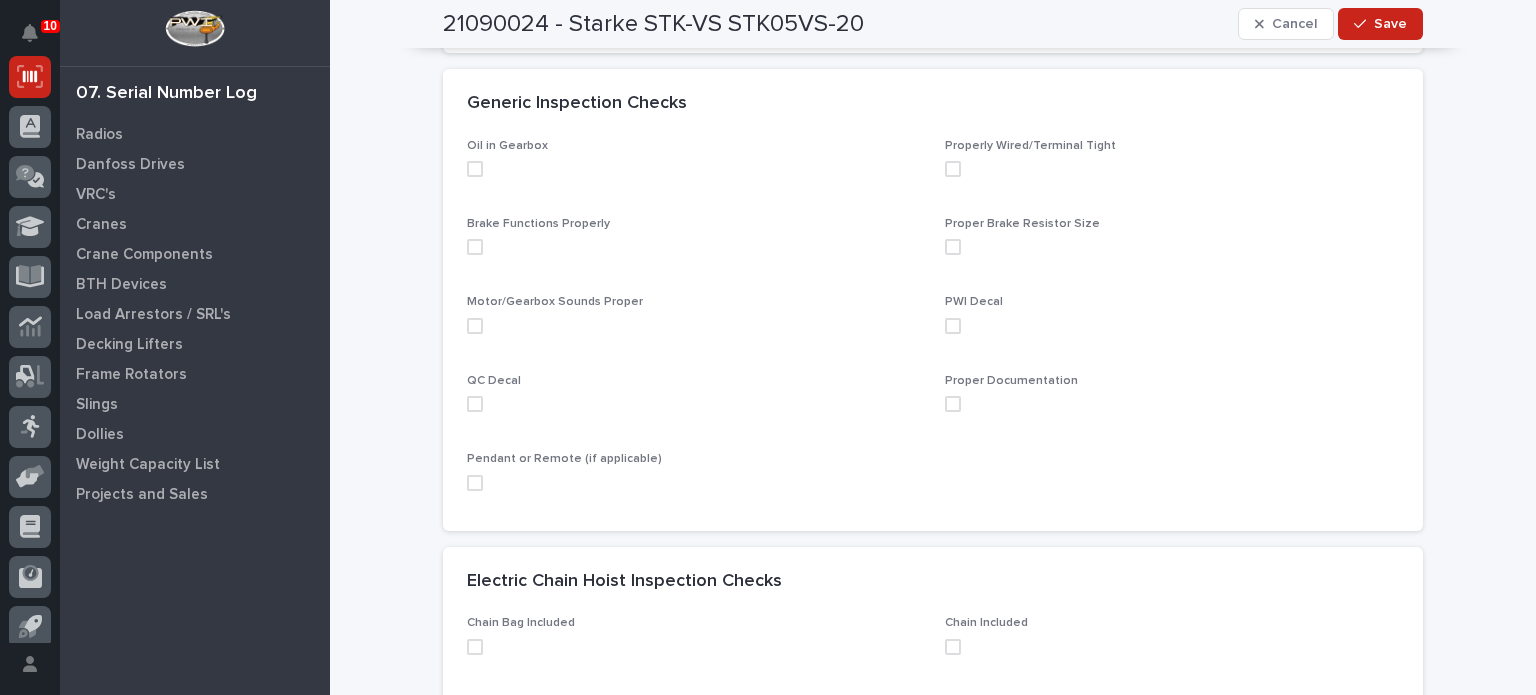 scroll, scrollTop: 486, scrollLeft: 0, axis: vertical 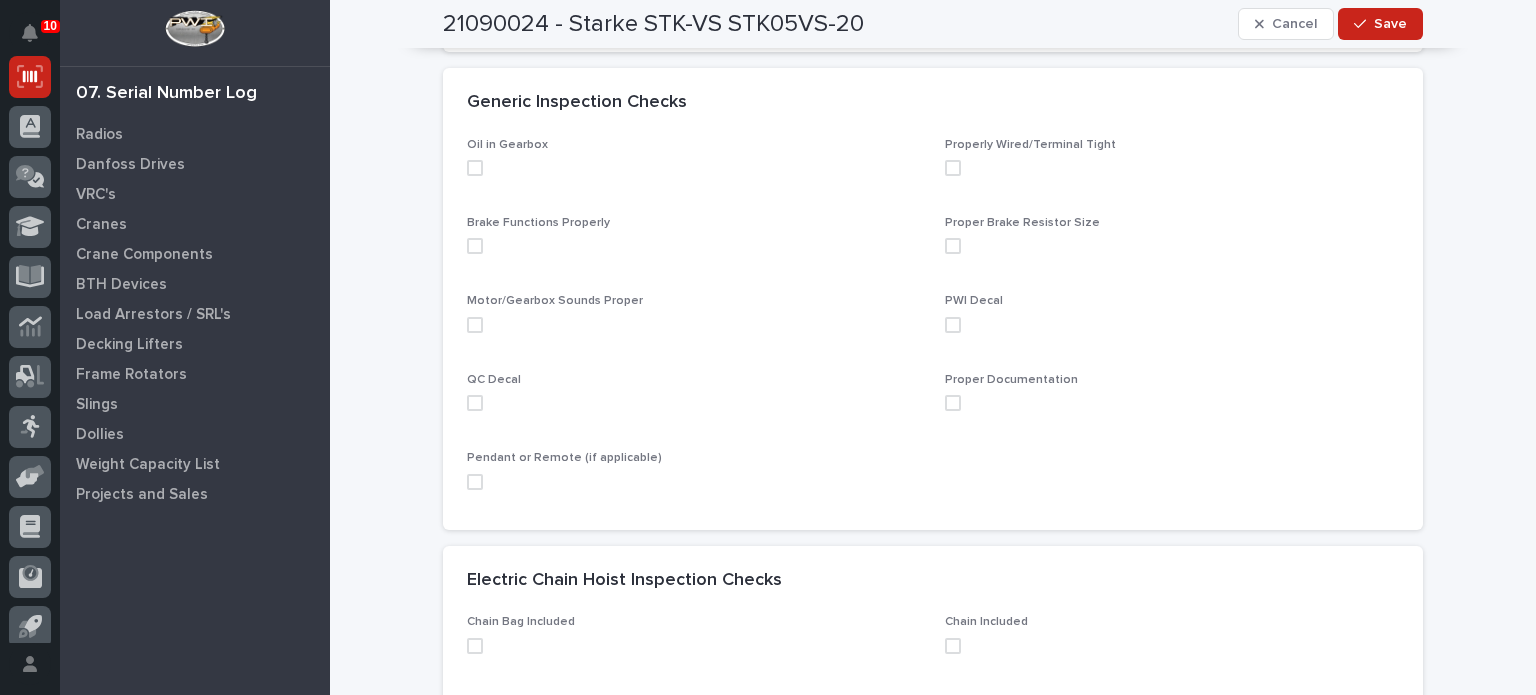 click at bounding box center [475, 168] 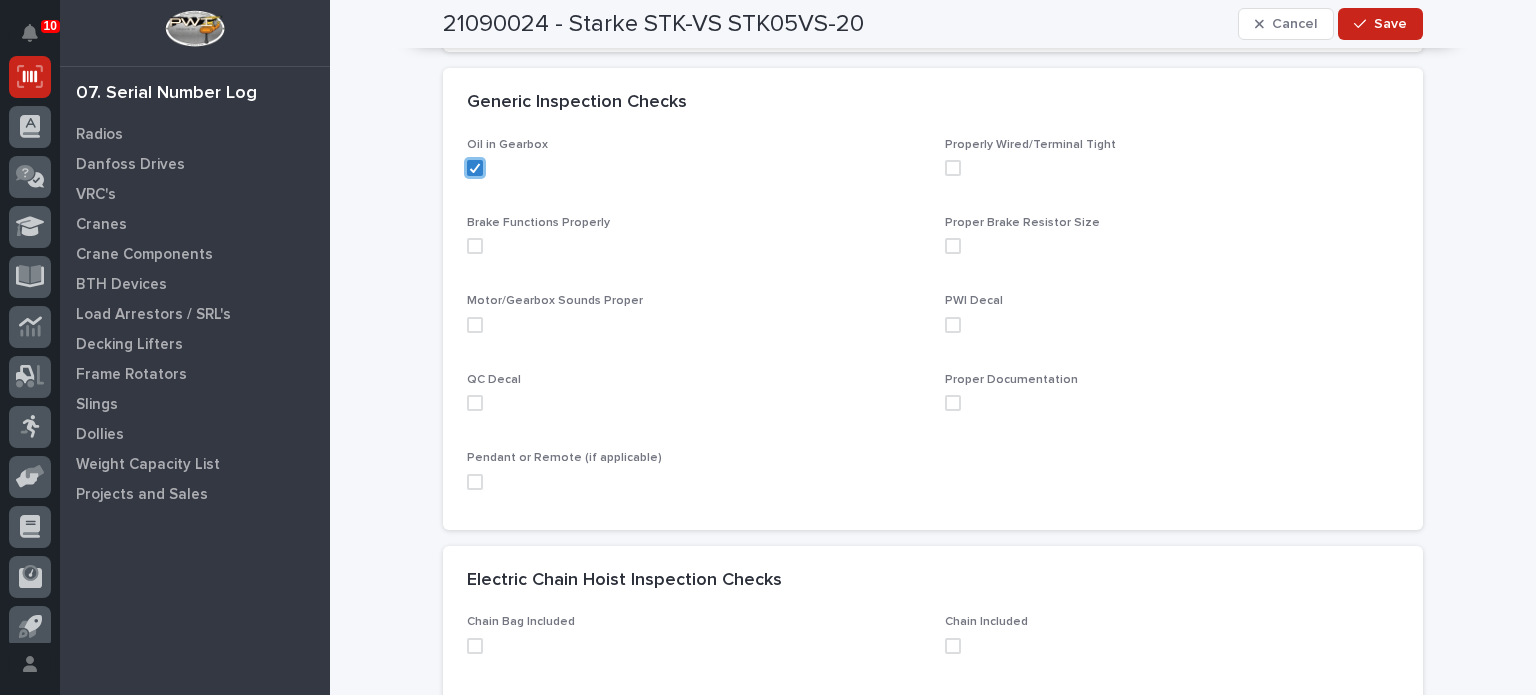 click at bounding box center (475, 246) 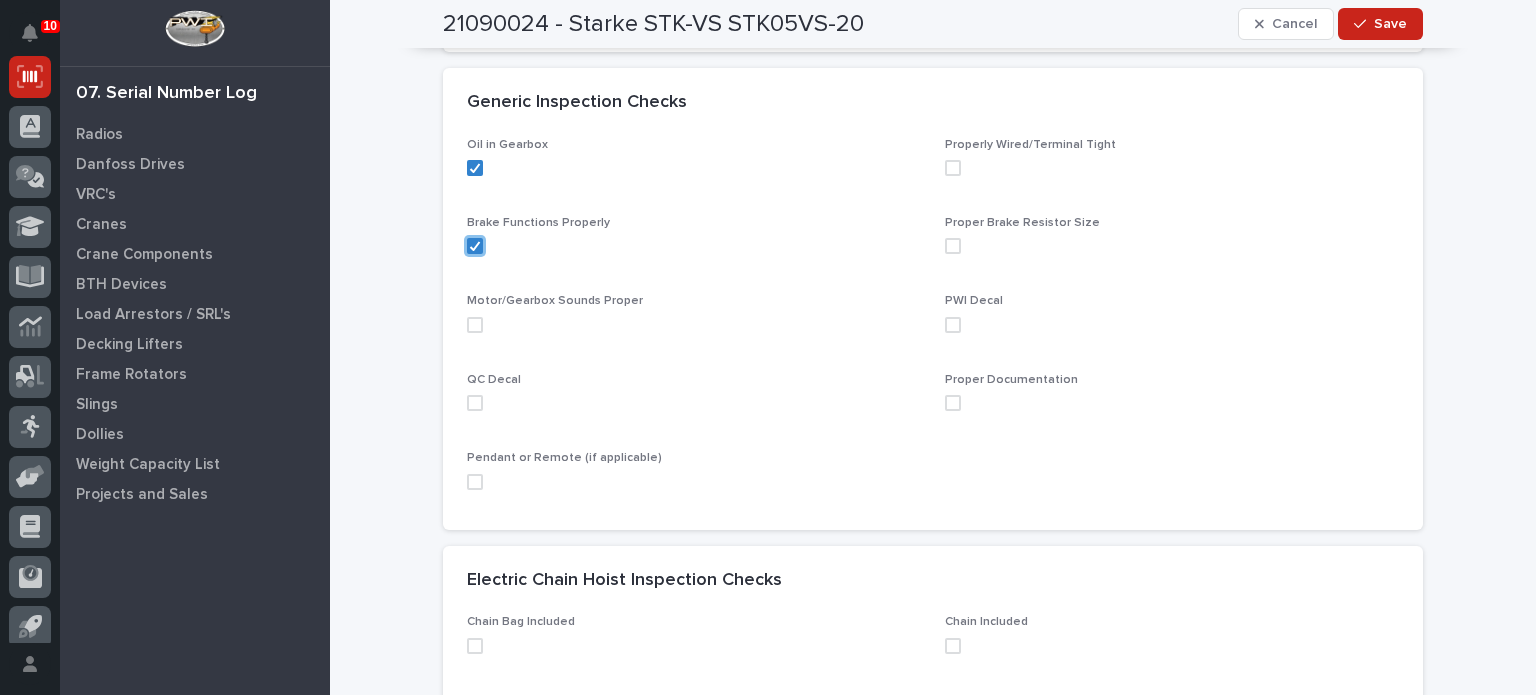 click at bounding box center [475, 325] 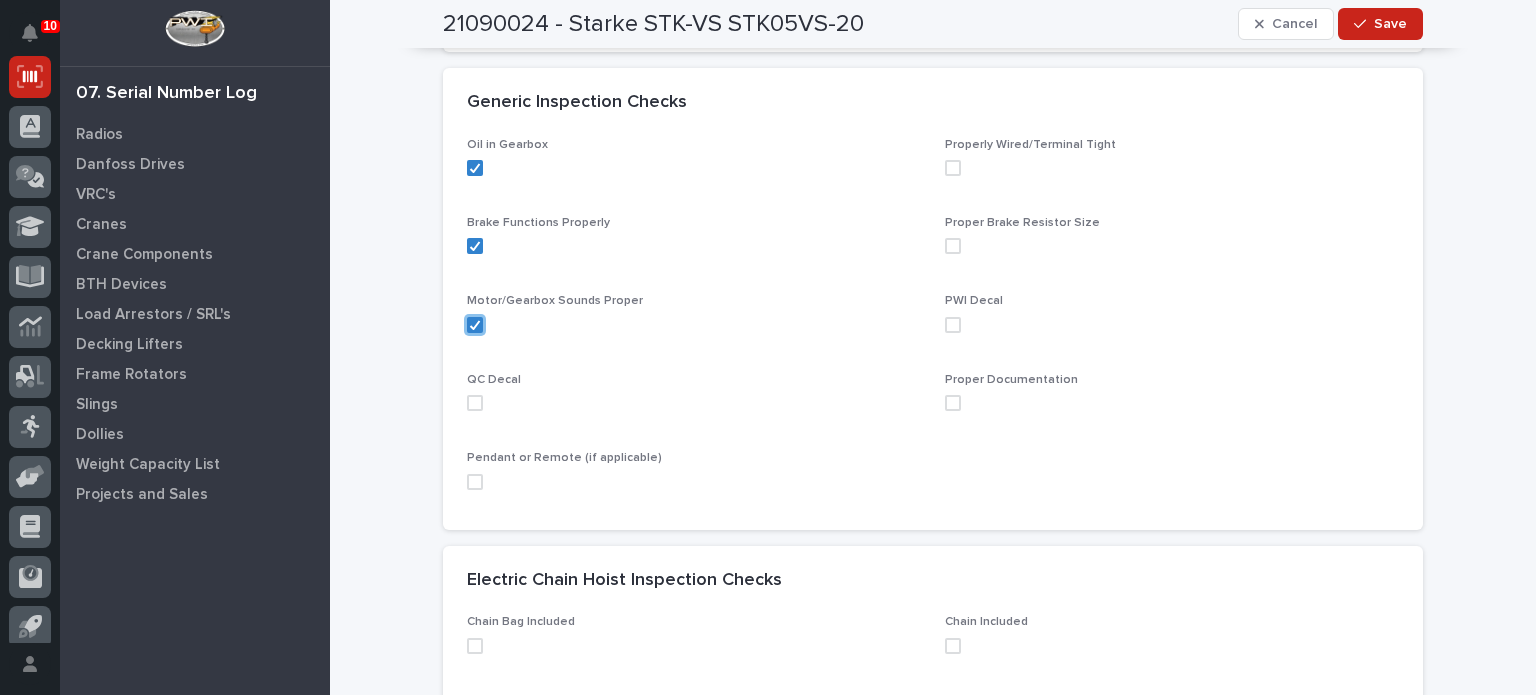 click at bounding box center [475, 403] 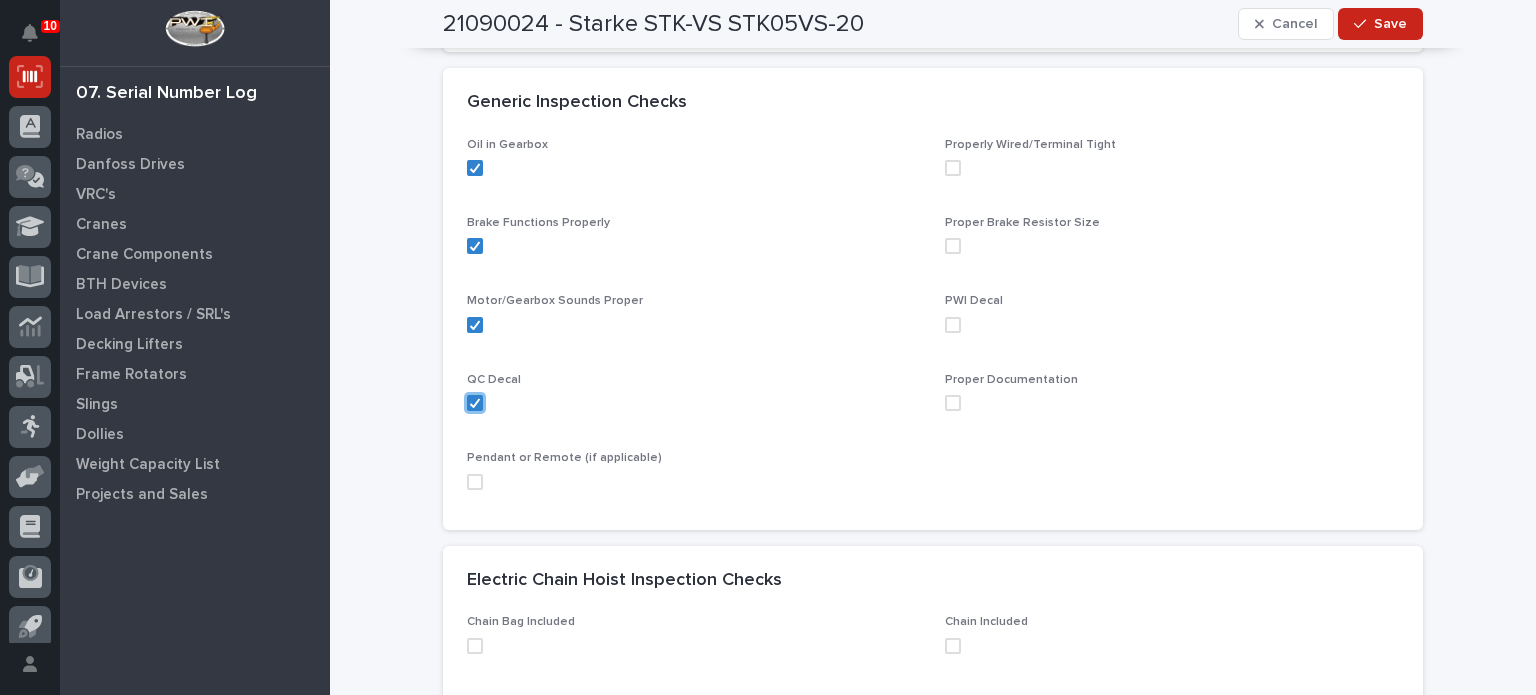 click at bounding box center (475, 482) 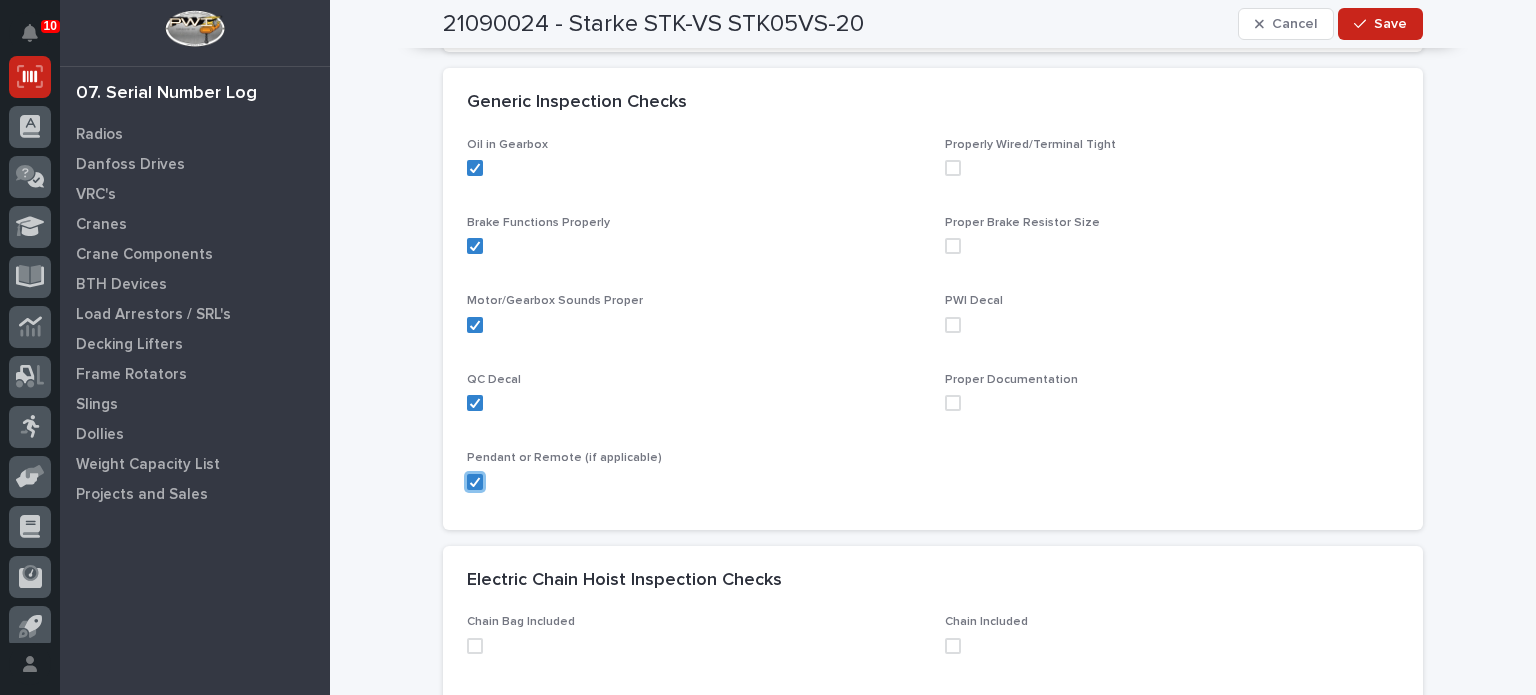 click at bounding box center (953, 403) 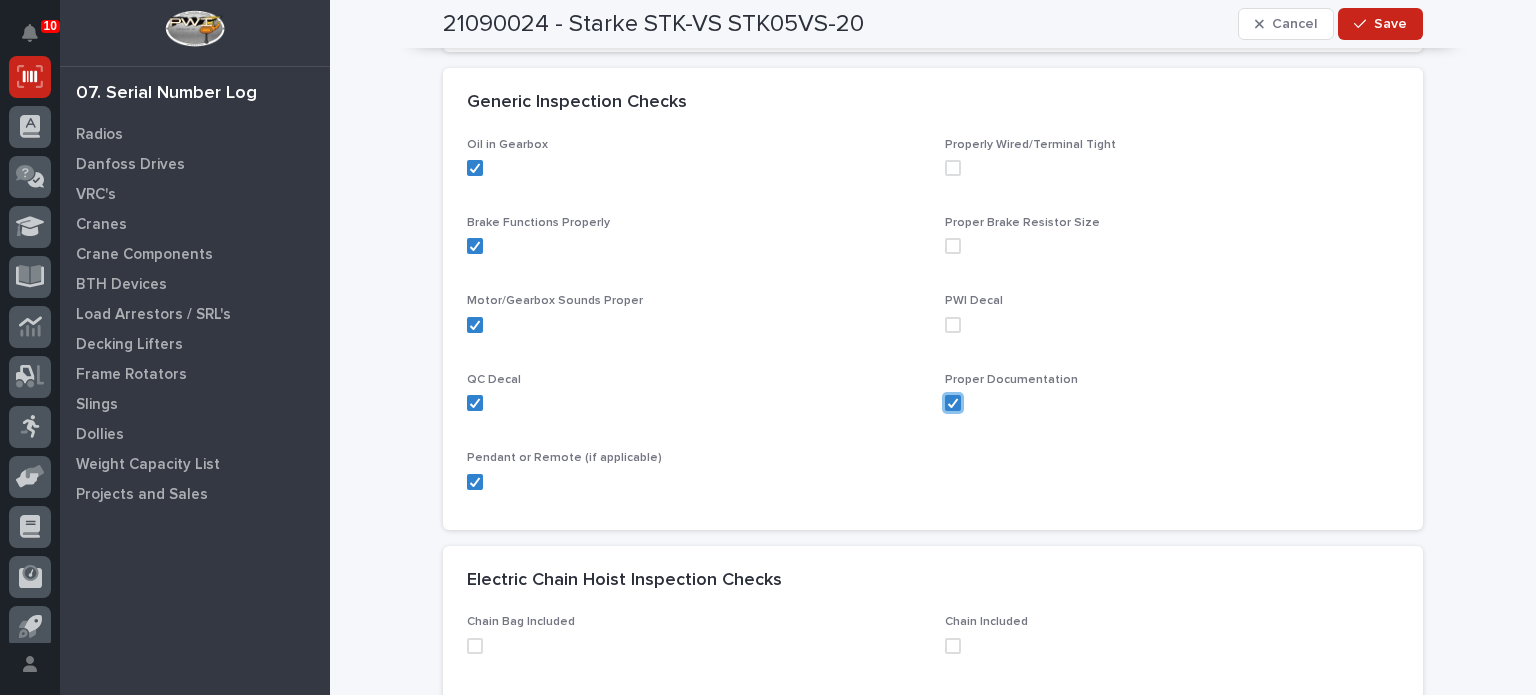 click at bounding box center [953, 325] 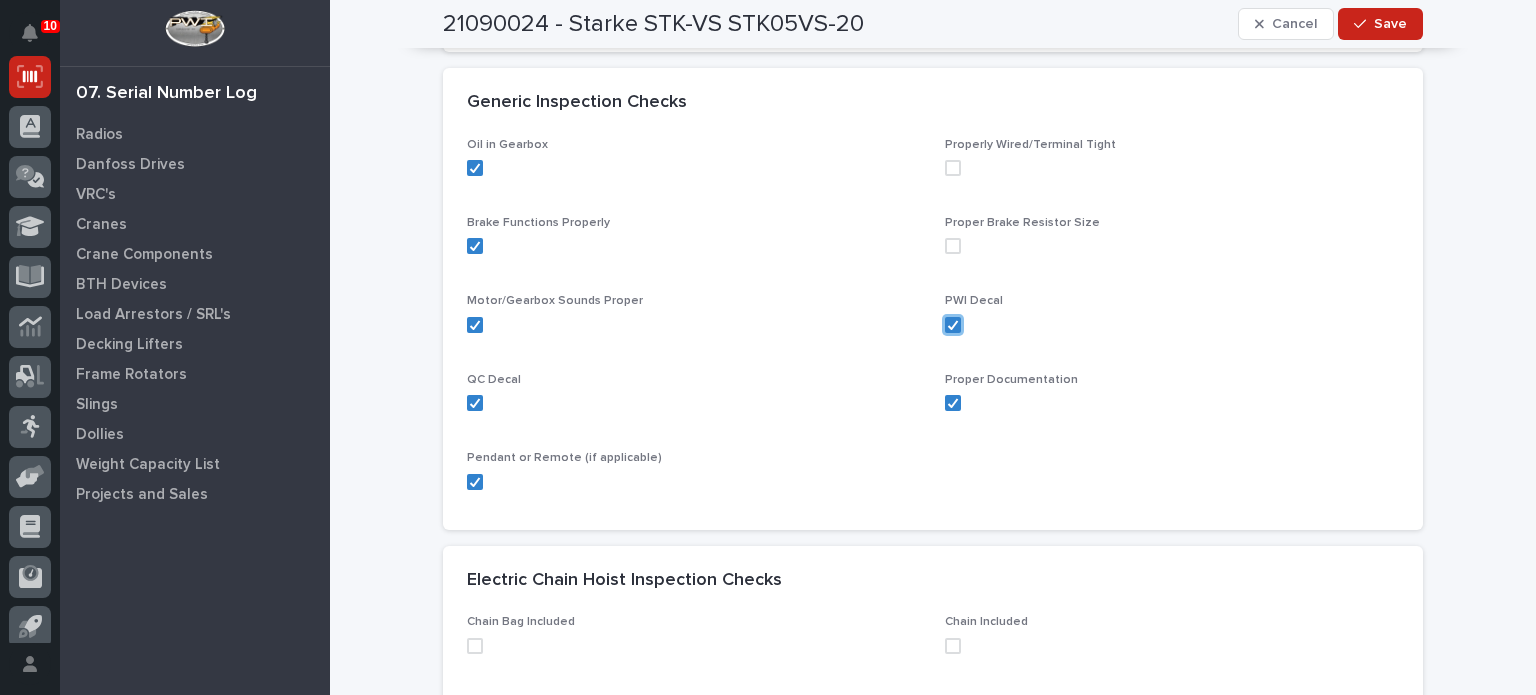 click at bounding box center [953, 246] 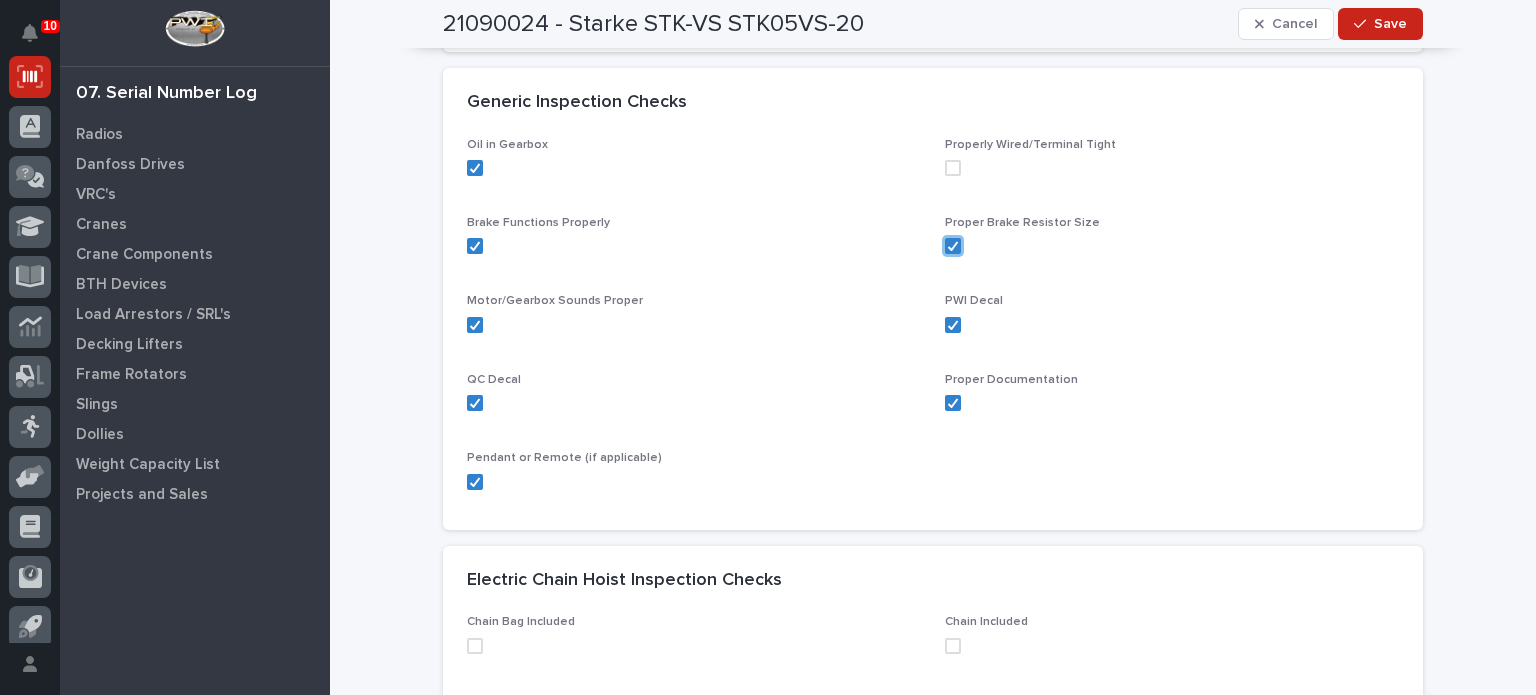 click at bounding box center (953, 168) 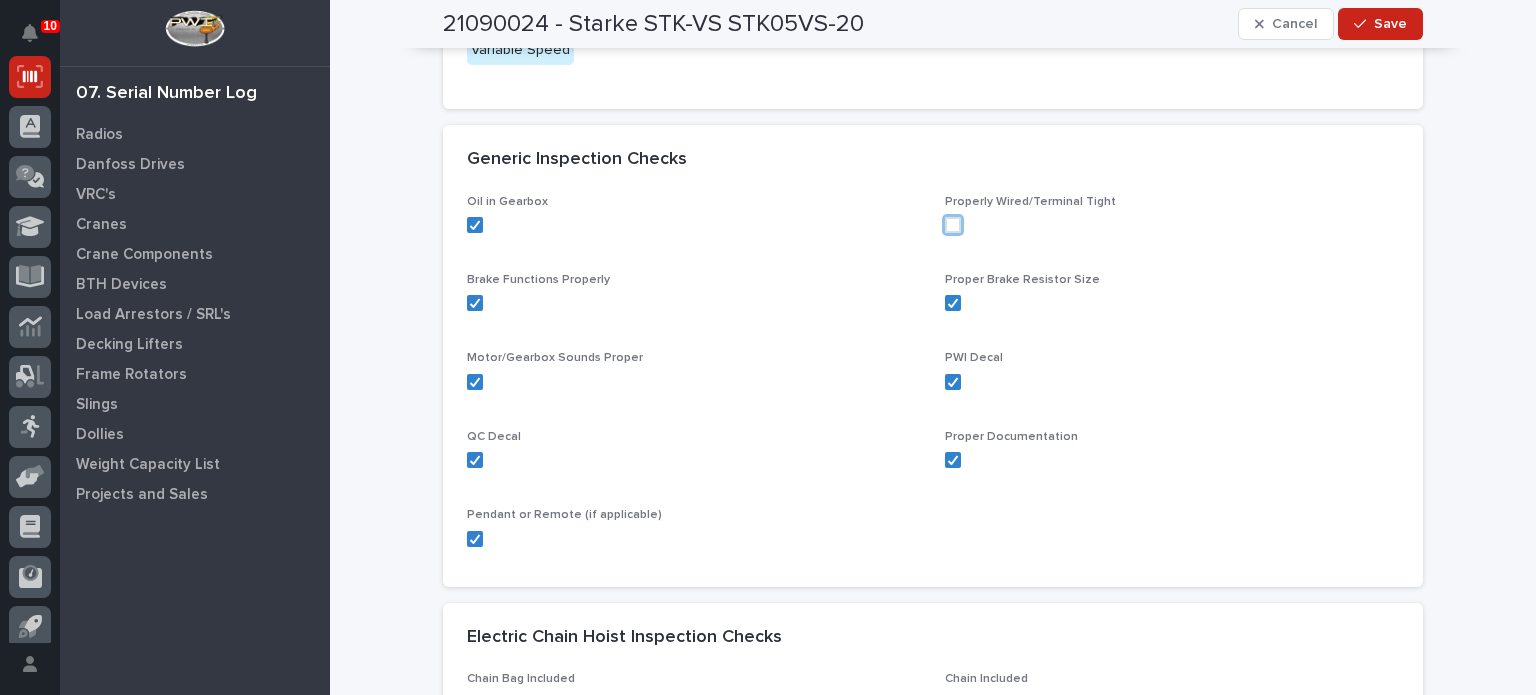 scroll, scrollTop: 428, scrollLeft: 0, axis: vertical 